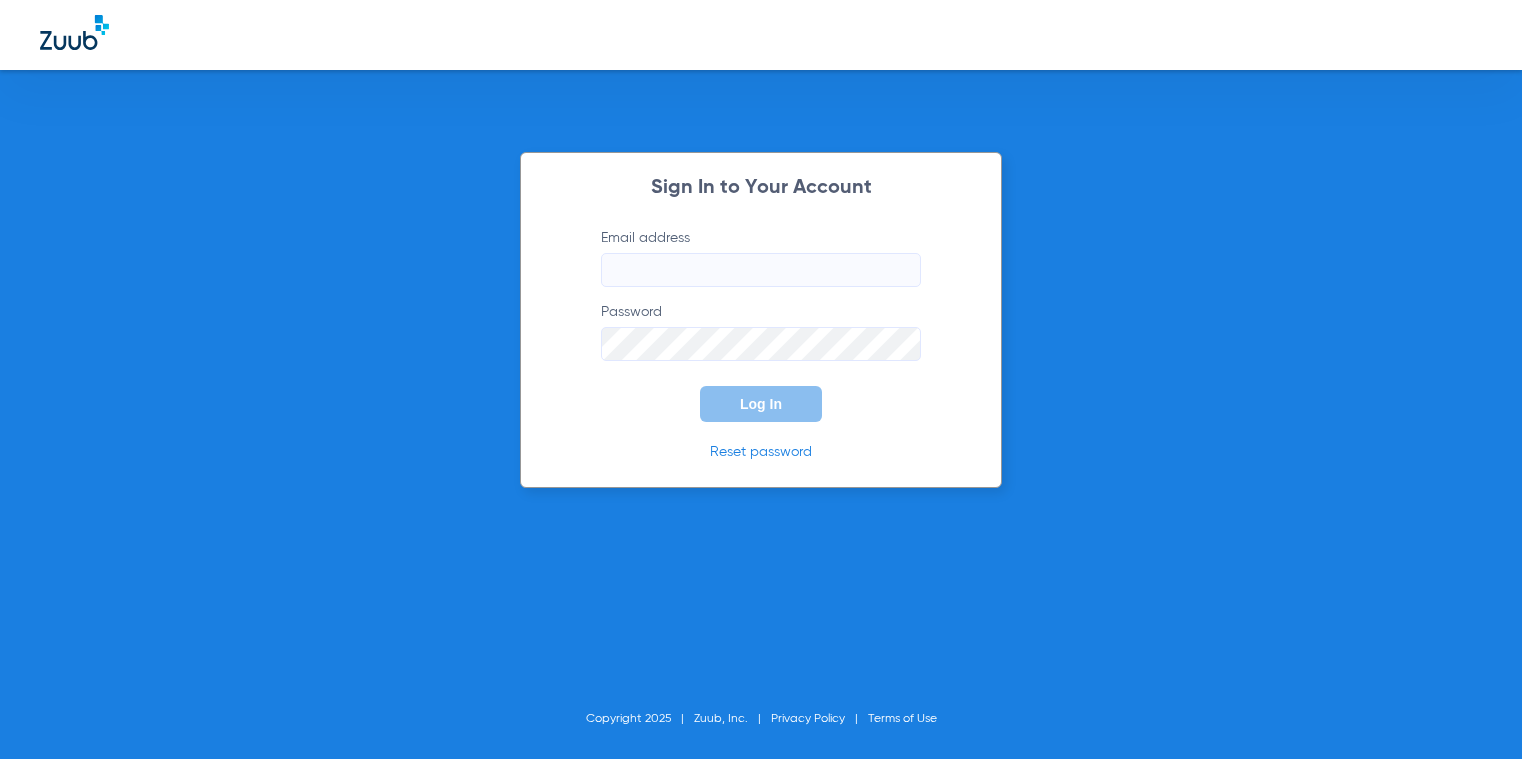 scroll, scrollTop: 0, scrollLeft: 0, axis: both 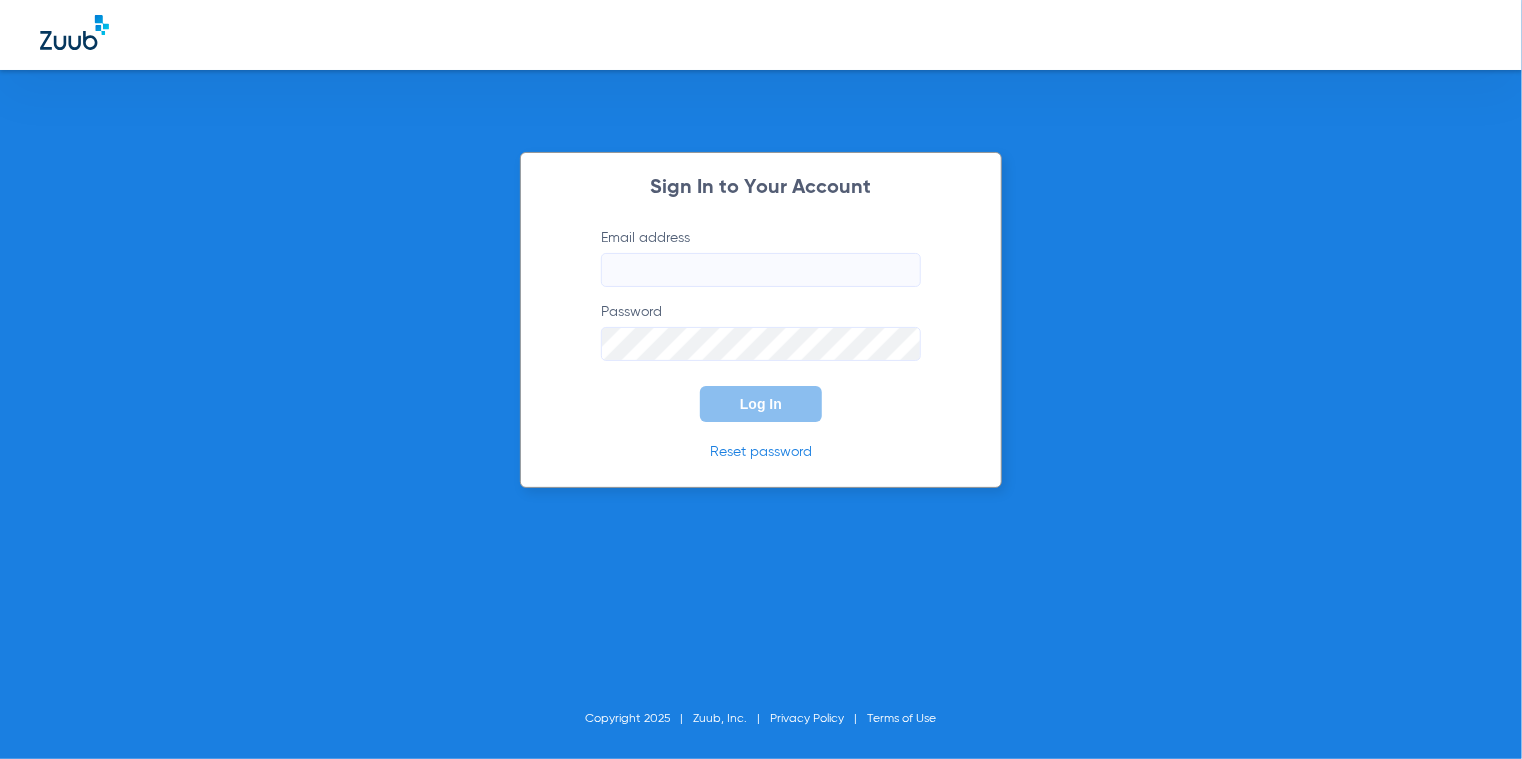 type on "[EMAIL_ADDRESS][DOMAIN_NAME]" 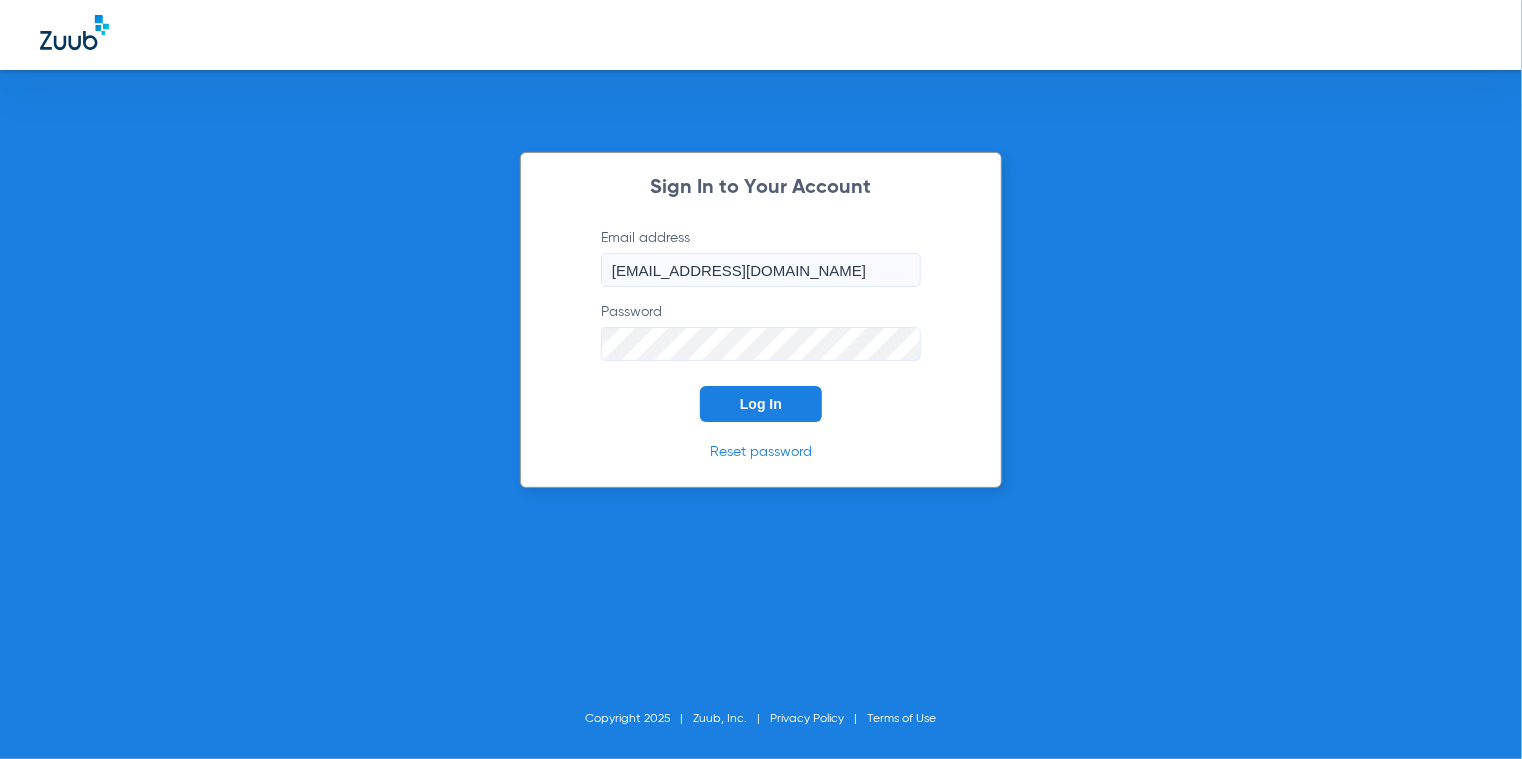 click on "Log In" 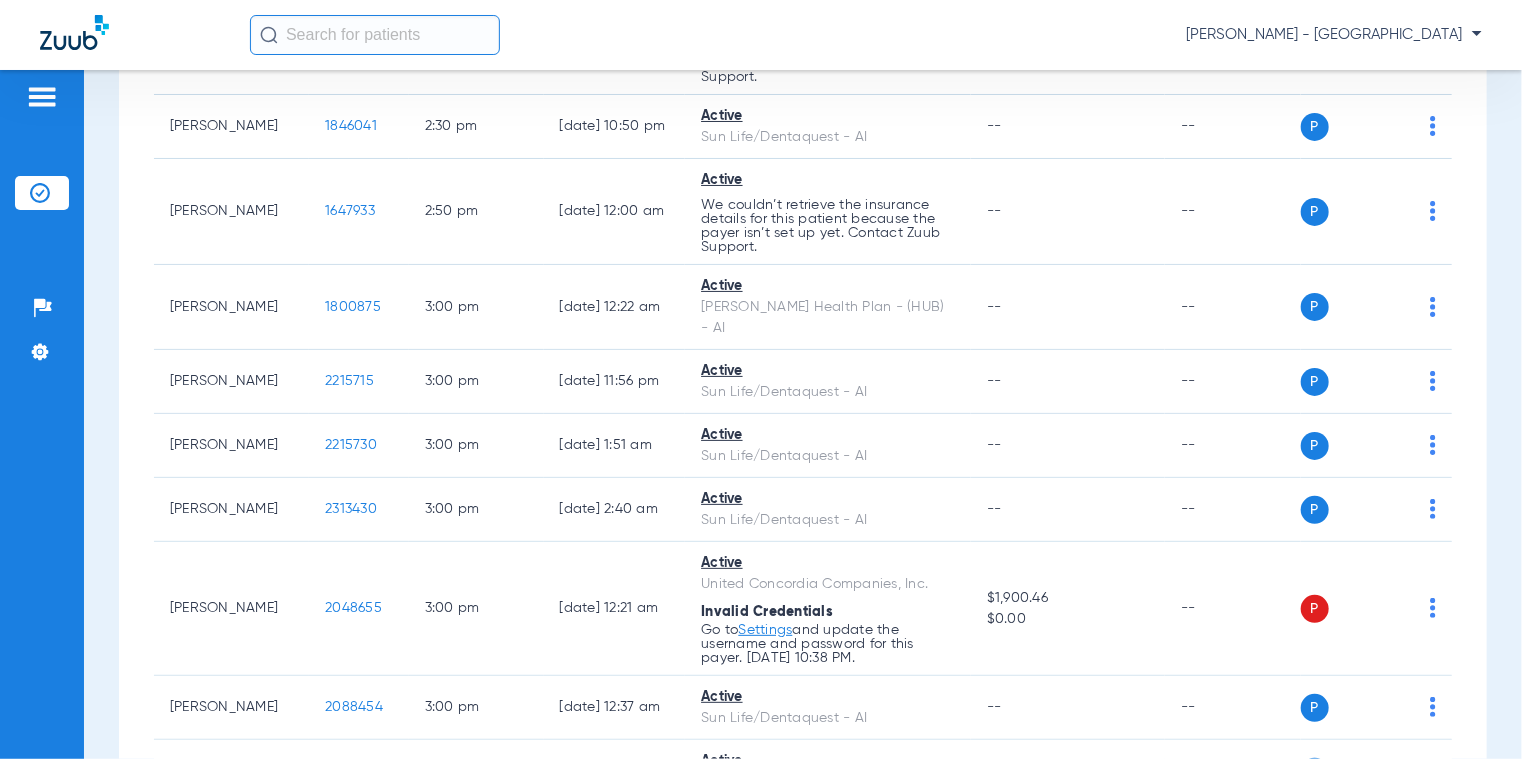 scroll, scrollTop: 14587, scrollLeft: 0, axis: vertical 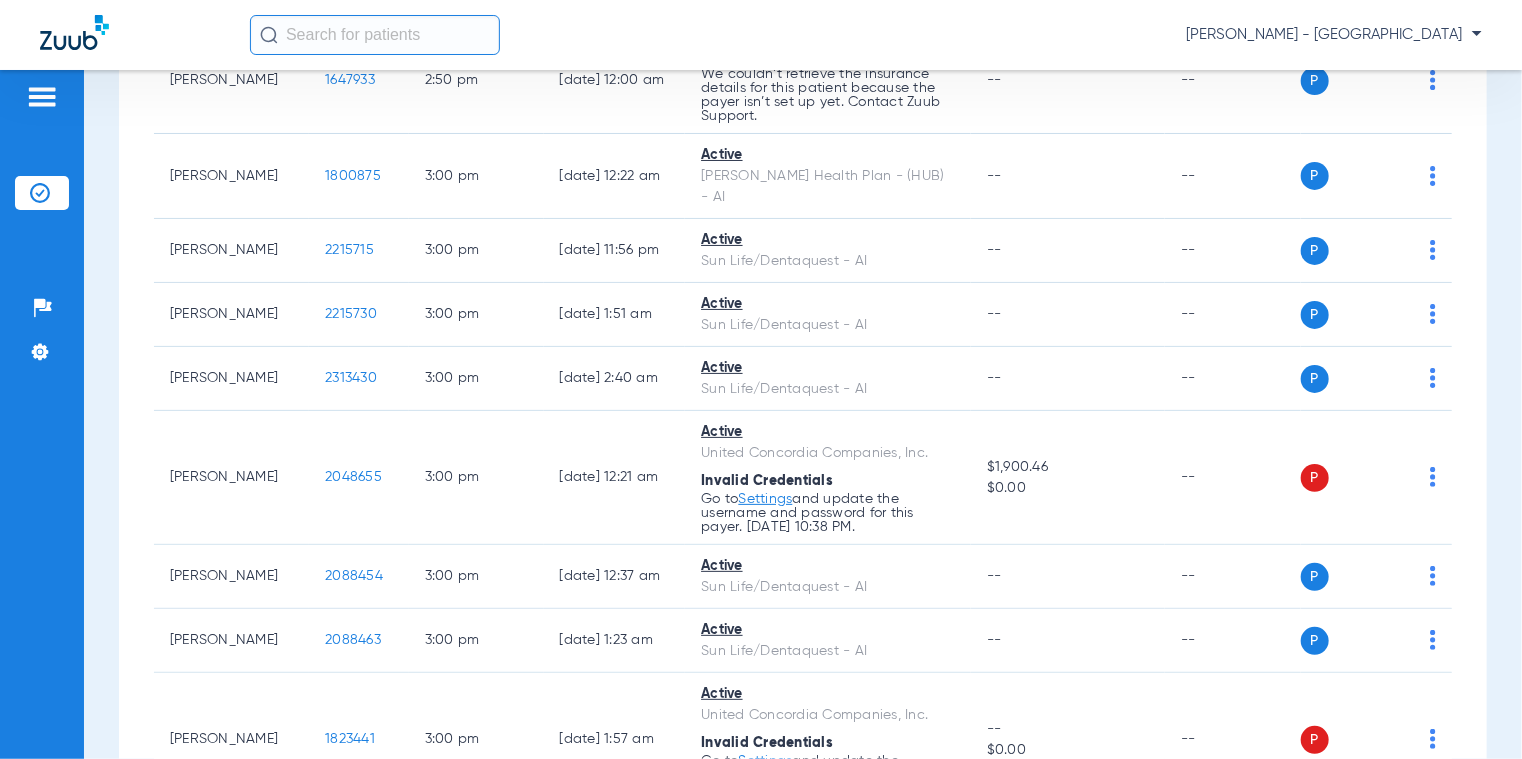 click on "P S" 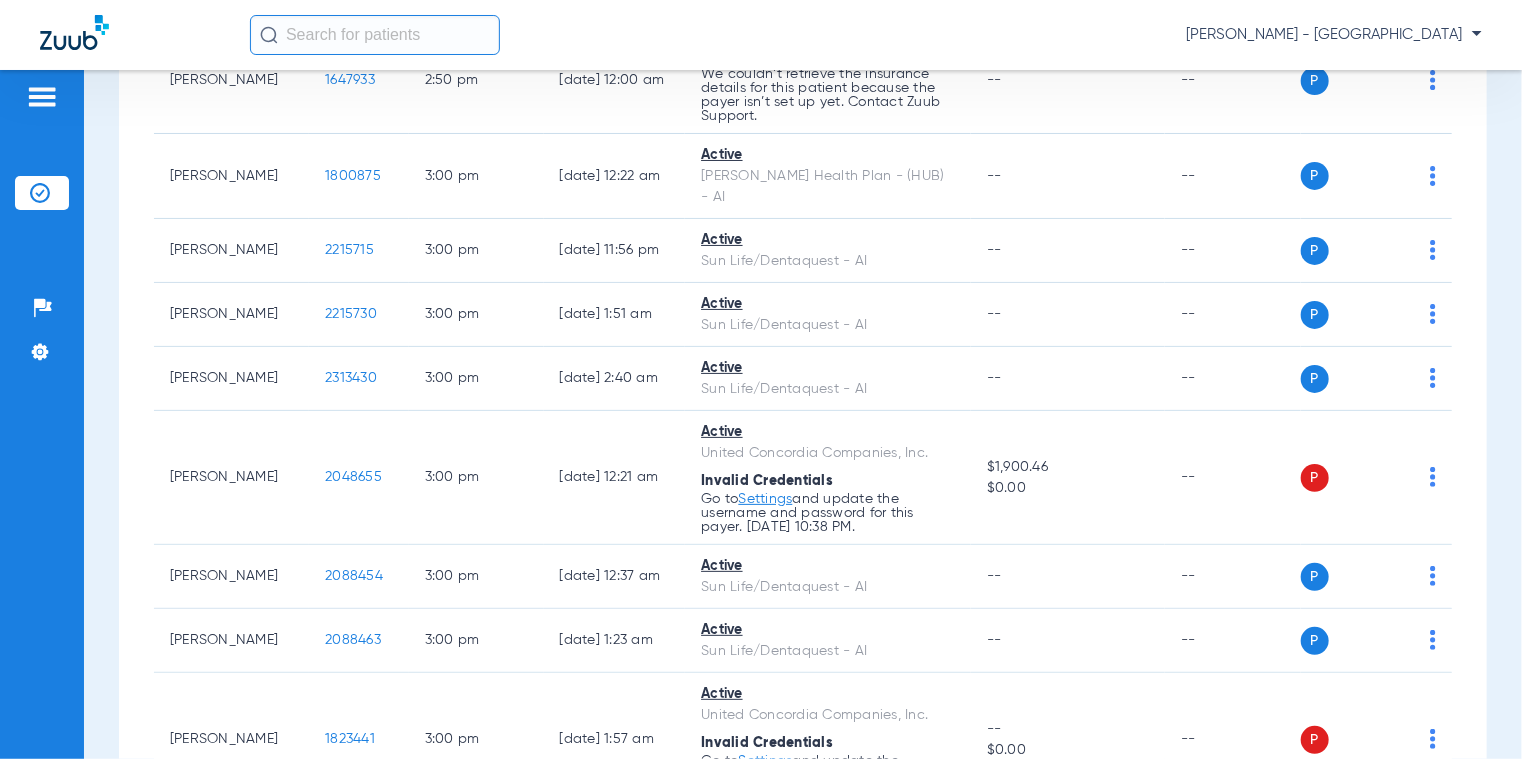 copy on "2480777" 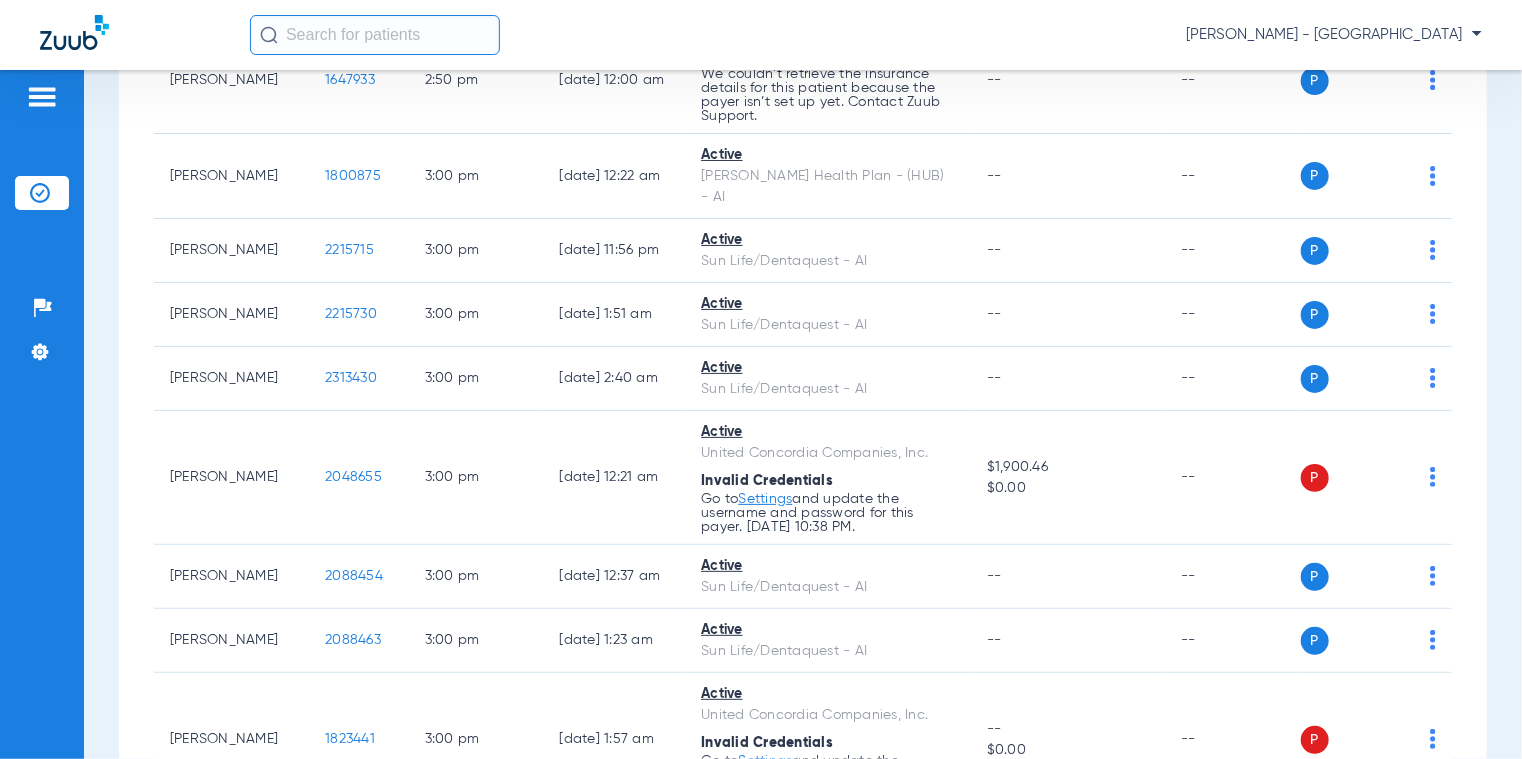 click on "1833431" 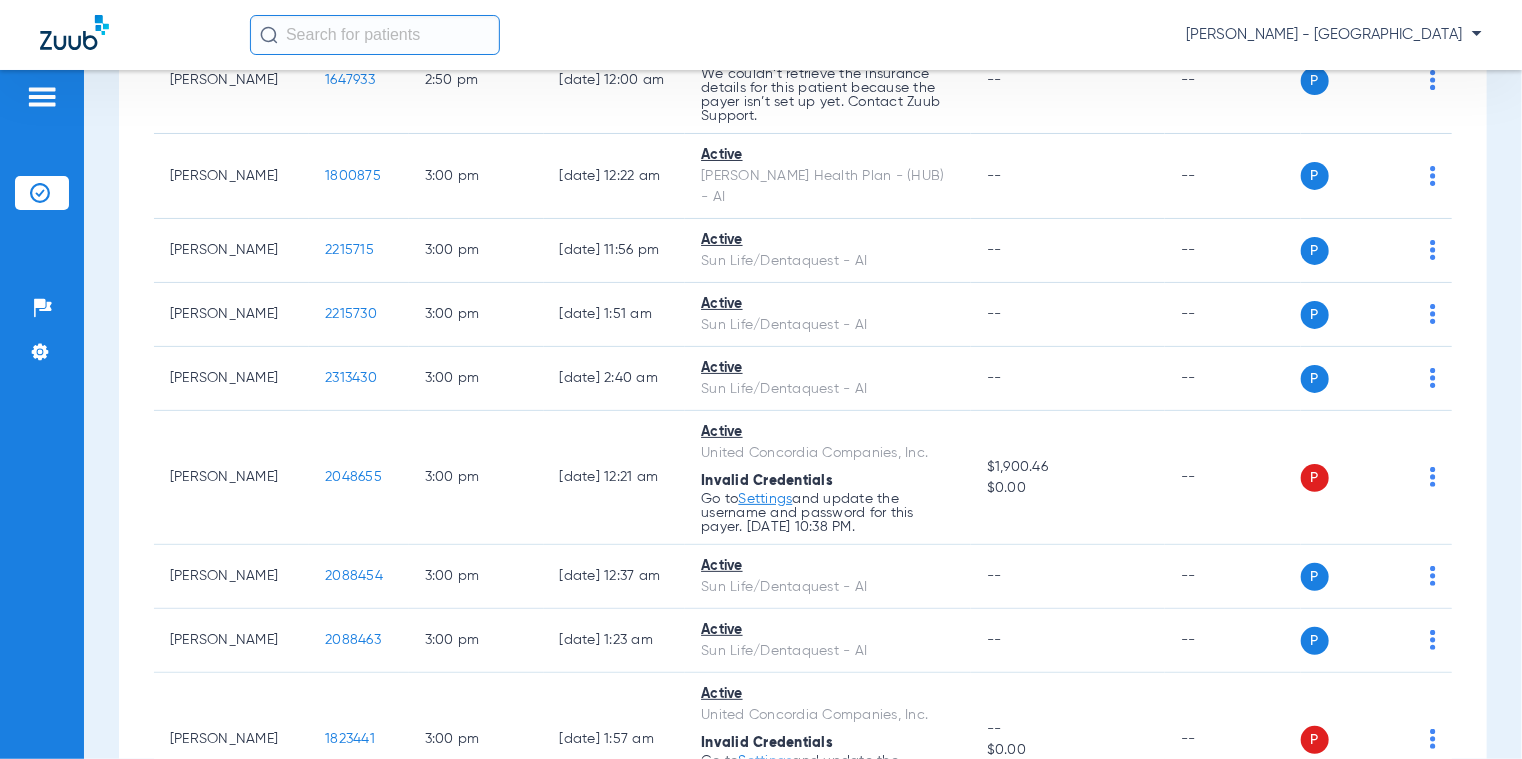 drag, startPoint x: 358, startPoint y: 408, endPoint x: 300, endPoint y: 410, distance: 58.034473 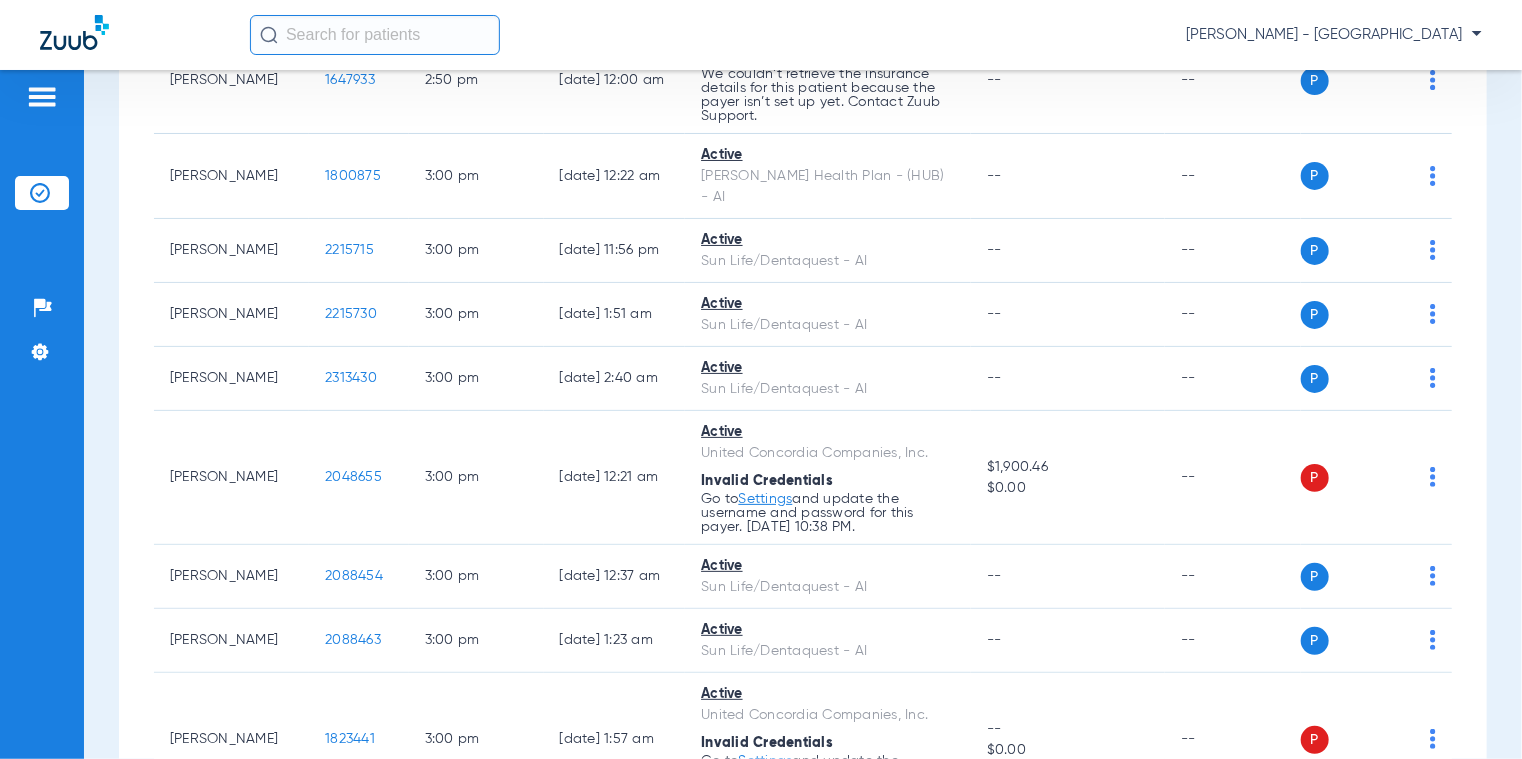 click on "2391690" 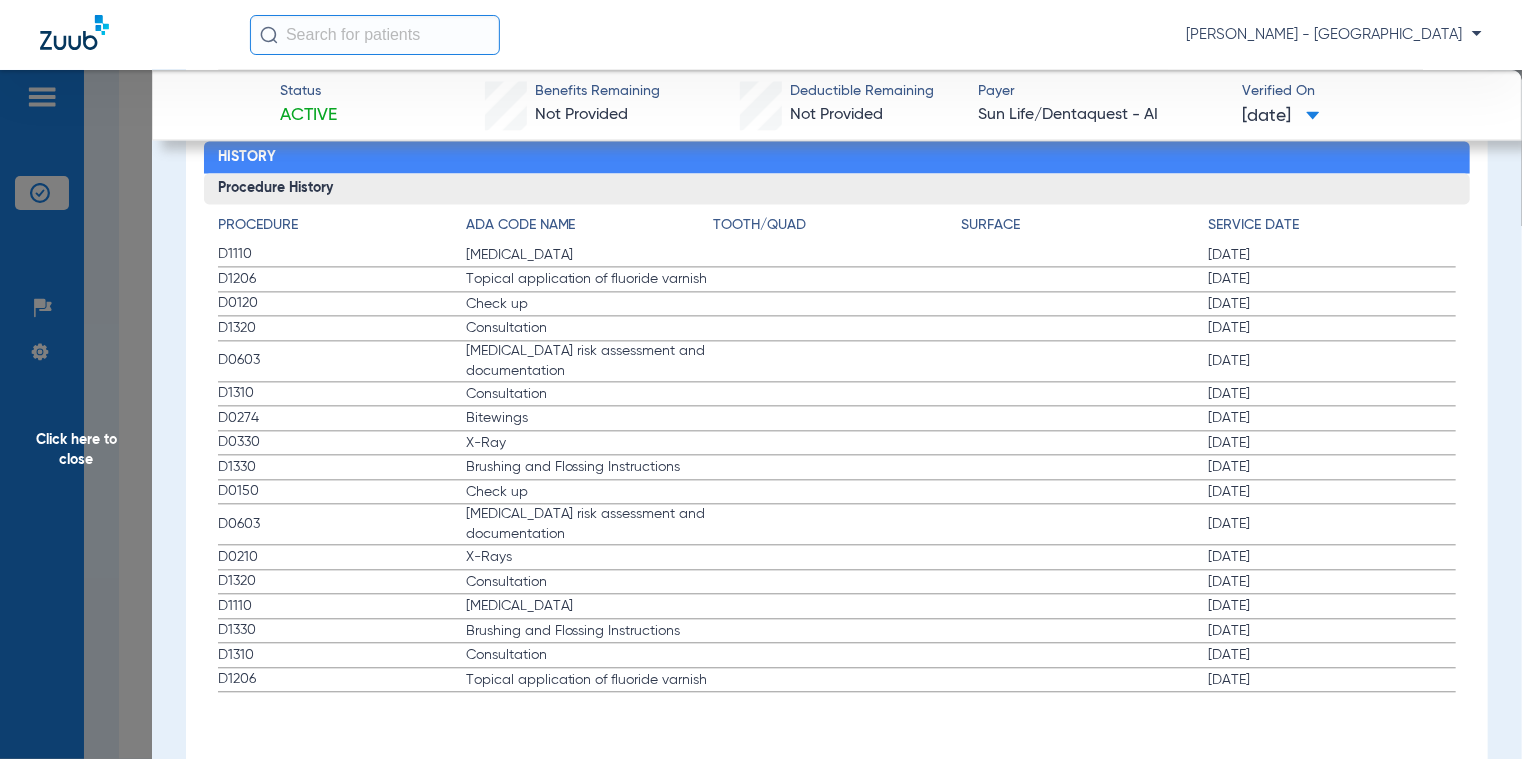 scroll, scrollTop: 2137, scrollLeft: 0, axis: vertical 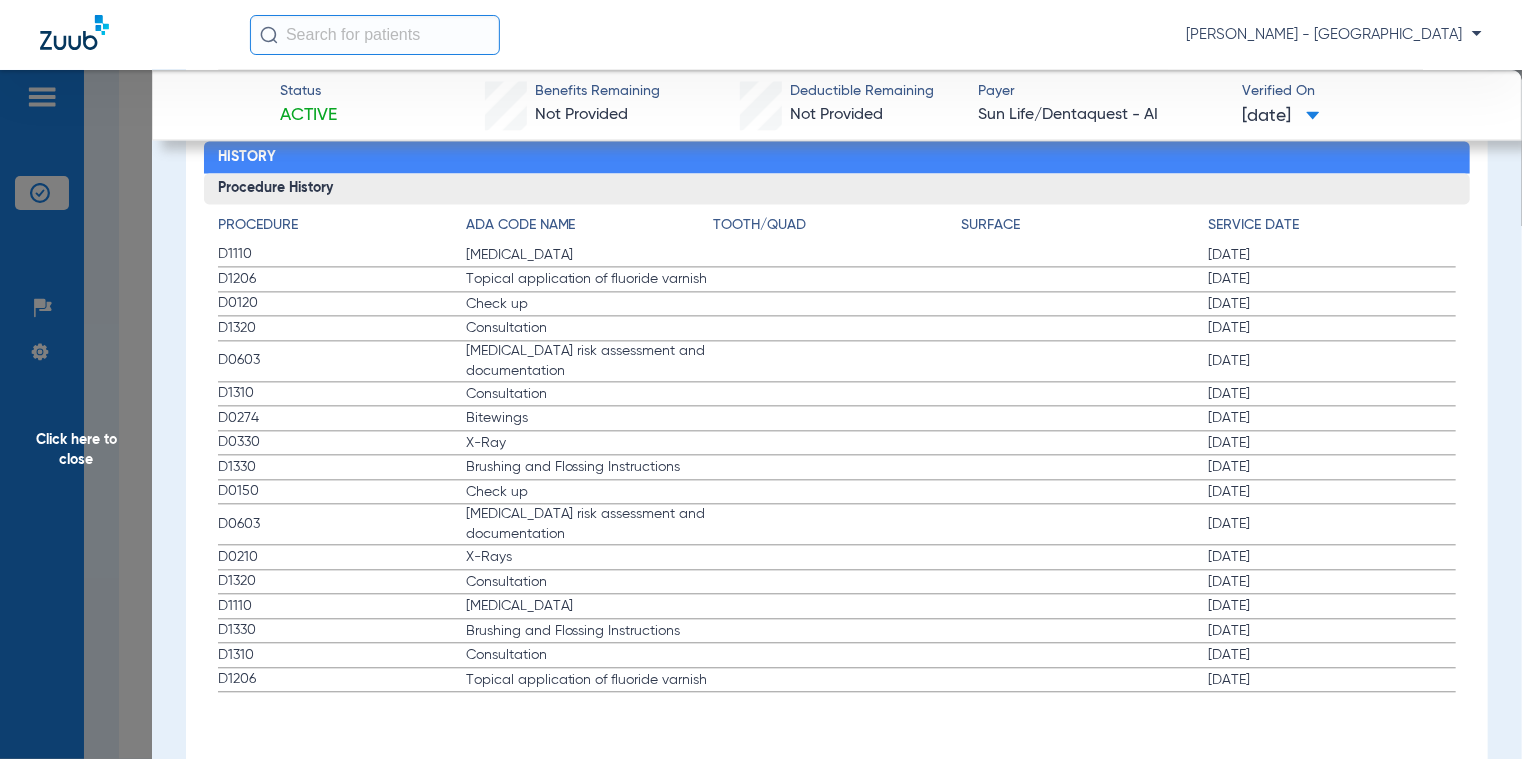 click on "Click here to close" 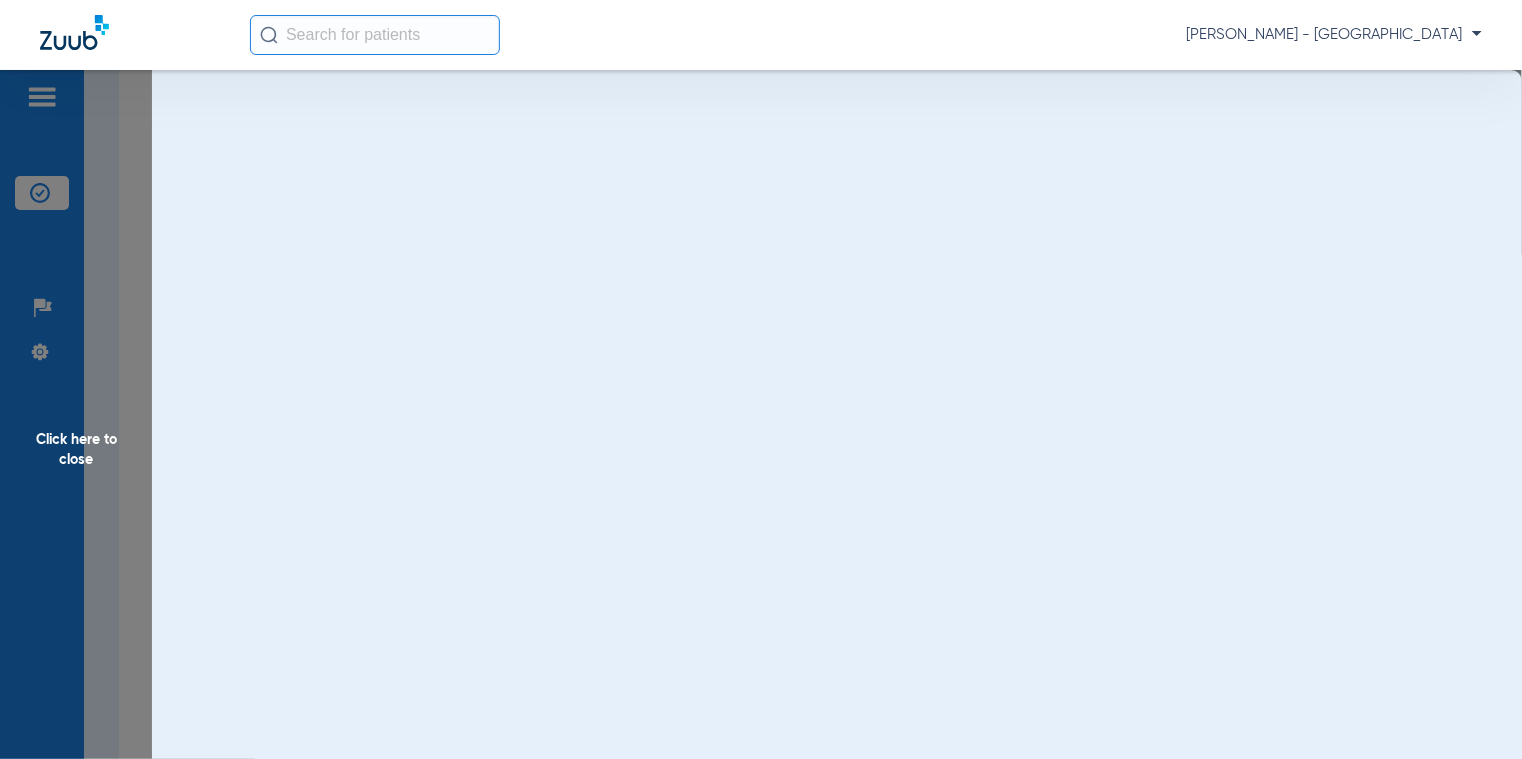 scroll, scrollTop: 0, scrollLeft: 0, axis: both 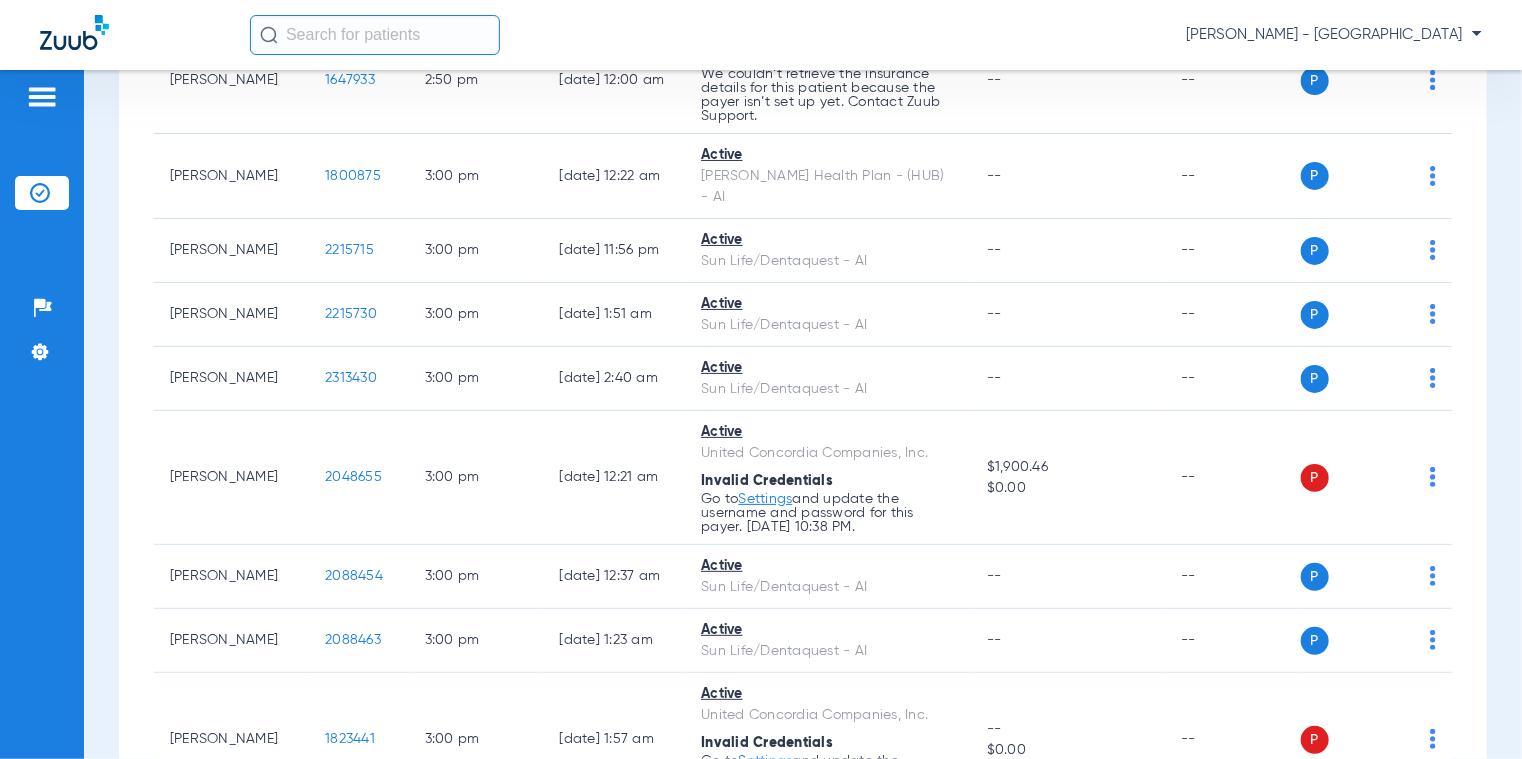 drag, startPoint x: 359, startPoint y: 349, endPoint x: 293, endPoint y: 349, distance: 66 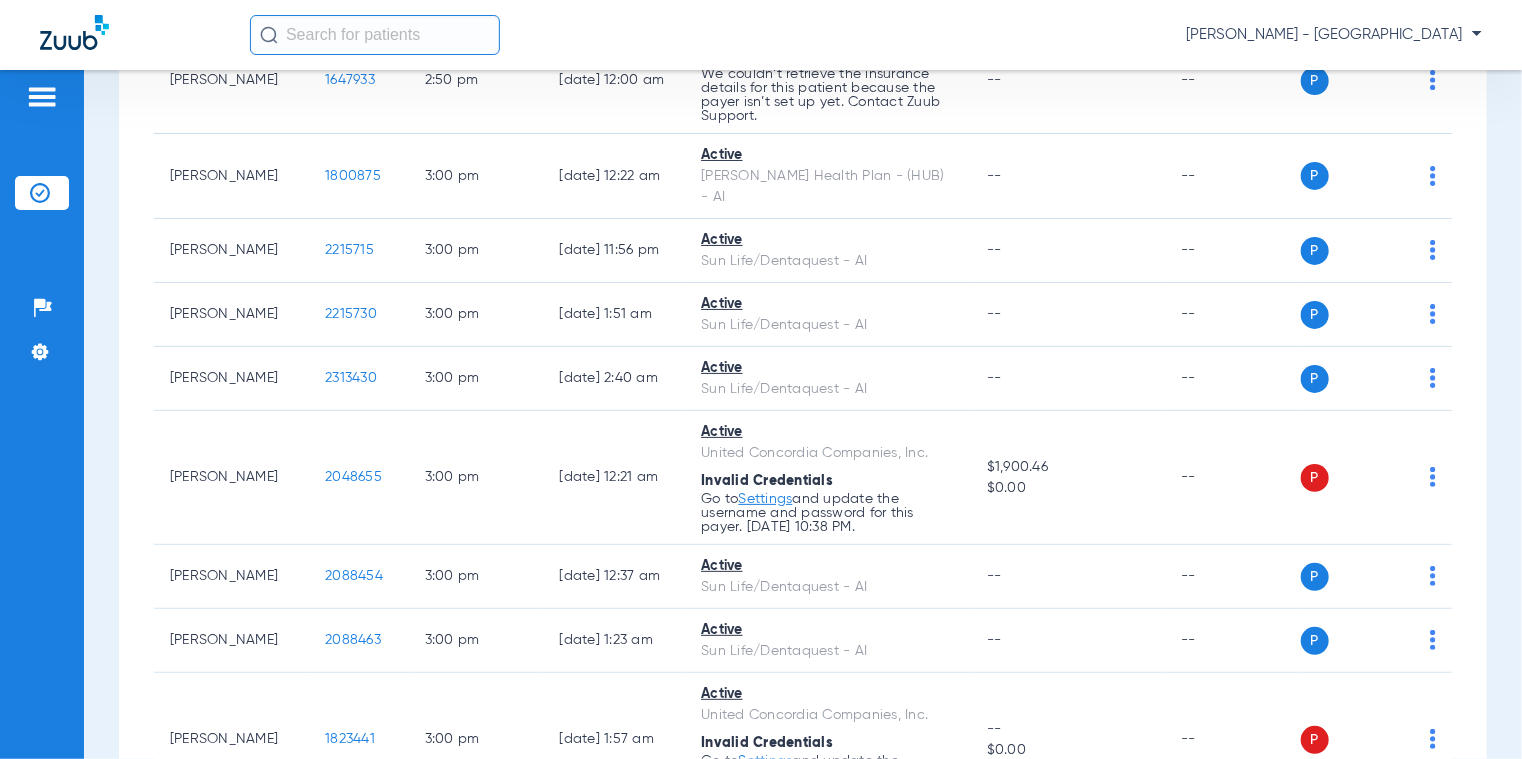 click on "1845237" 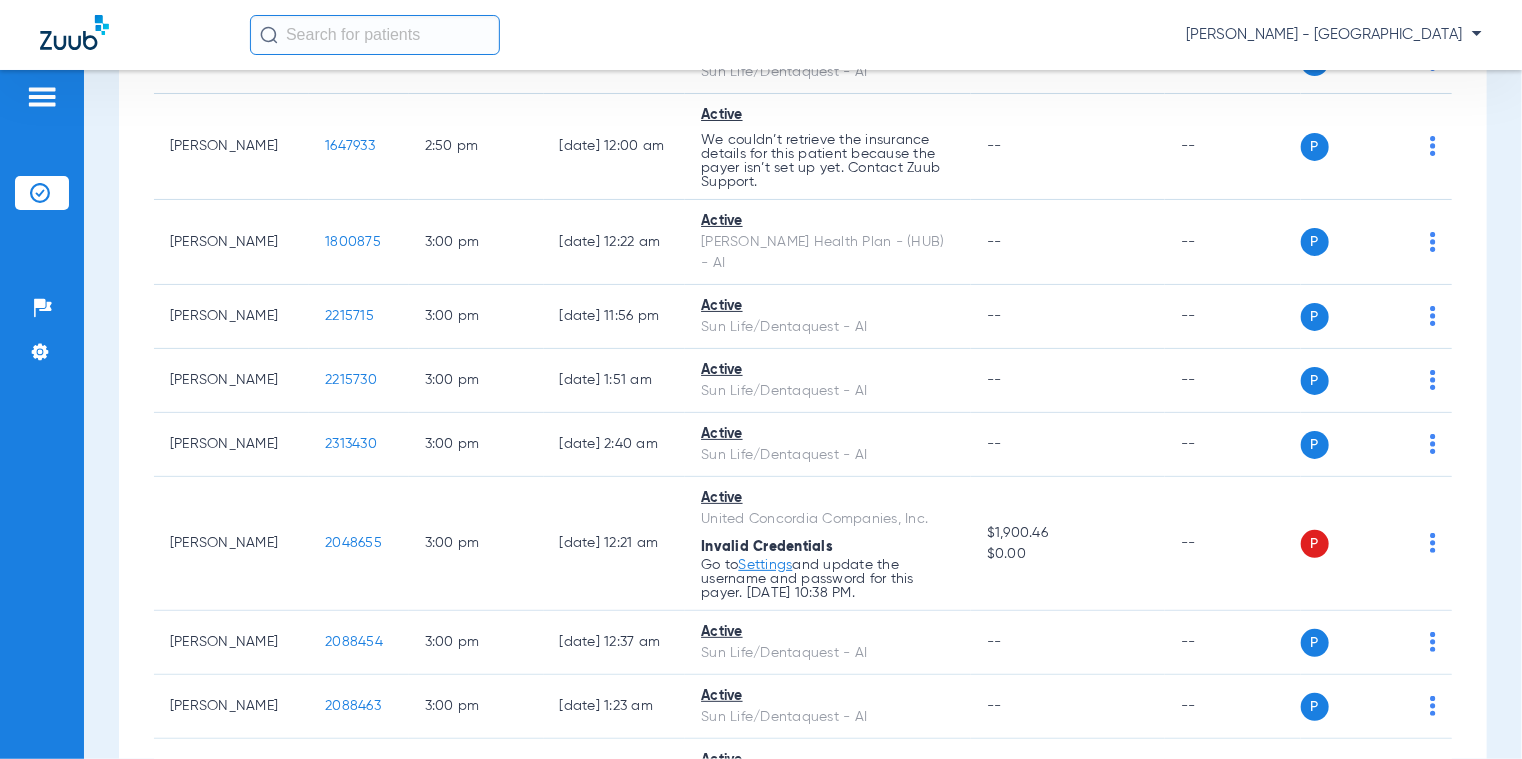 scroll, scrollTop: 14487, scrollLeft: 0, axis: vertical 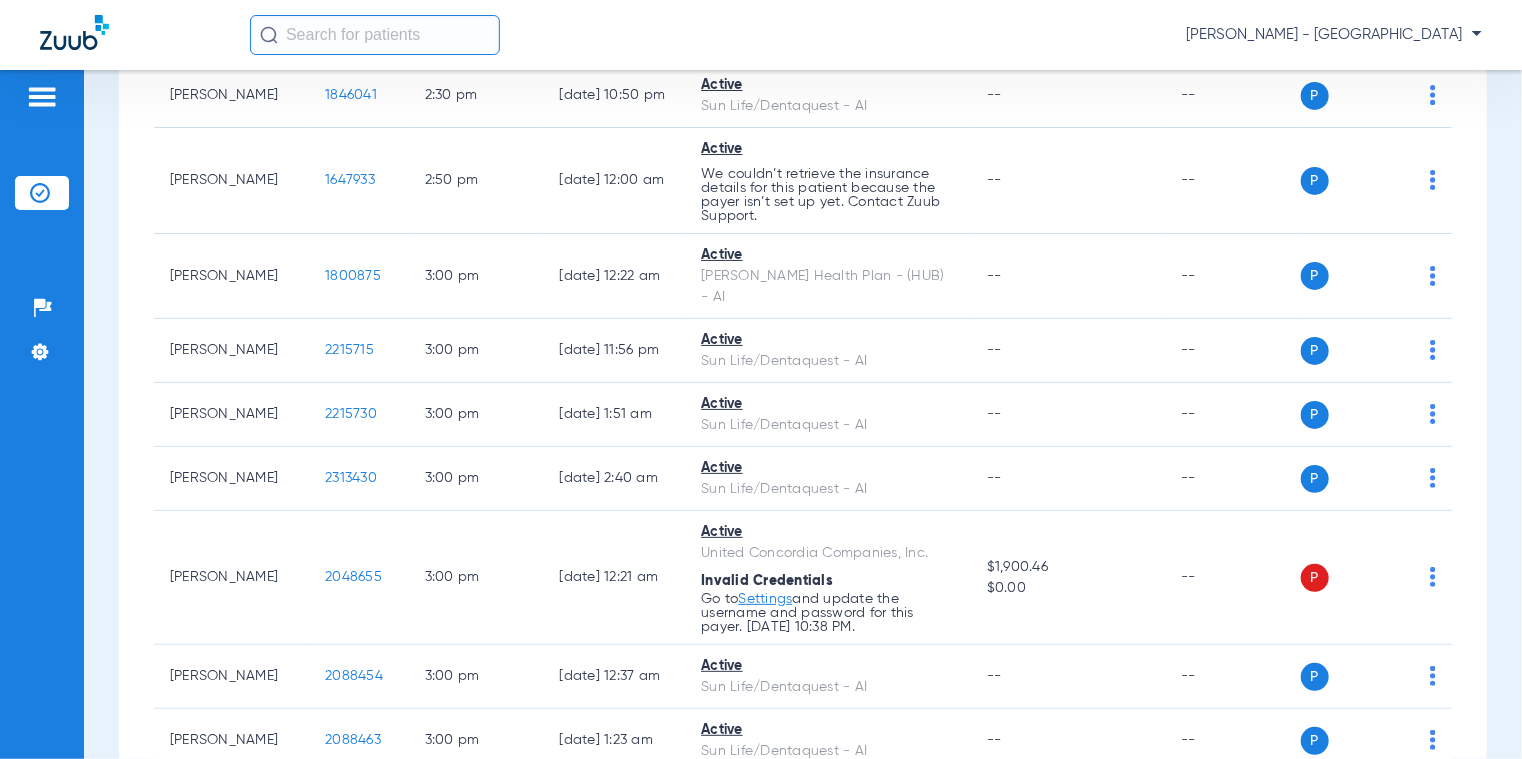 drag, startPoint x: 364, startPoint y: 341, endPoint x: 295, endPoint y: 340, distance: 69.00725 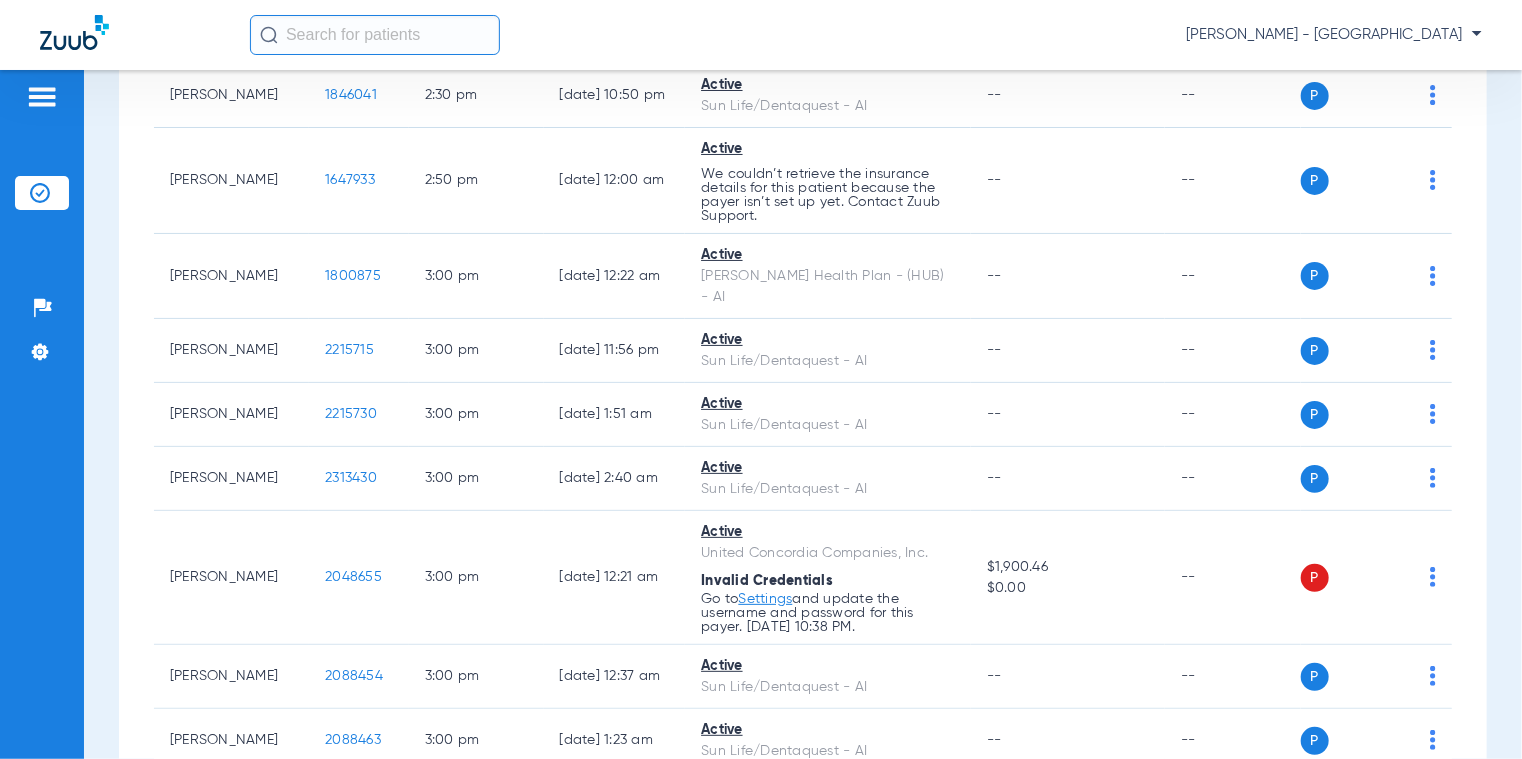 click on "1834961" 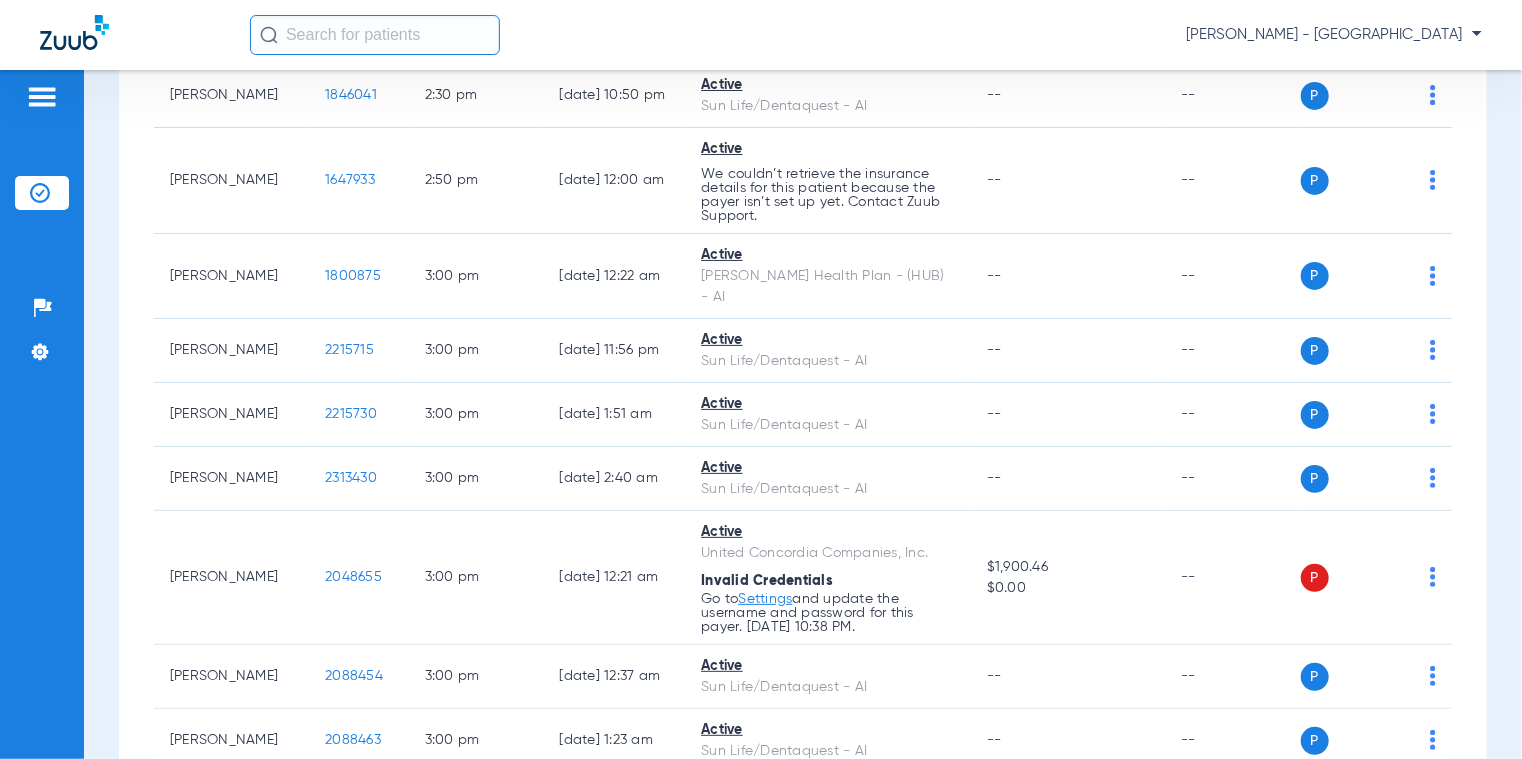 copy on "1834961" 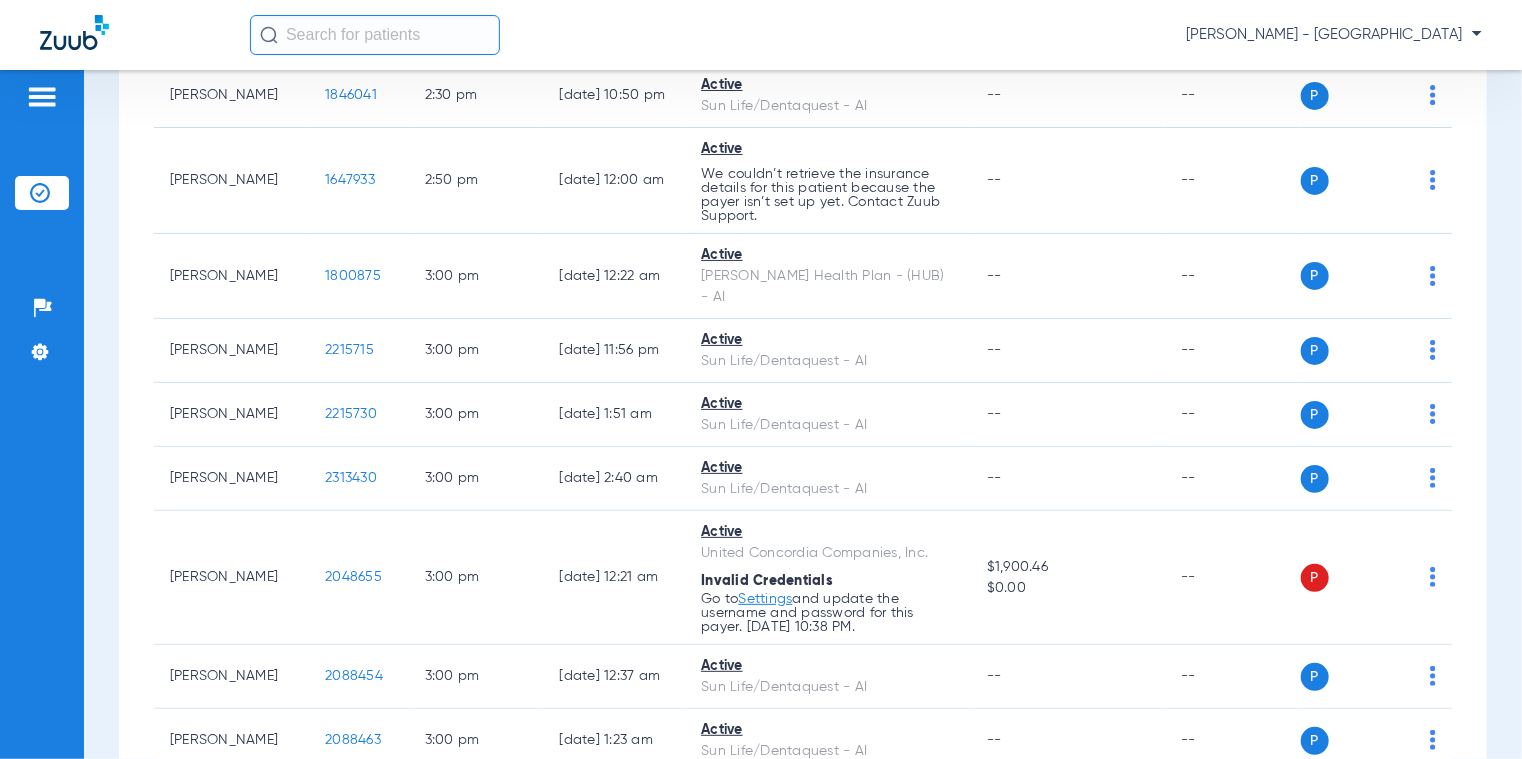 click on "1834961" 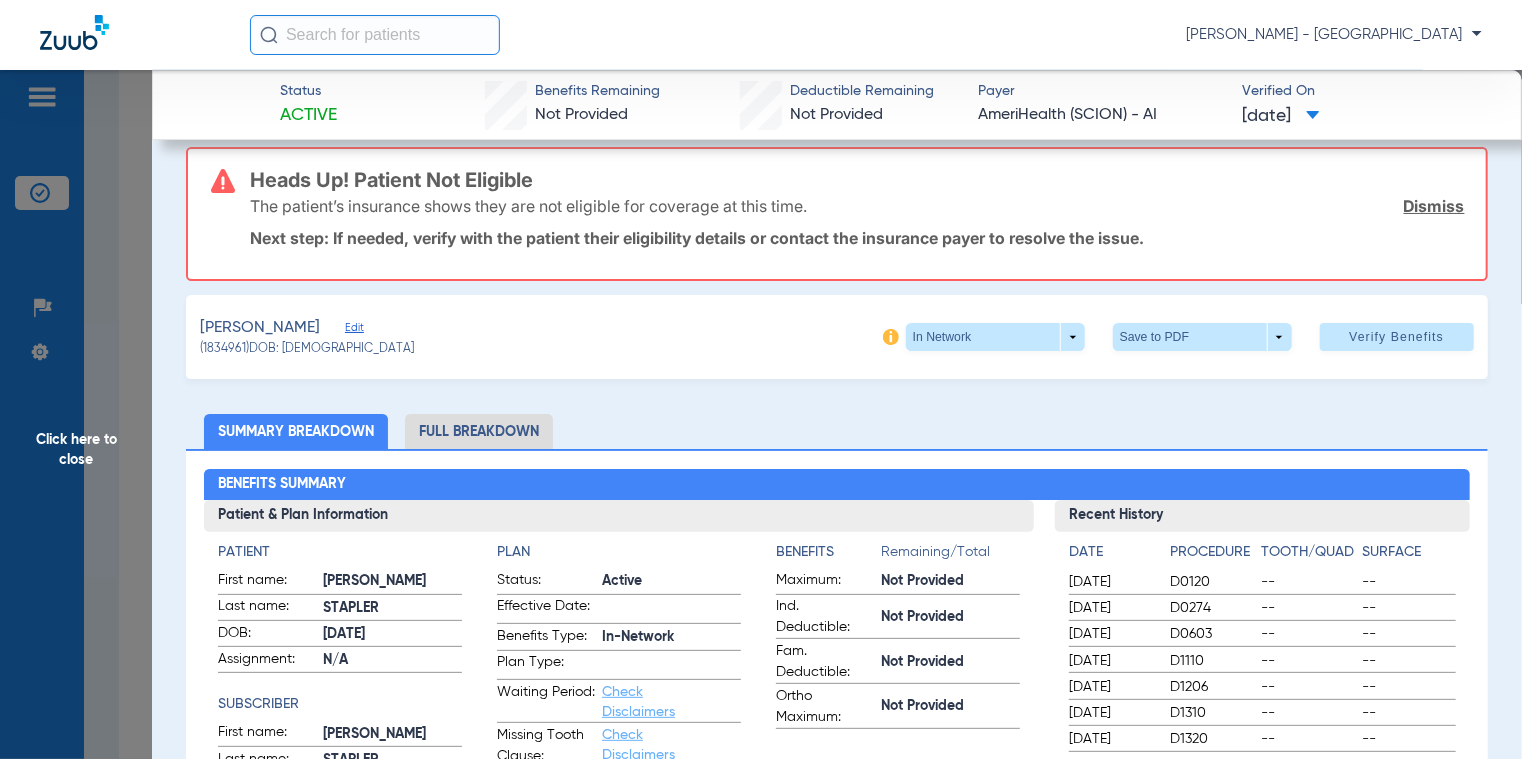 scroll, scrollTop: 0, scrollLeft: 0, axis: both 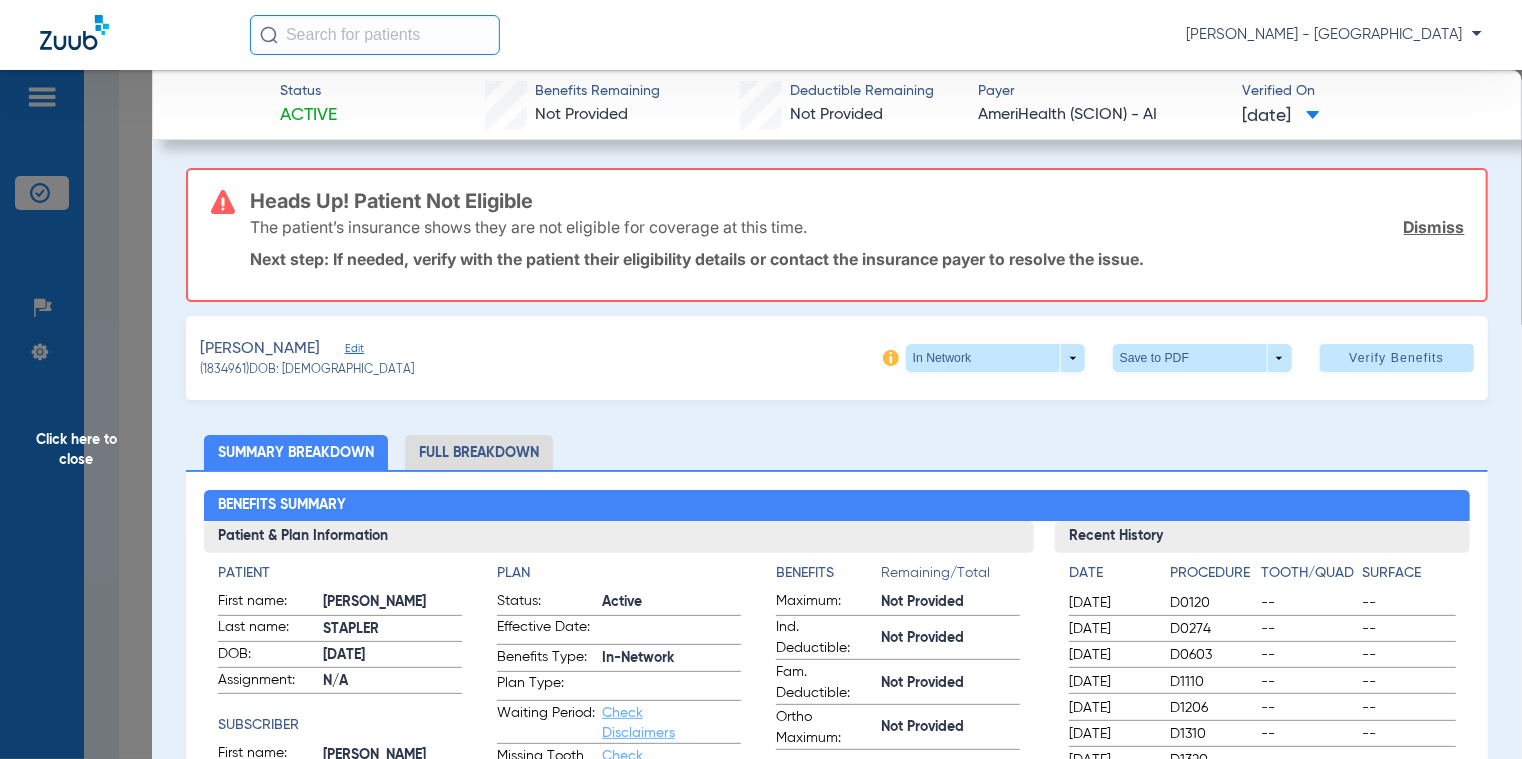 drag, startPoint x: 244, startPoint y: 370, endPoint x: 204, endPoint y: 369, distance: 40.012497 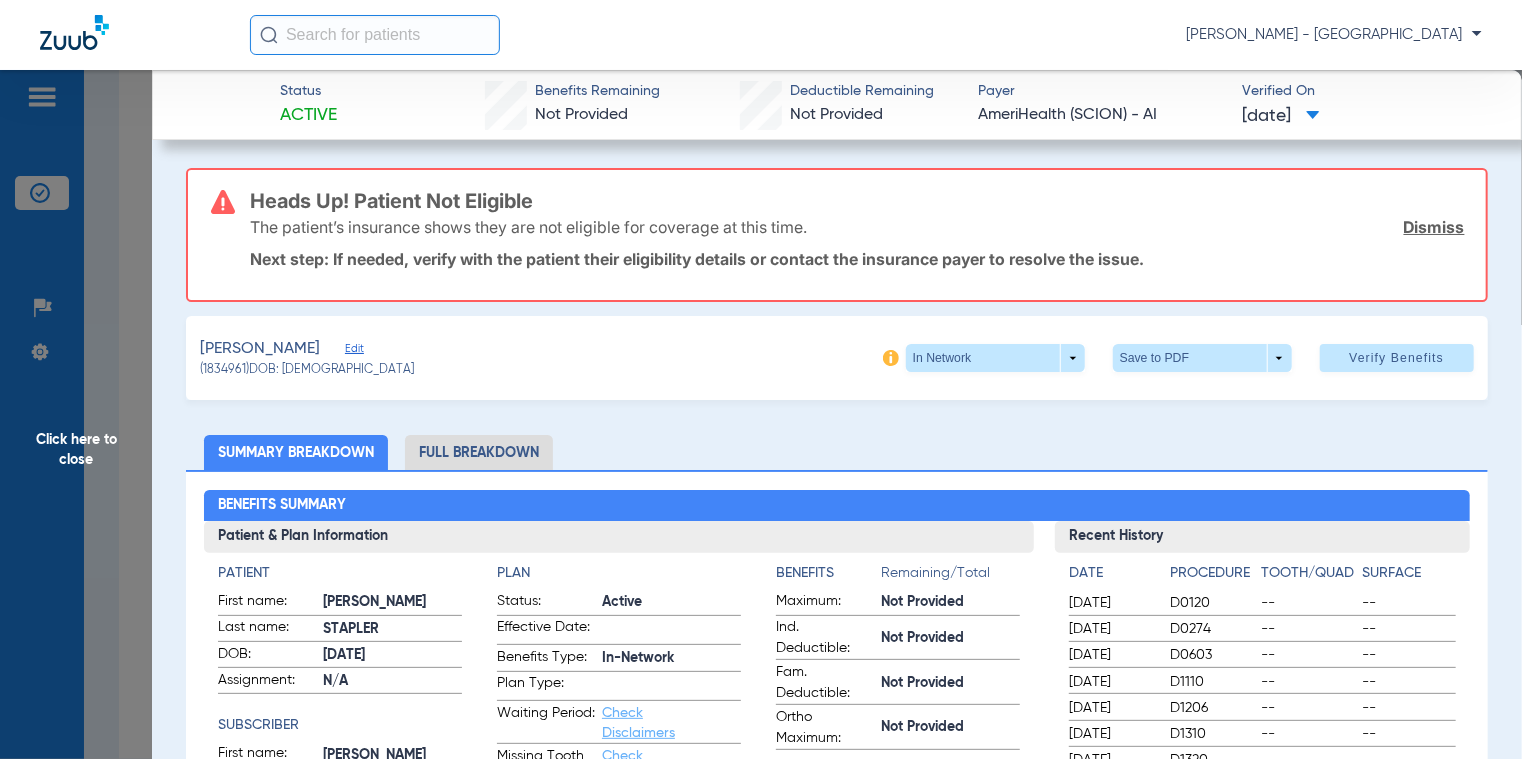 click on "(1834961)   DOB: [DEMOGRAPHIC_DATA]" 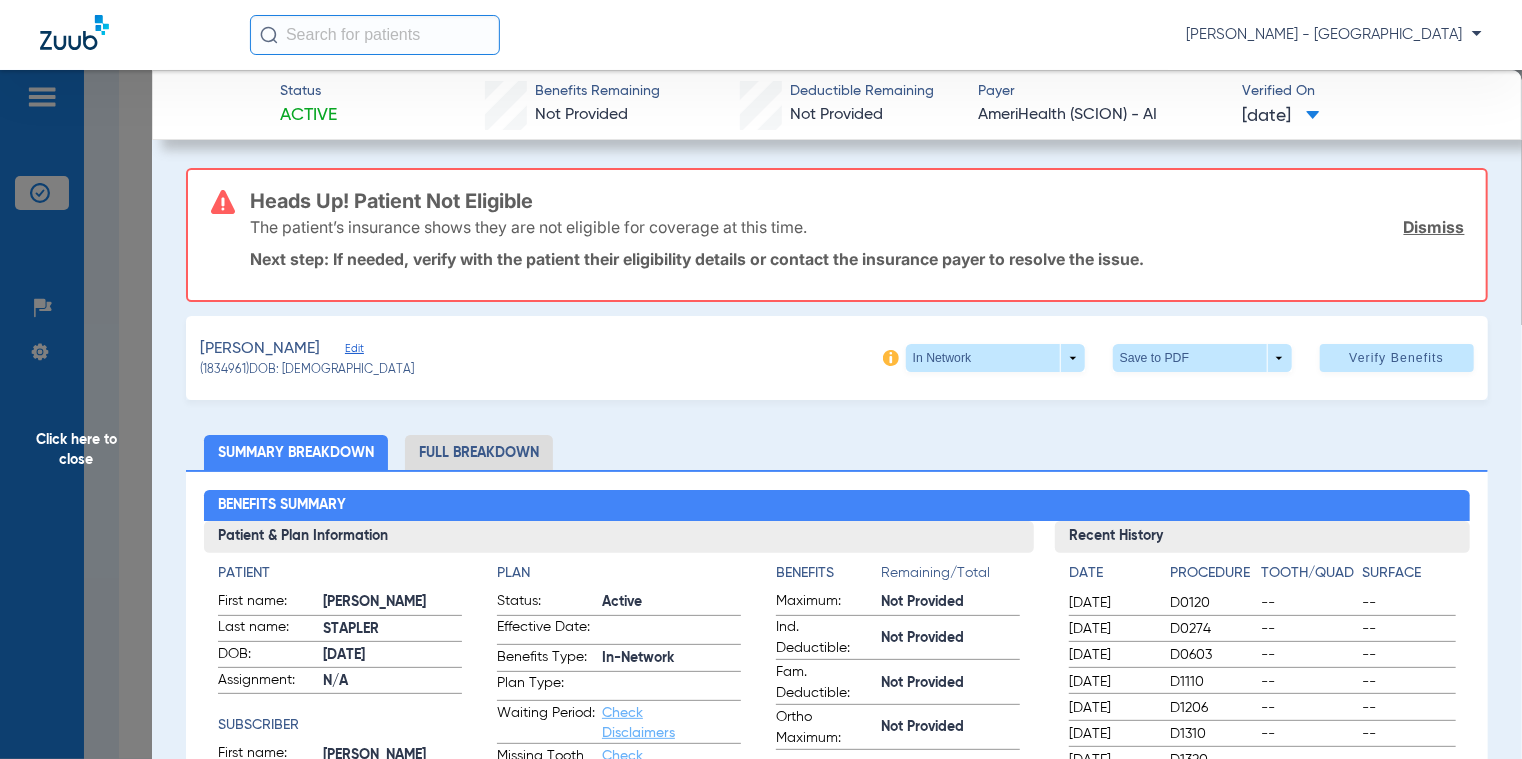 copy on "1834961" 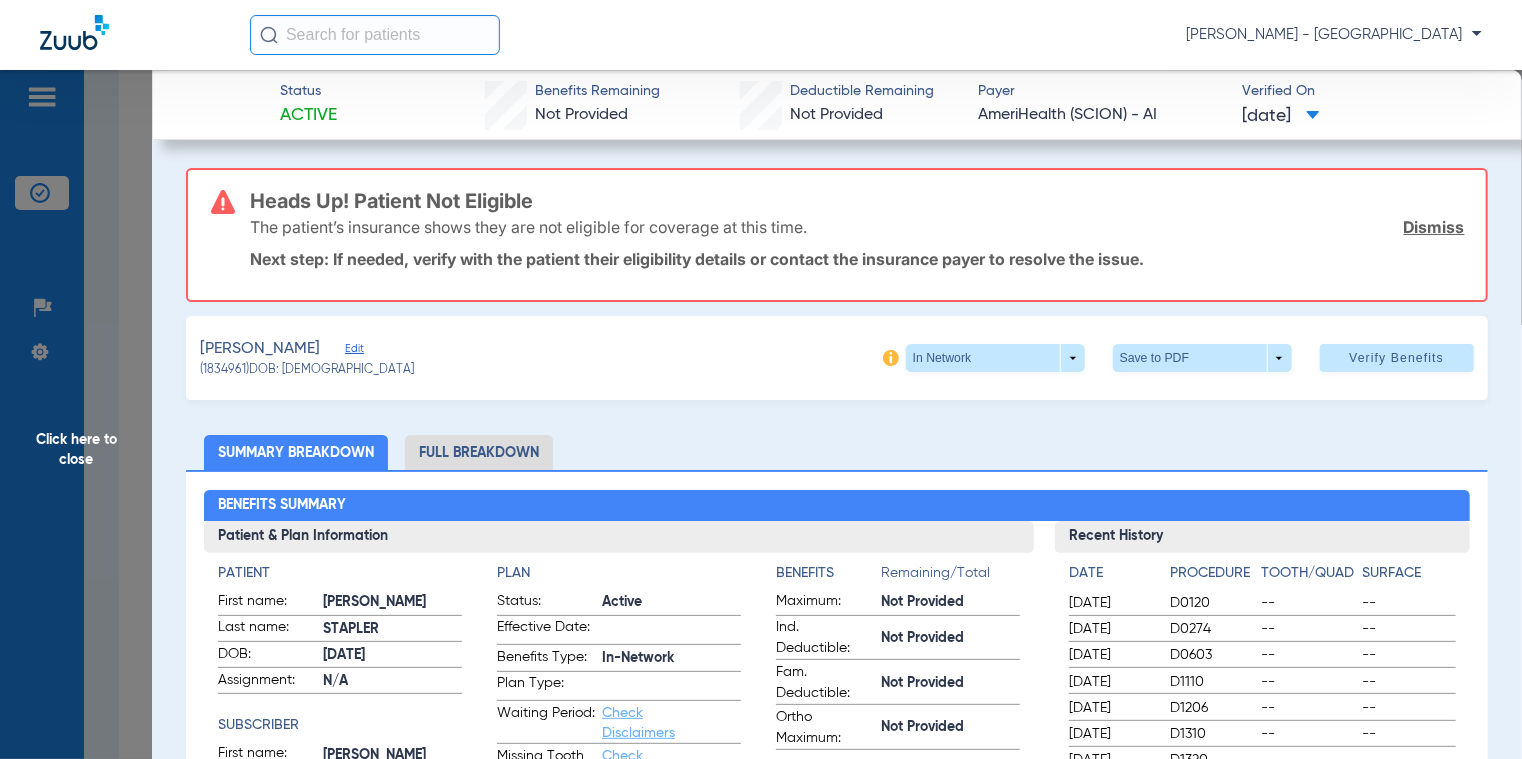 click on "Click here to close" 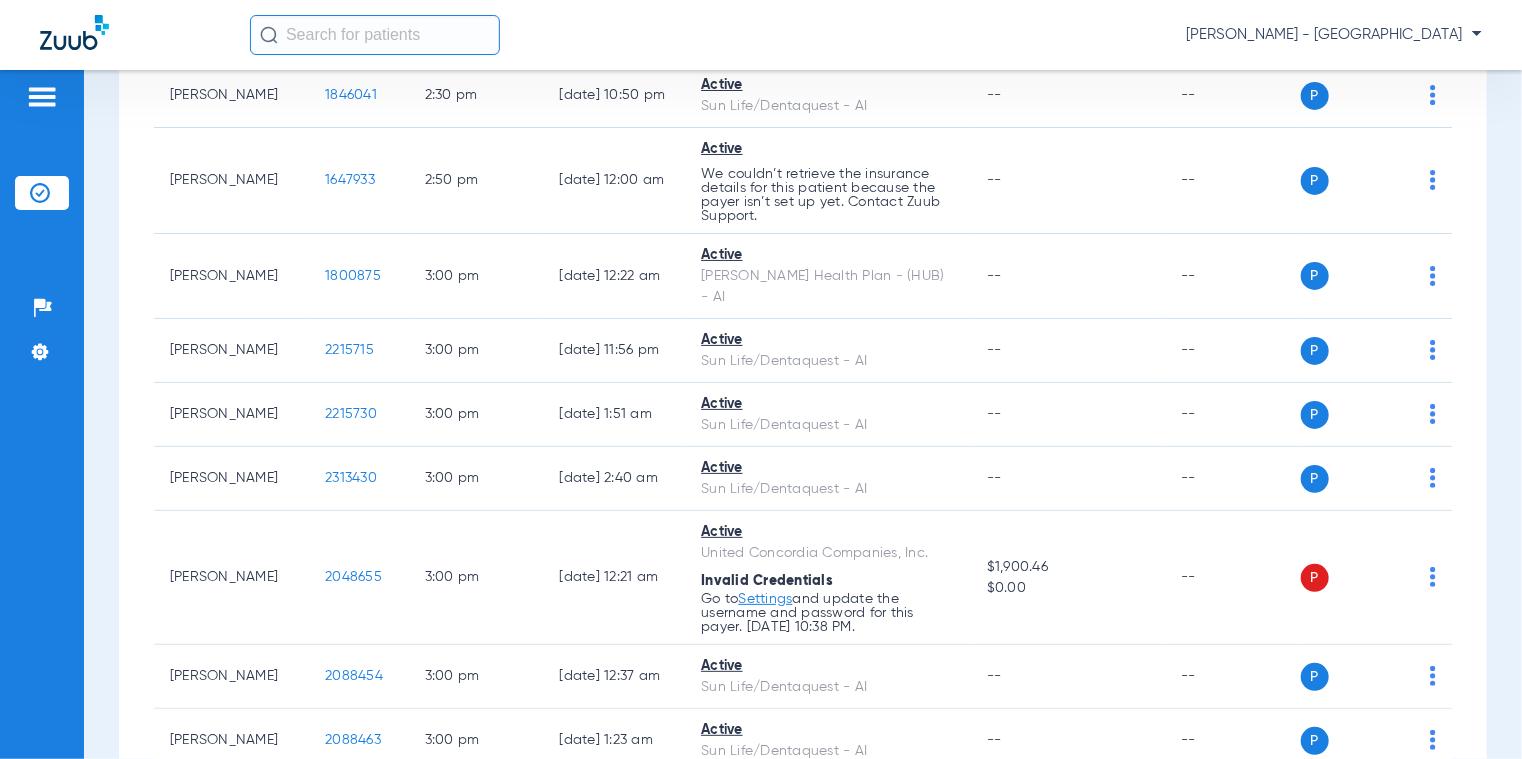 drag, startPoint x: 360, startPoint y: 340, endPoint x: 295, endPoint y: 340, distance: 65 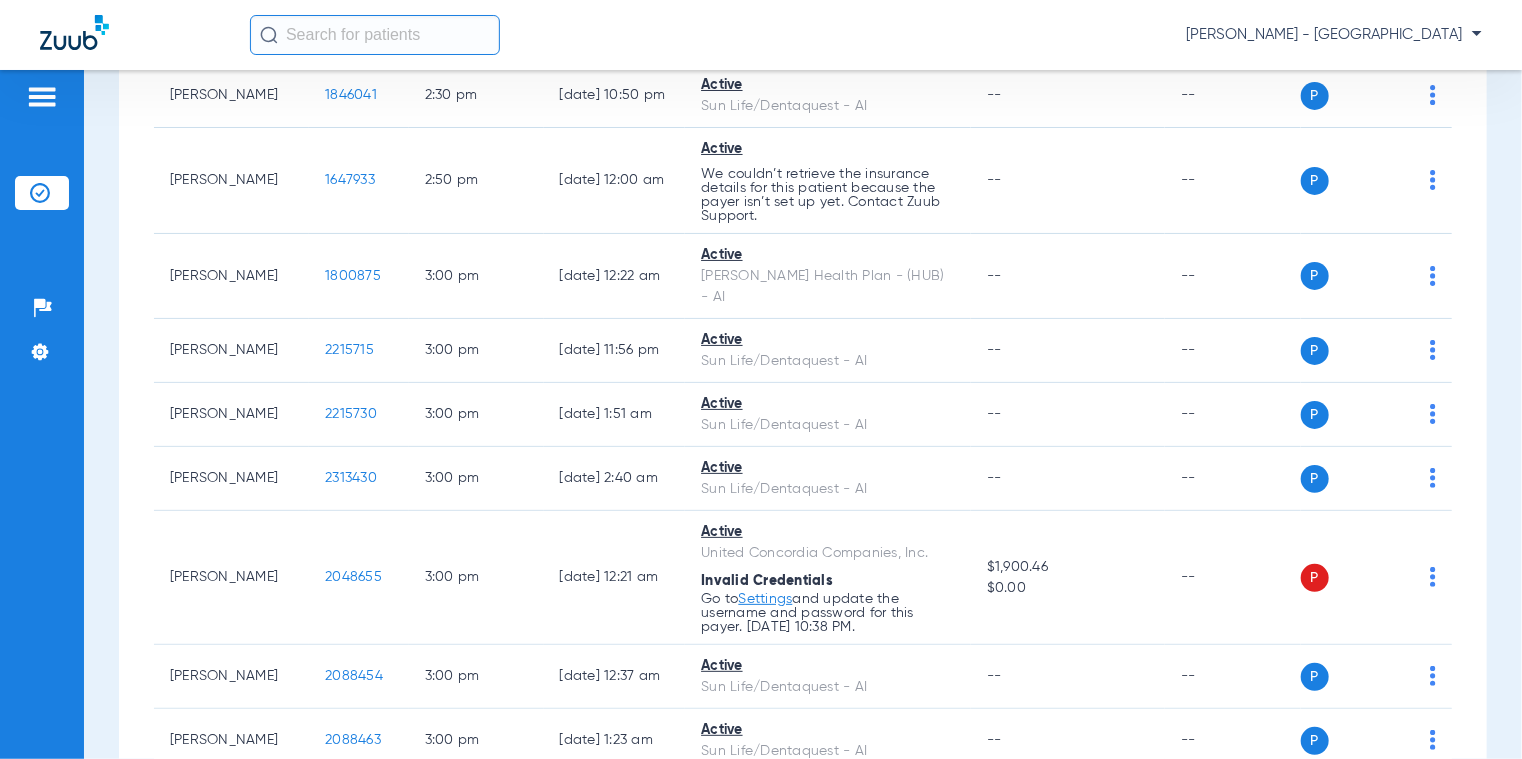 click on "1834961" 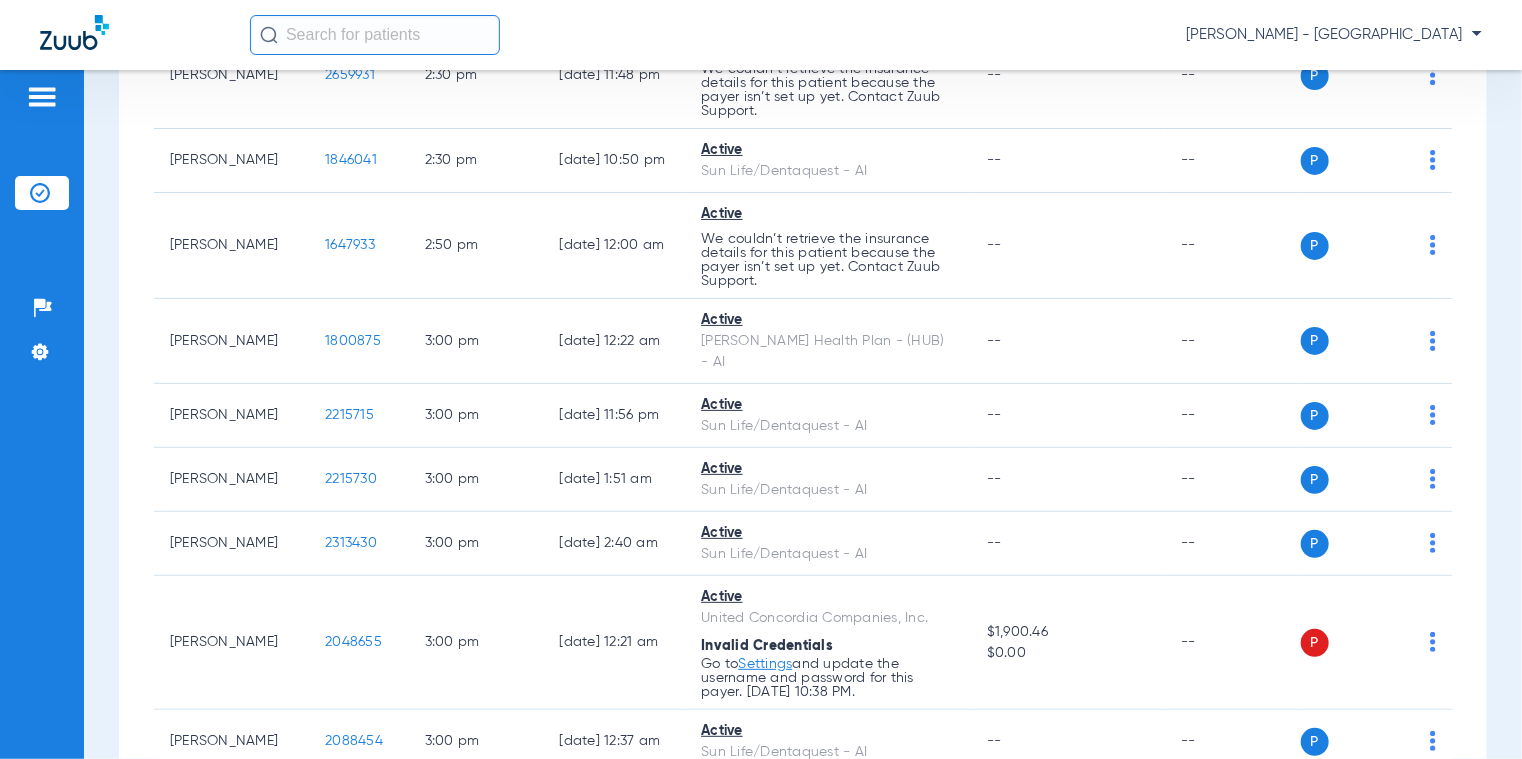 scroll, scrollTop: 14387, scrollLeft: 0, axis: vertical 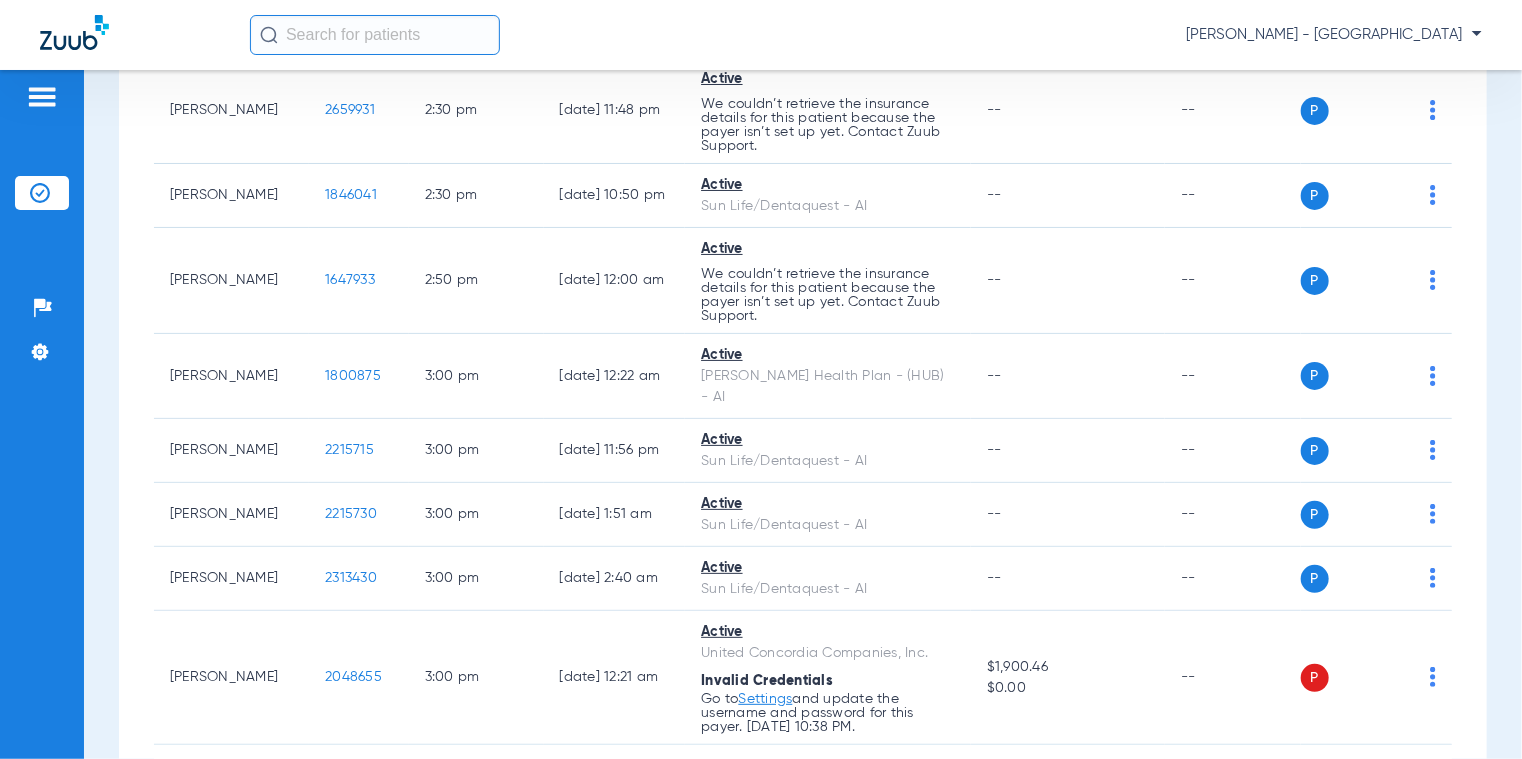 drag, startPoint x: 359, startPoint y: 339, endPoint x: 296, endPoint y: 342, distance: 63.07139 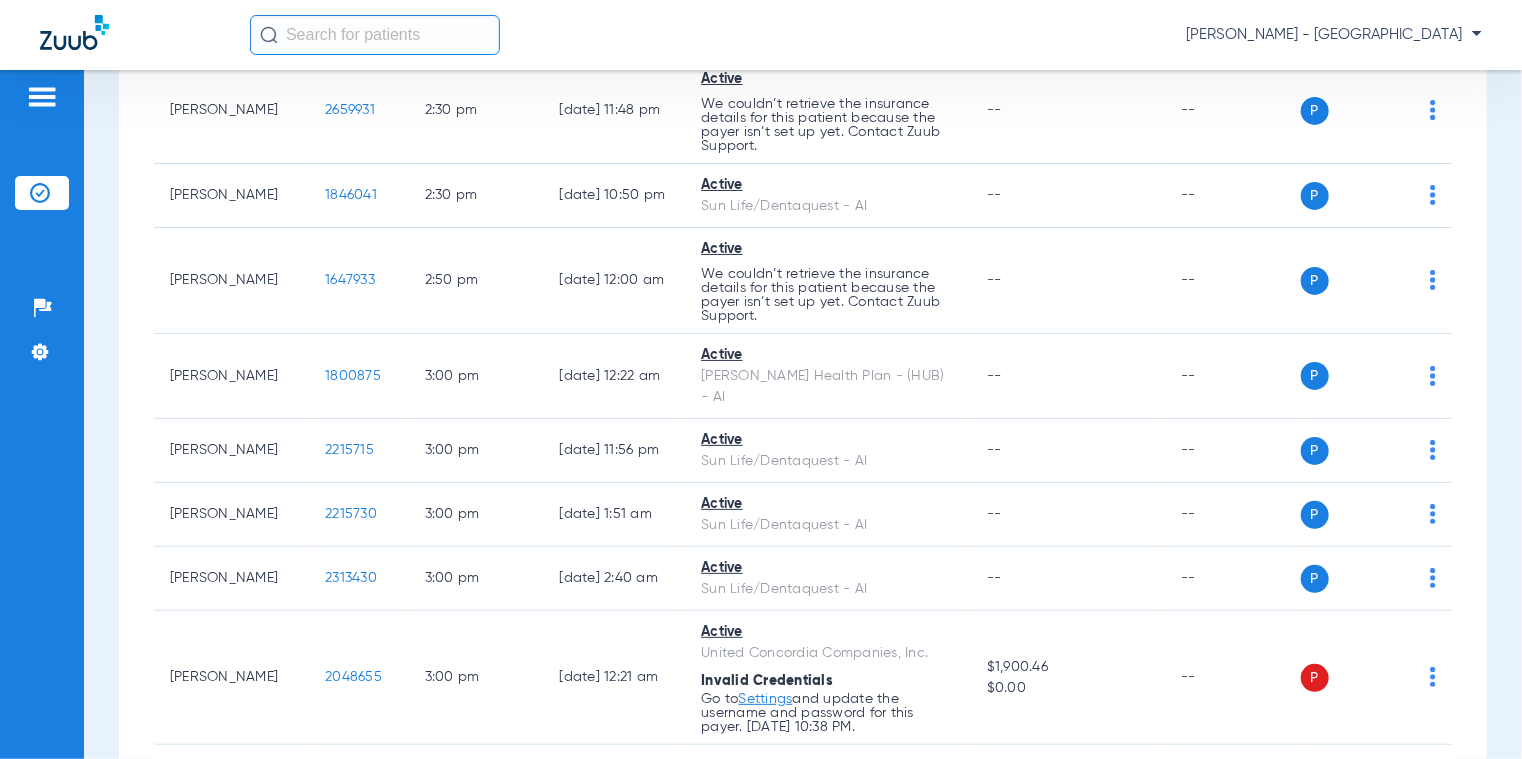 click on "1819757" 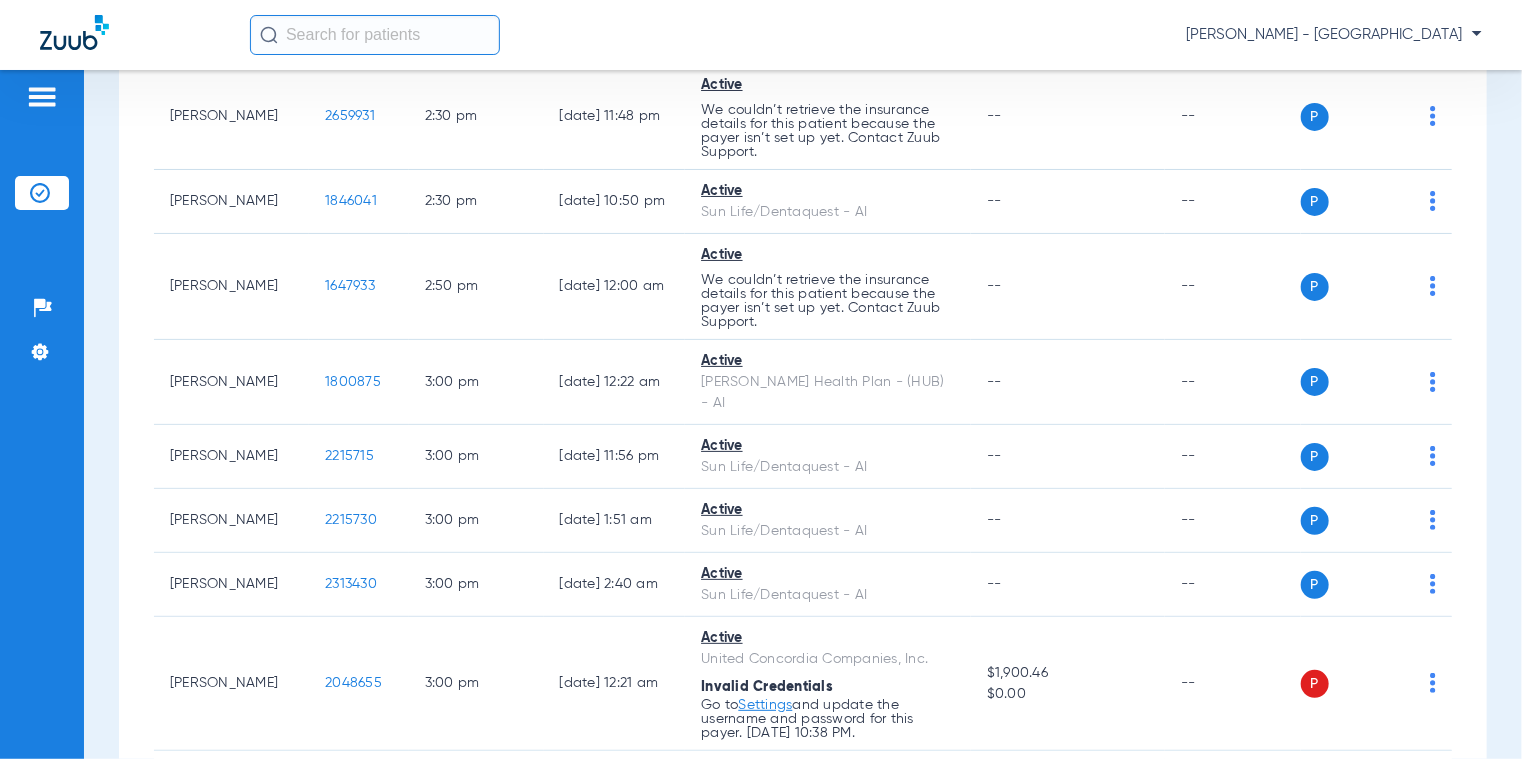 scroll, scrollTop: 14287, scrollLeft: 0, axis: vertical 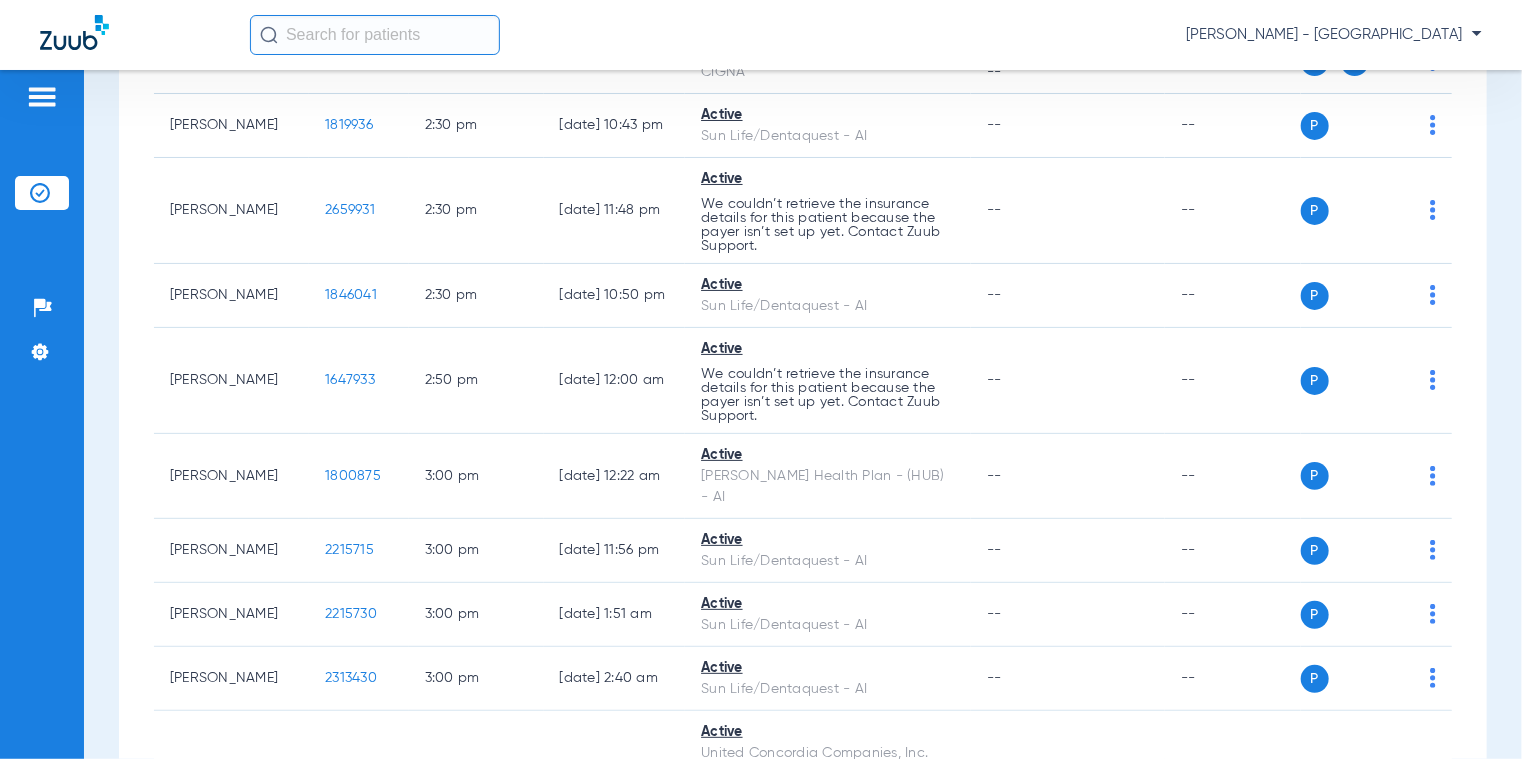 click on "1819757" 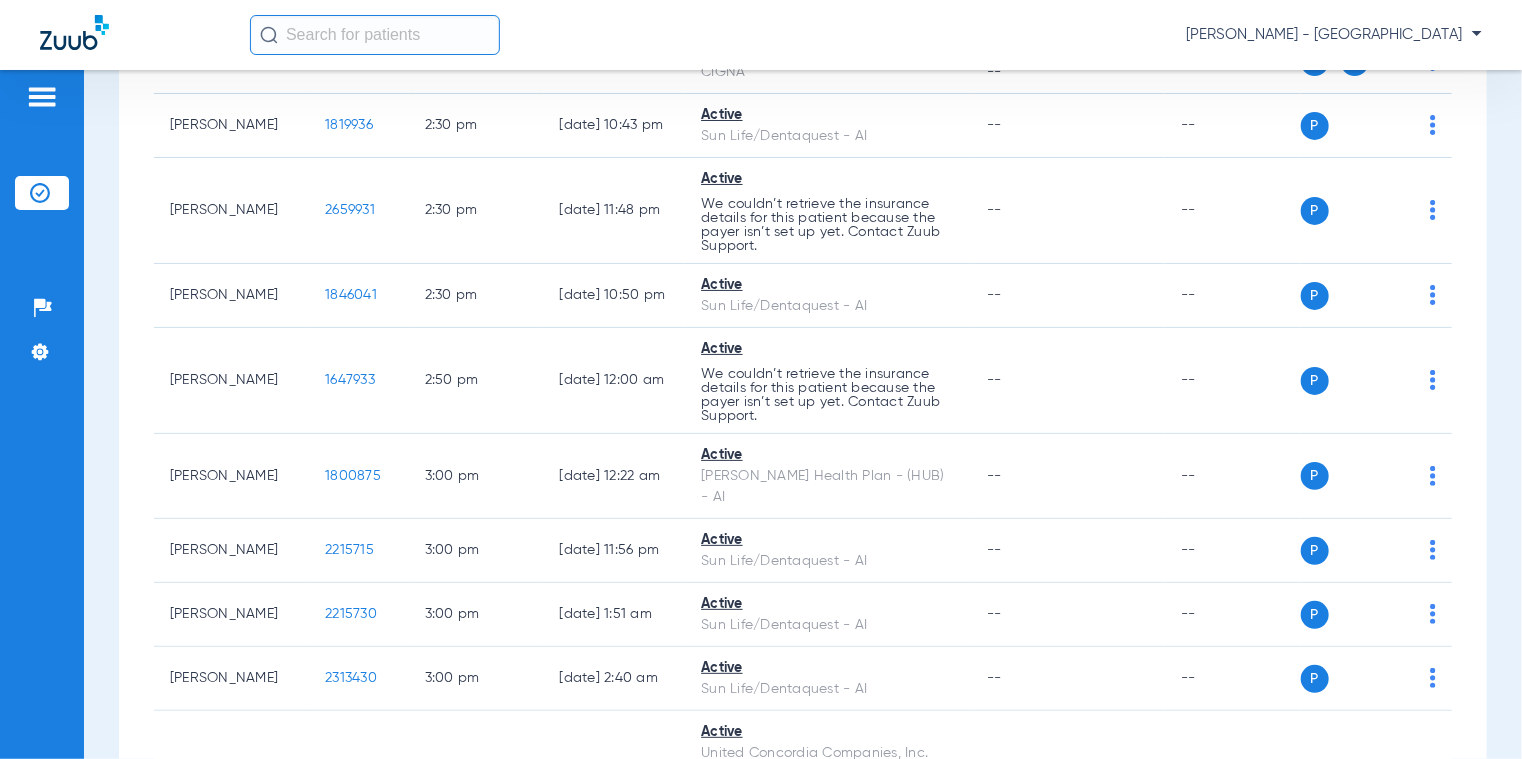 drag, startPoint x: 329, startPoint y: 384, endPoint x: 297, endPoint y: 383, distance: 32.01562 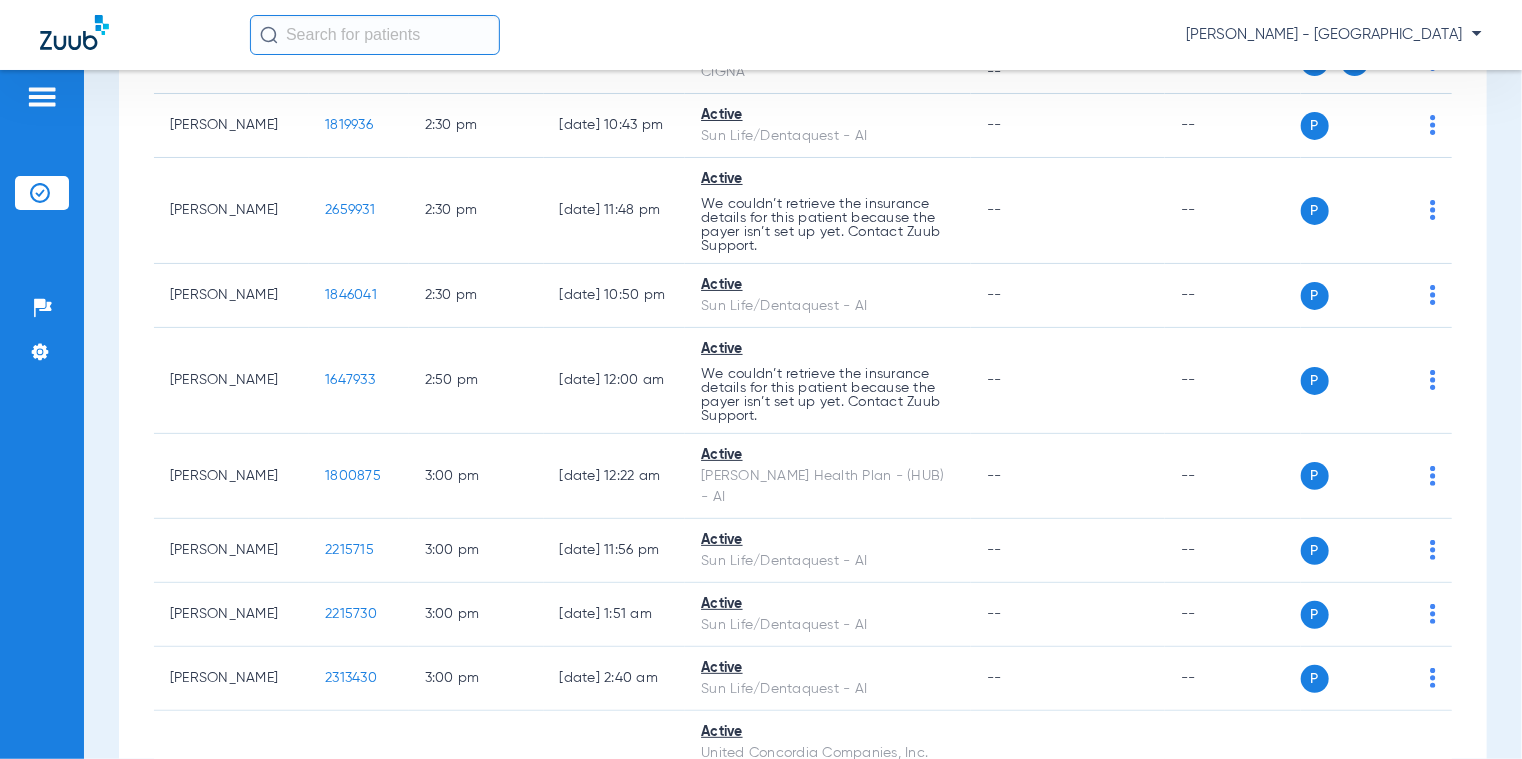 click on "1645292" 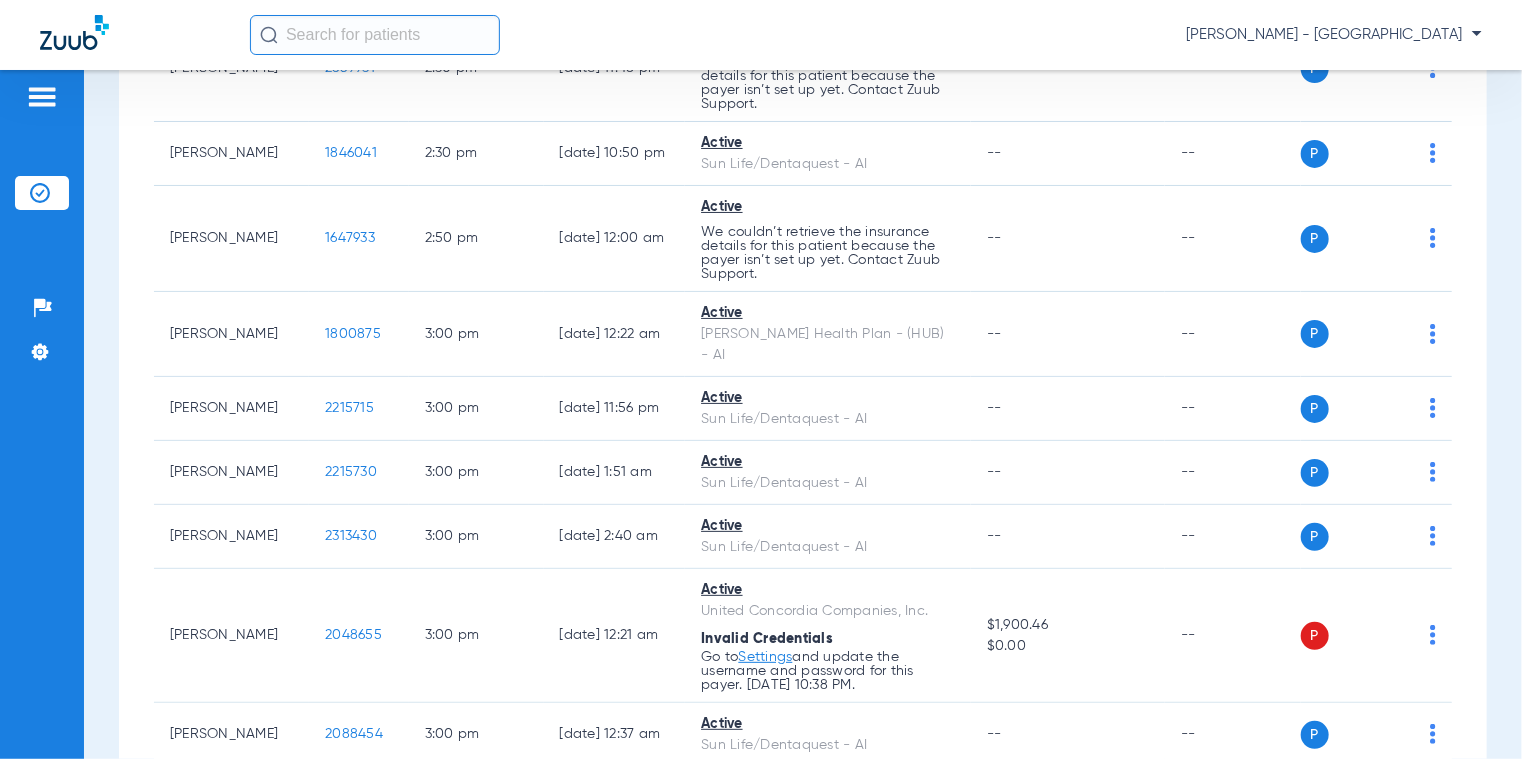 scroll, scrollTop: 14464, scrollLeft: 0, axis: vertical 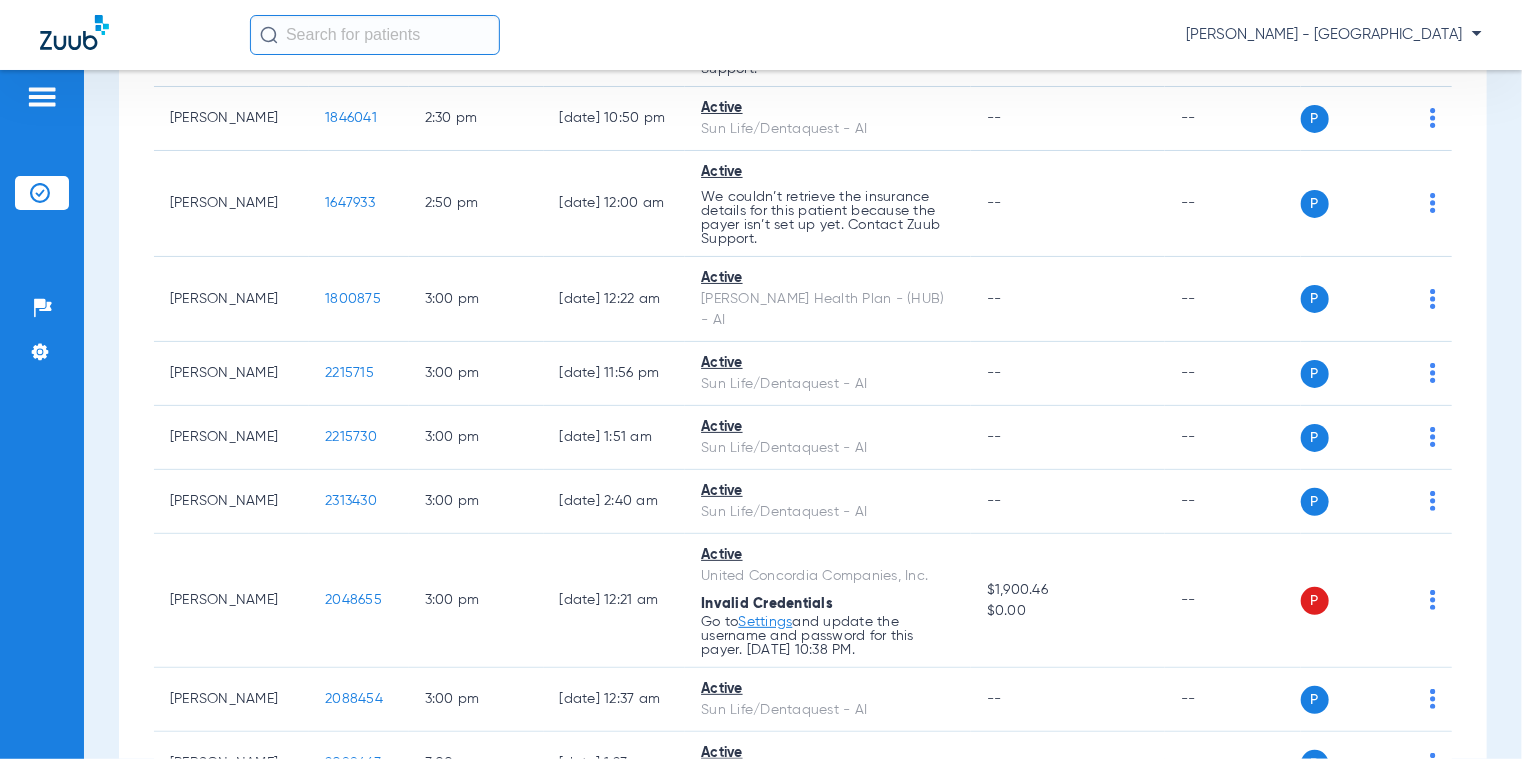 drag, startPoint x: 358, startPoint y: 467, endPoint x: 288, endPoint y: 469, distance: 70.028564 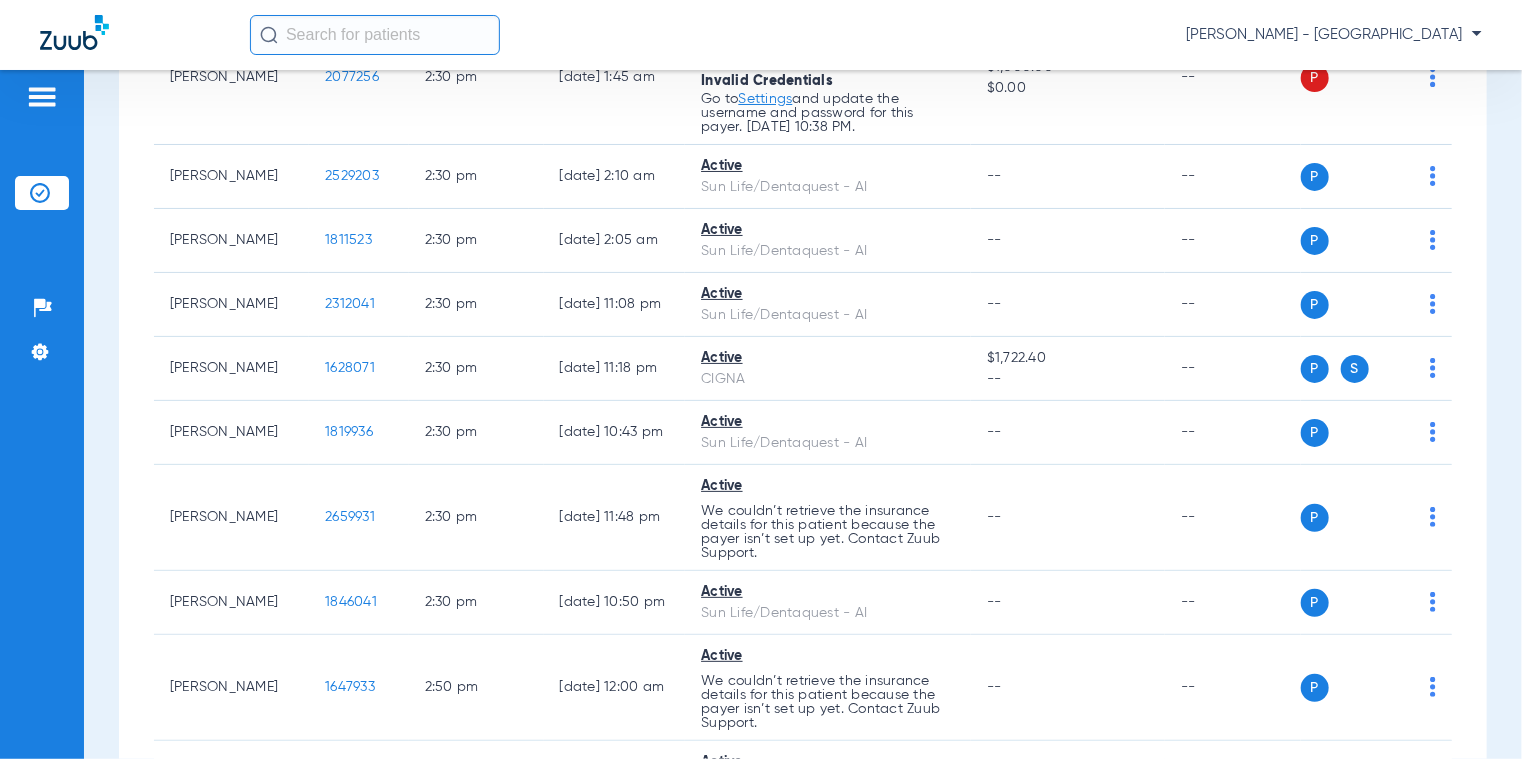 scroll, scrollTop: 13964, scrollLeft: 0, axis: vertical 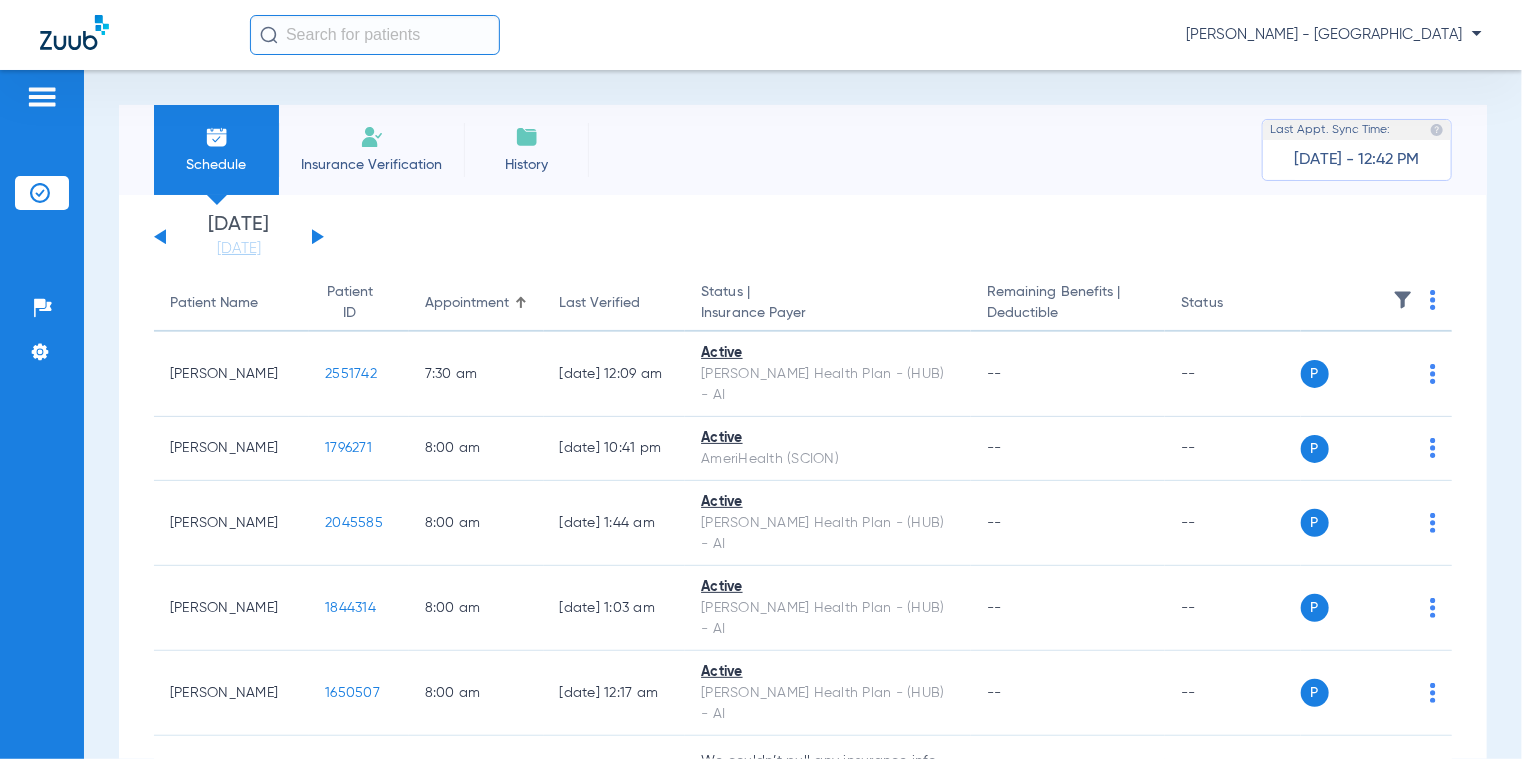 click on "[DATE]   [DATE]   [DATE]   [DATE]   [DATE]   [DATE]   [DATE]   [DATE]   [DATE]   [DATE]   [DATE]   [DATE]   [DATE]   [DATE]   [DATE]   [DATE]   [DATE]   [DATE]   [DATE]   [DATE]   [DATE]   [DATE]   [DATE]   [DATE]   [DATE]   [DATE]   [DATE]   [DATE]   [DATE]   [DATE]   [DATE]   [DATE]   [DATE]   [DATE]   [DATE]   [DATE]   [DATE]   [DATE]   [DATE]   [DATE]   [DATE]   [DATE]   [DATE]   [DATE]   [DATE]" 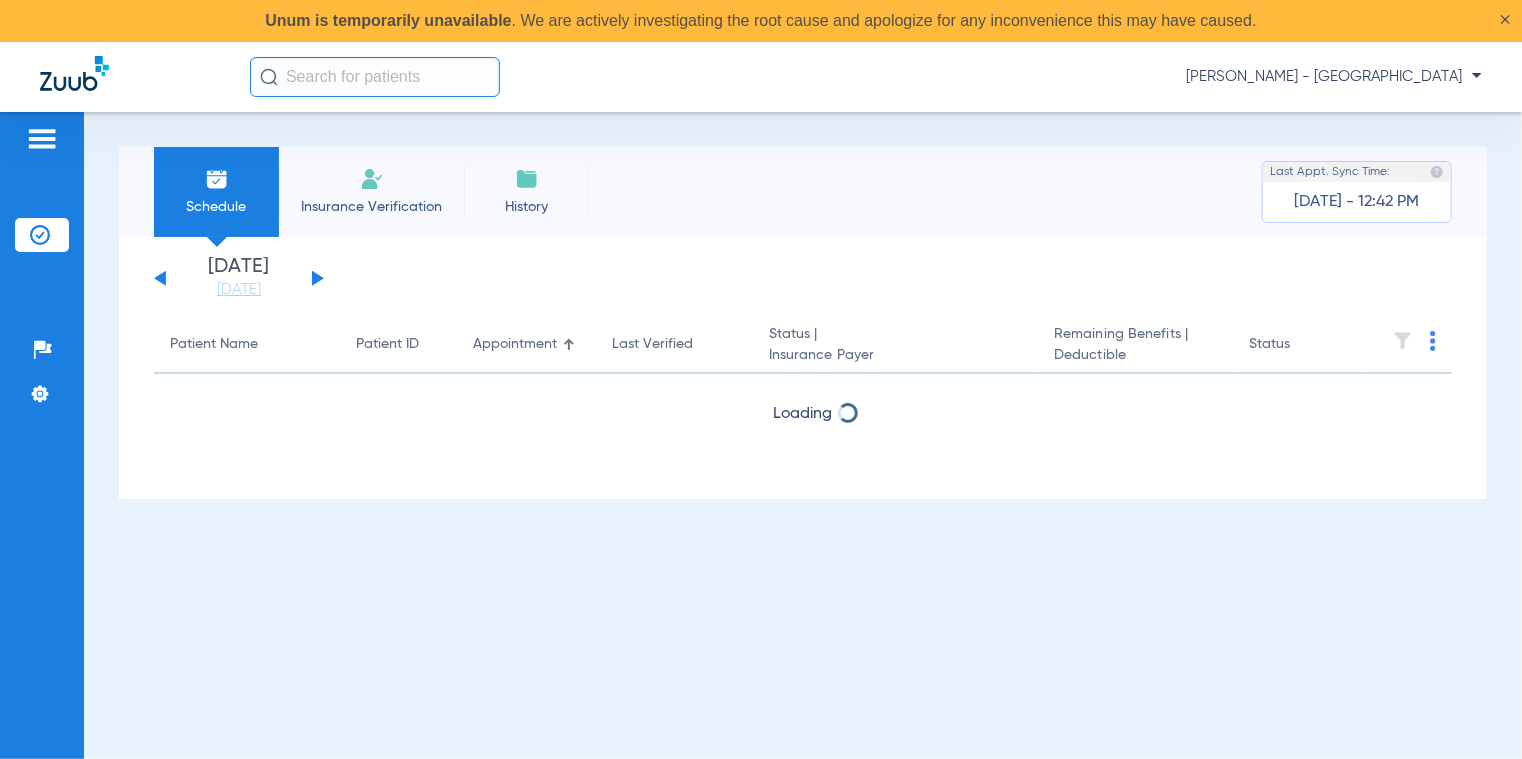 click 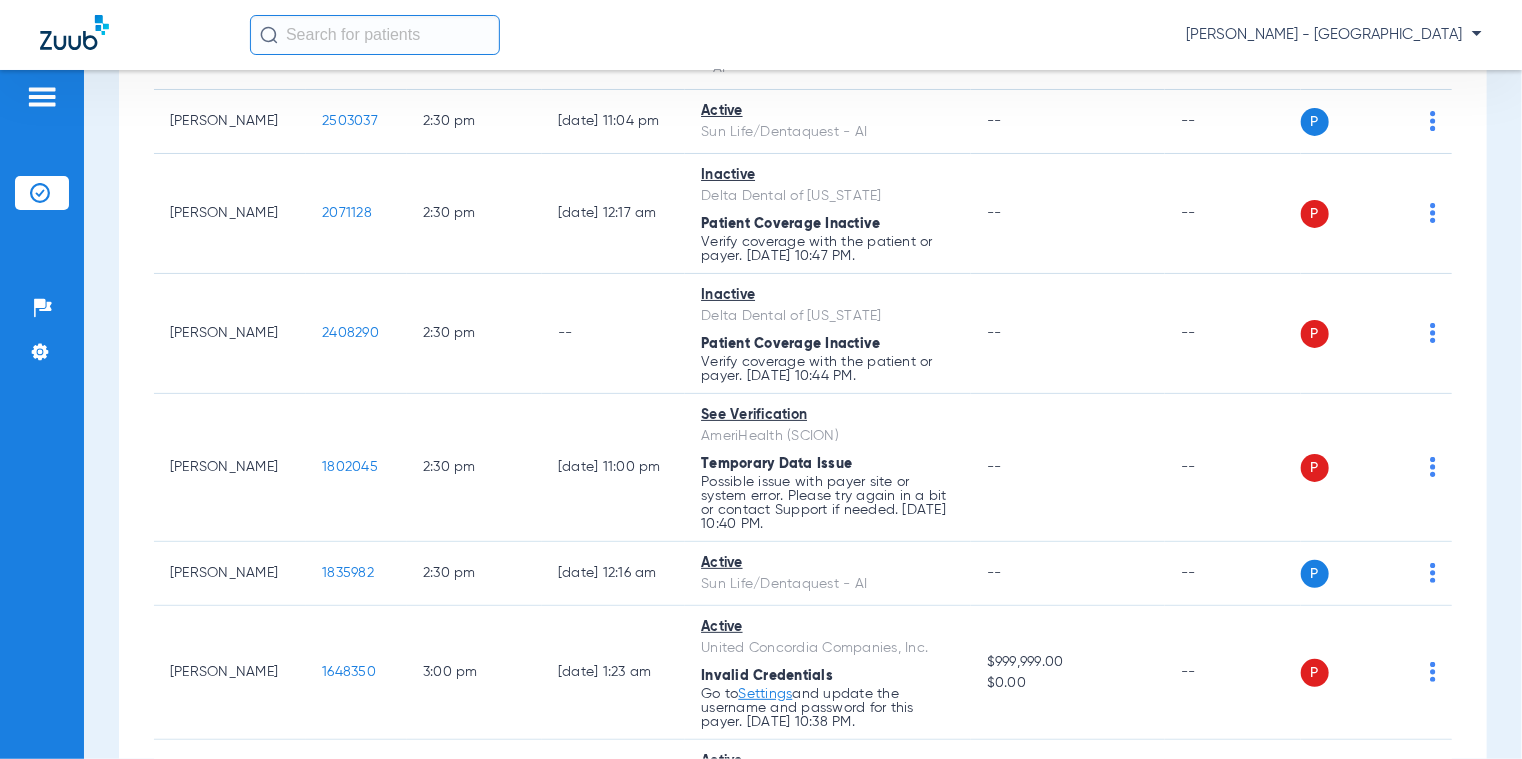 scroll, scrollTop: 17953, scrollLeft: 0, axis: vertical 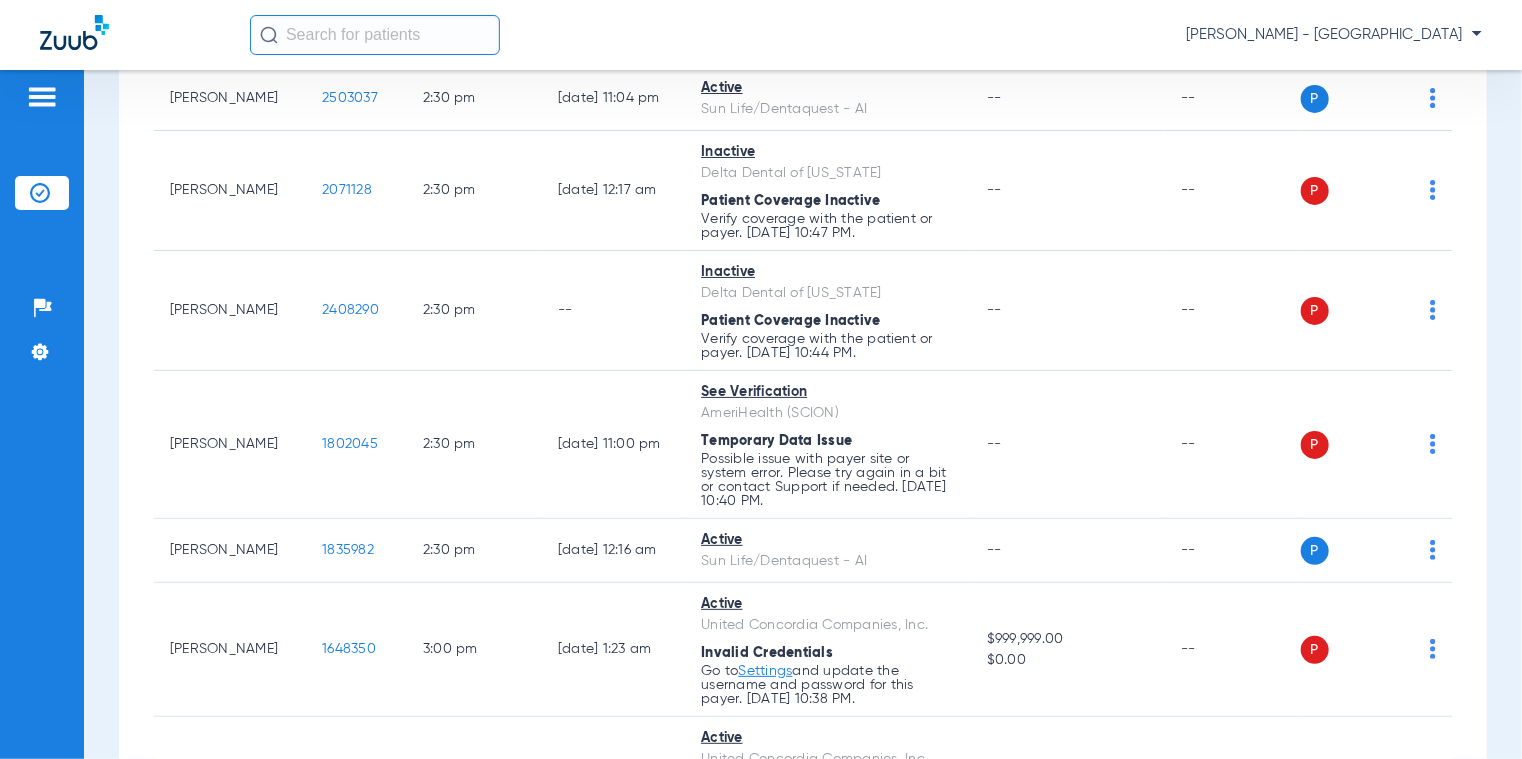 drag, startPoint x: 354, startPoint y: 601, endPoint x: 284, endPoint y: 605, distance: 70.11419 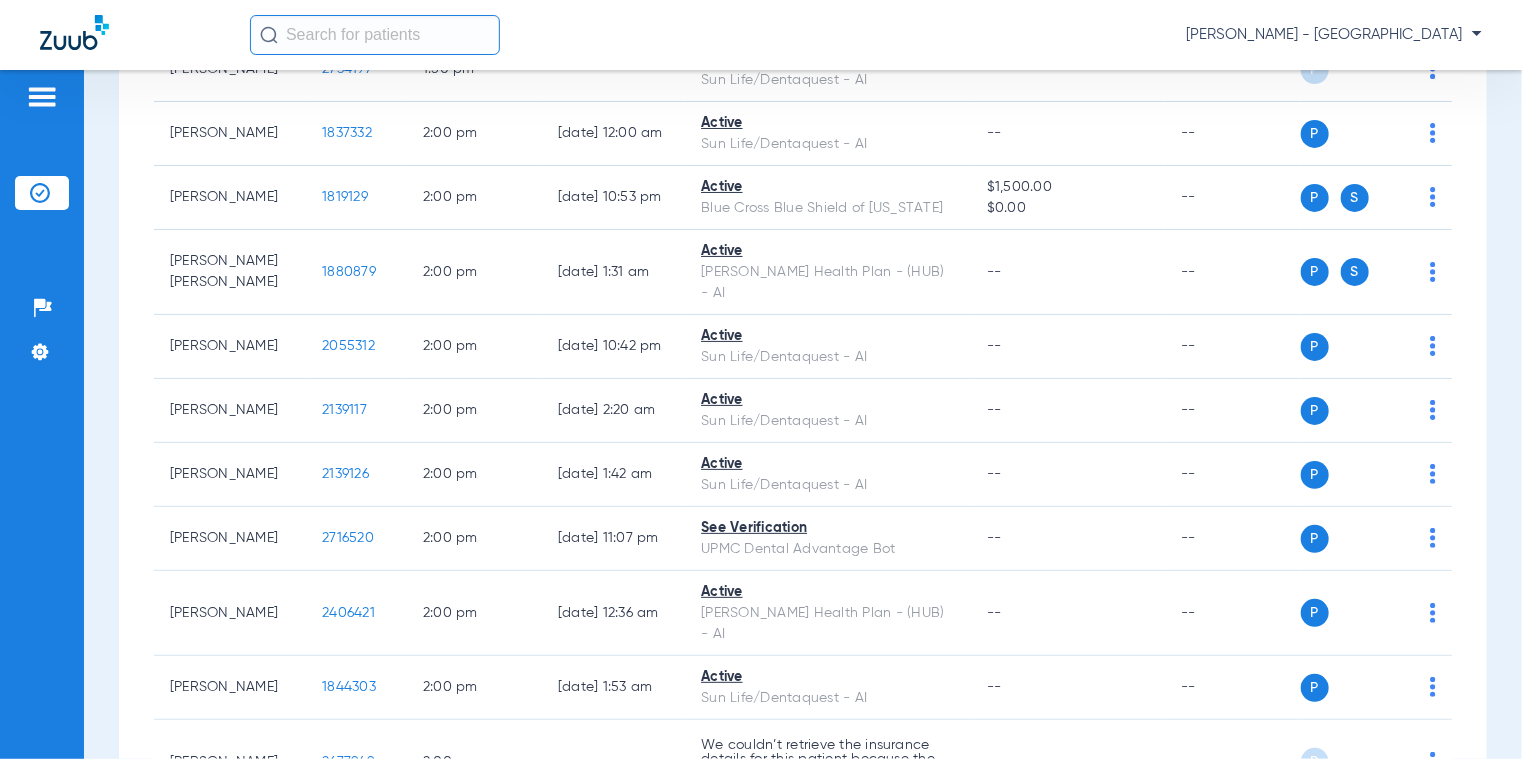 scroll, scrollTop: 15753, scrollLeft: 0, axis: vertical 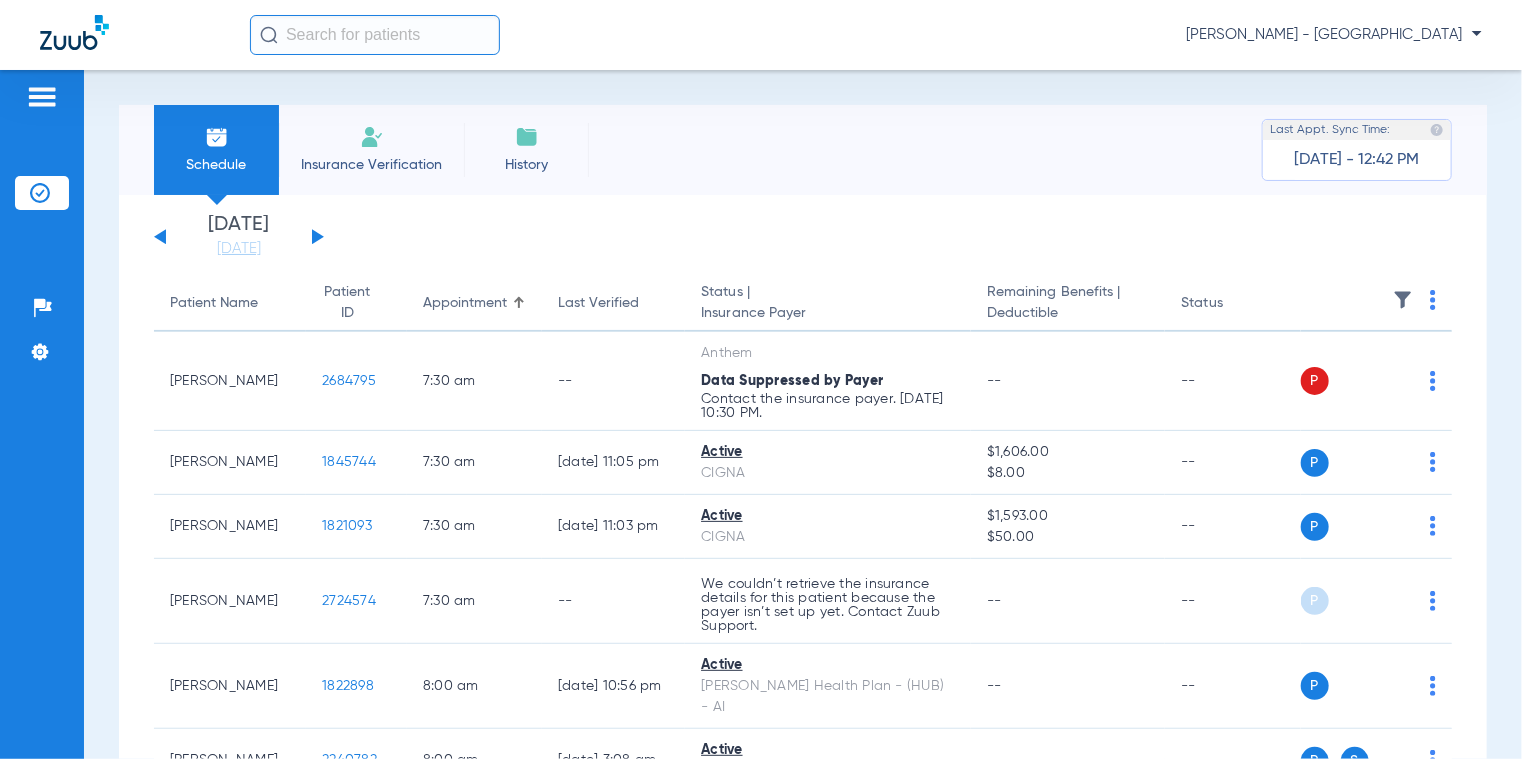 click on "[DATE]   [DATE]   [DATE]   [DATE]   [DATE]   [DATE]   [DATE]   [DATE]   [DATE]   [DATE]   [DATE]   [DATE]   [DATE]   [DATE]   [DATE]   [DATE]   [DATE]   [DATE]   [DATE]   [DATE]   [DATE]   [DATE]   [DATE]   [DATE]   [DATE]   [DATE]   [DATE]   [DATE]   [DATE]   [DATE]   [DATE]   [DATE]   [DATE]   [DATE]   [DATE]   [DATE]   [DATE]   [DATE]   [DATE]   [DATE]   [DATE]   [DATE]   [DATE]   [DATE]   [DATE]" 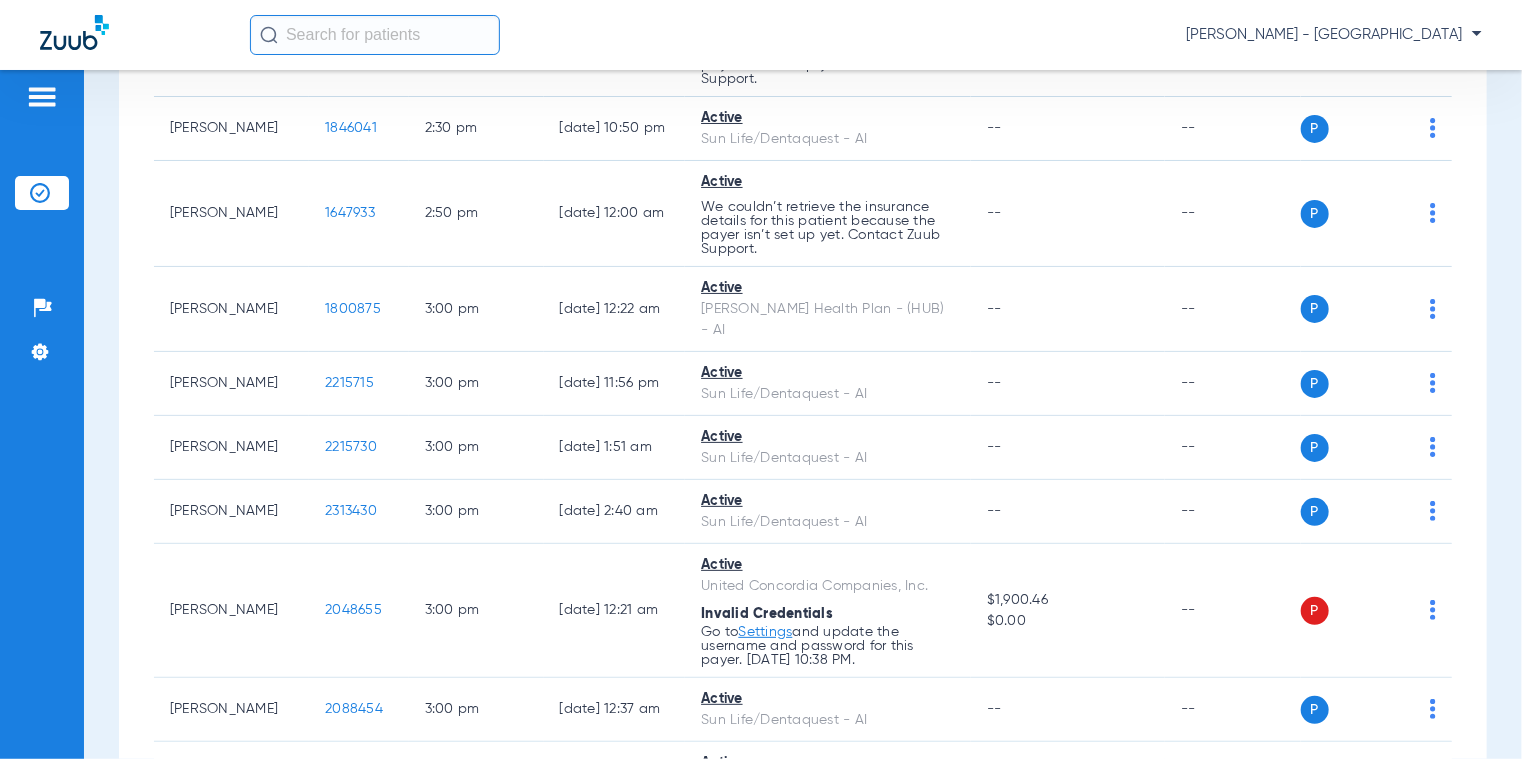 scroll, scrollTop: 14714, scrollLeft: 0, axis: vertical 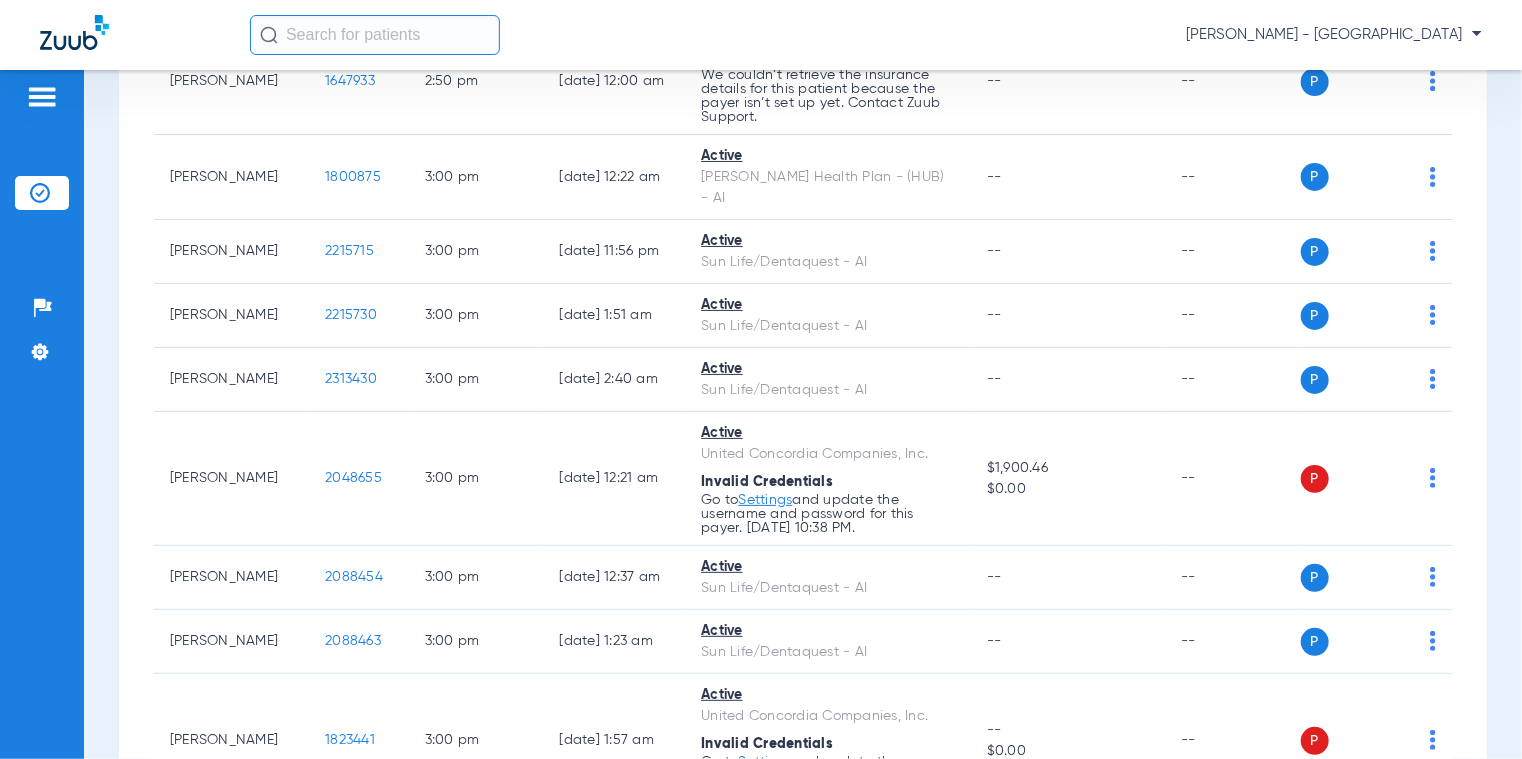 drag, startPoint x: 363, startPoint y: 251, endPoint x: 295, endPoint y: 247, distance: 68.117546 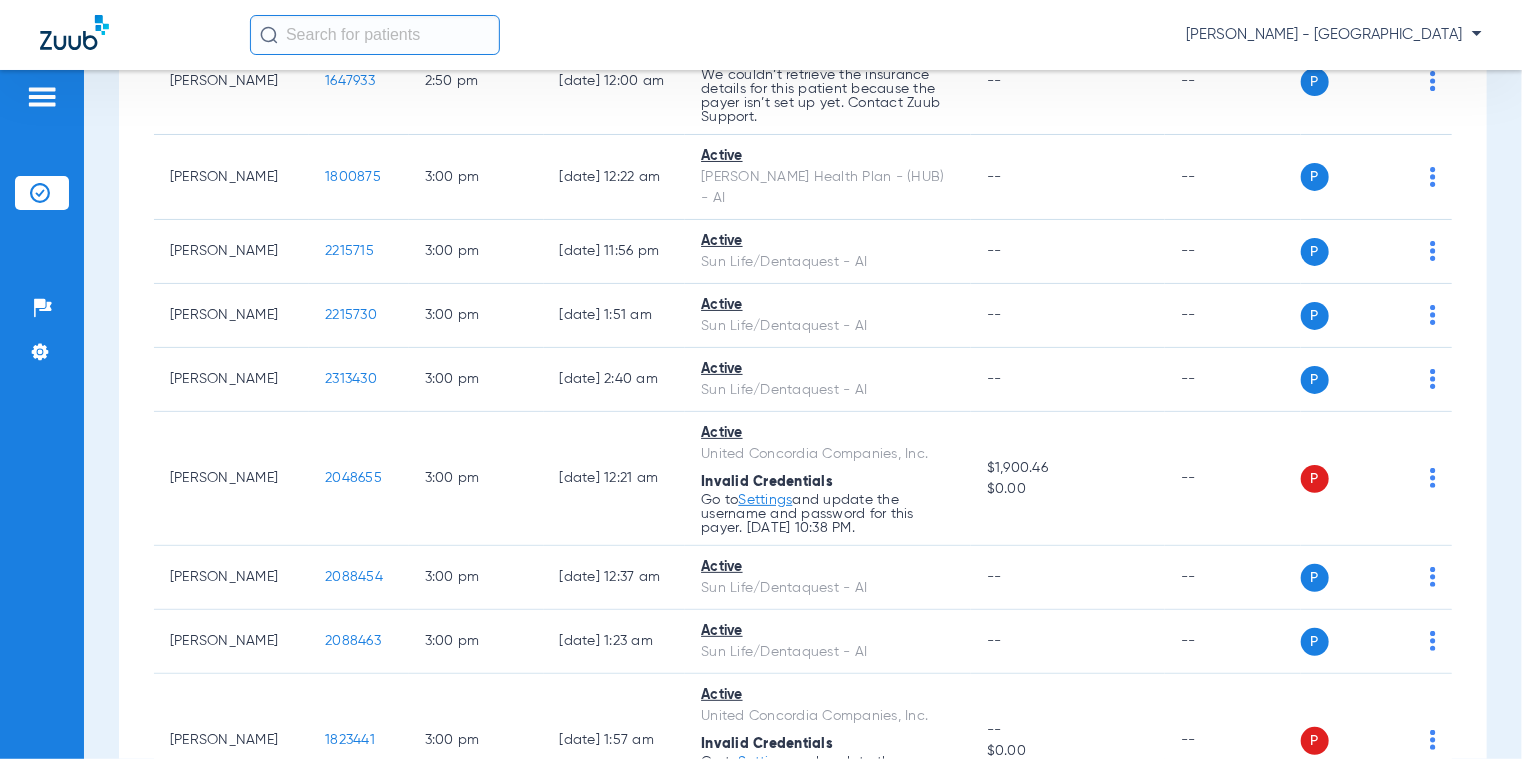 scroll, scrollTop: 14112, scrollLeft: 0, axis: vertical 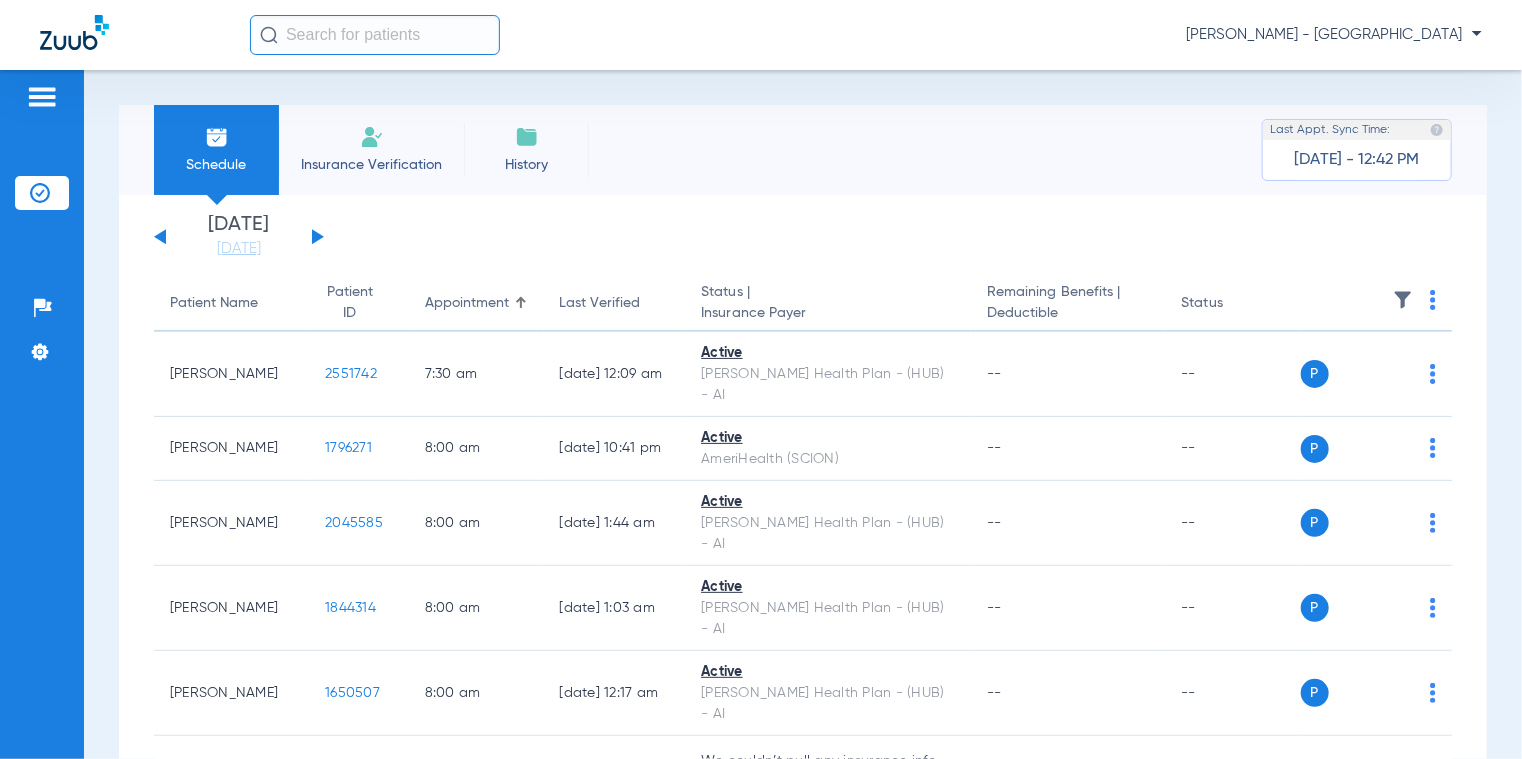 click on "[DATE]   [DATE]   [DATE]   [DATE]   [DATE]   [DATE]   [DATE]   [DATE]   [DATE]   [DATE]   [DATE]   [DATE]   [DATE]   [DATE]   [DATE]   [DATE]   [DATE]   [DATE]   [DATE]   [DATE]   [DATE]   [DATE]   [DATE]   [DATE]   [DATE]   [DATE]   [DATE]   [DATE]   [DATE]   [DATE]   [DATE]   [DATE]   [DATE]   [DATE]   [DATE]   [DATE]   [DATE]   [DATE]   [DATE]   [DATE]   [DATE]   [DATE]   [DATE]   [DATE]   [DATE]" 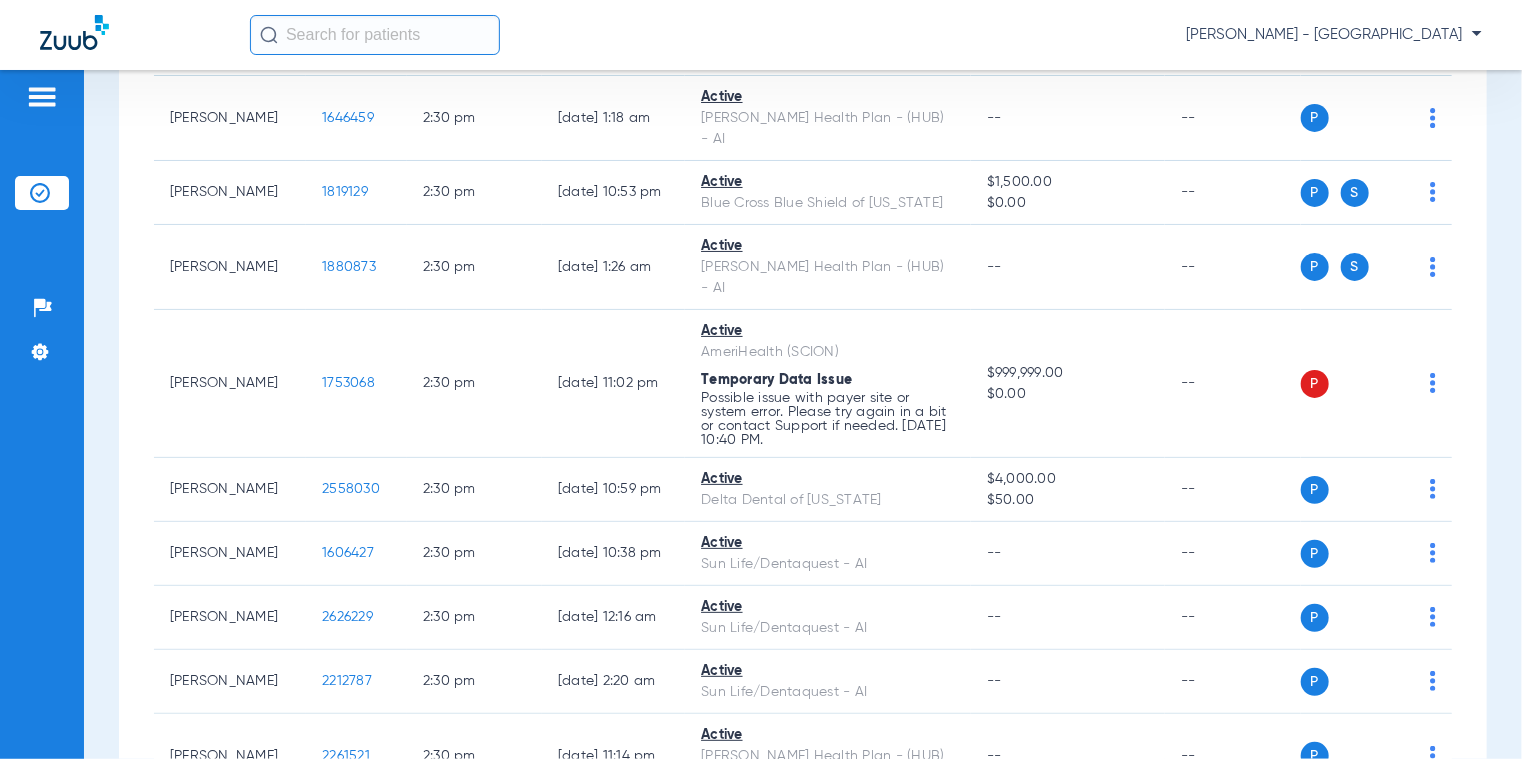 scroll, scrollTop: 17953, scrollLeft: 0, axis: vertical 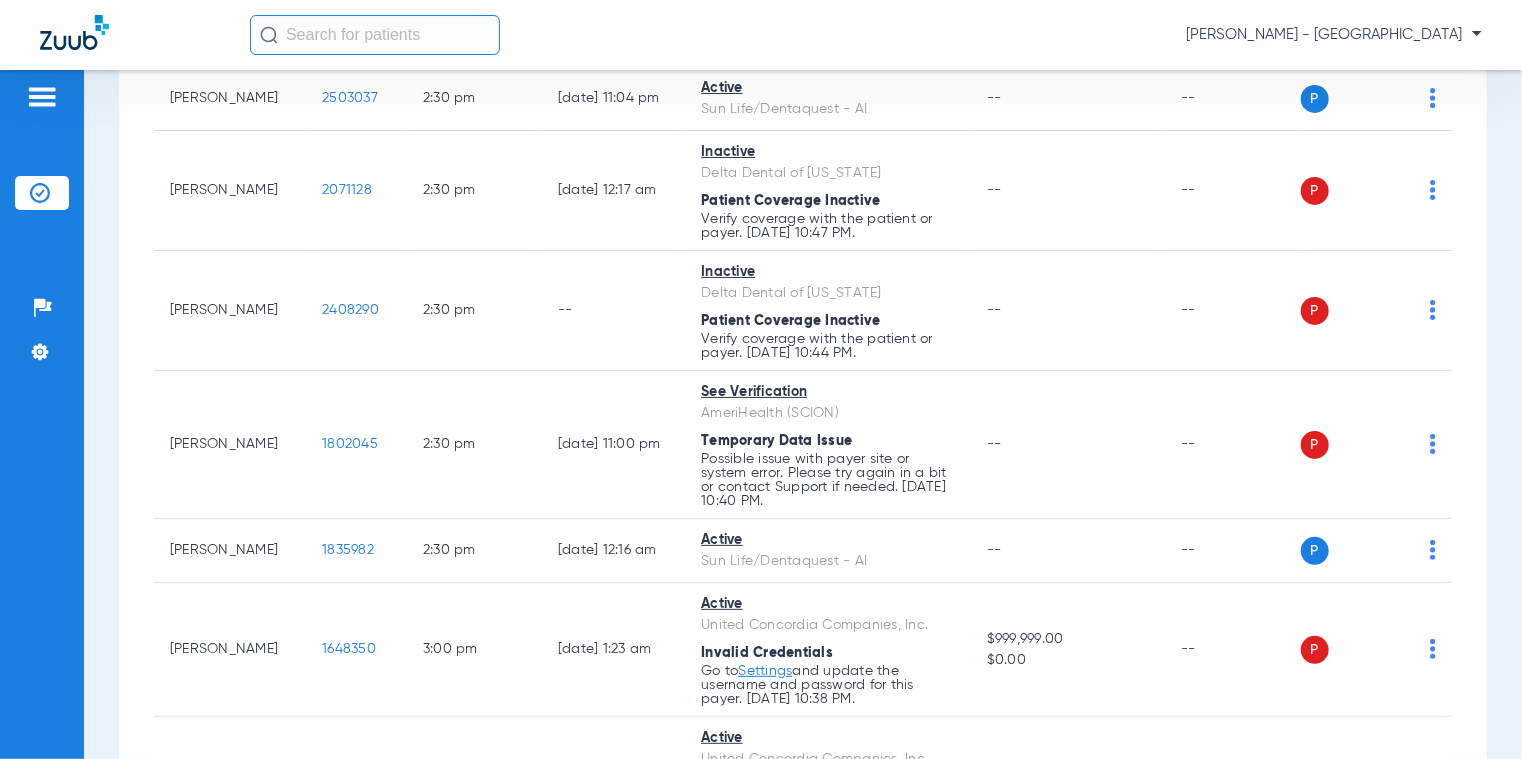 drag, startPoint x: 311, startPoint y: 526, endPoint x: 297, endPoint y: 527, distance: 14.035668 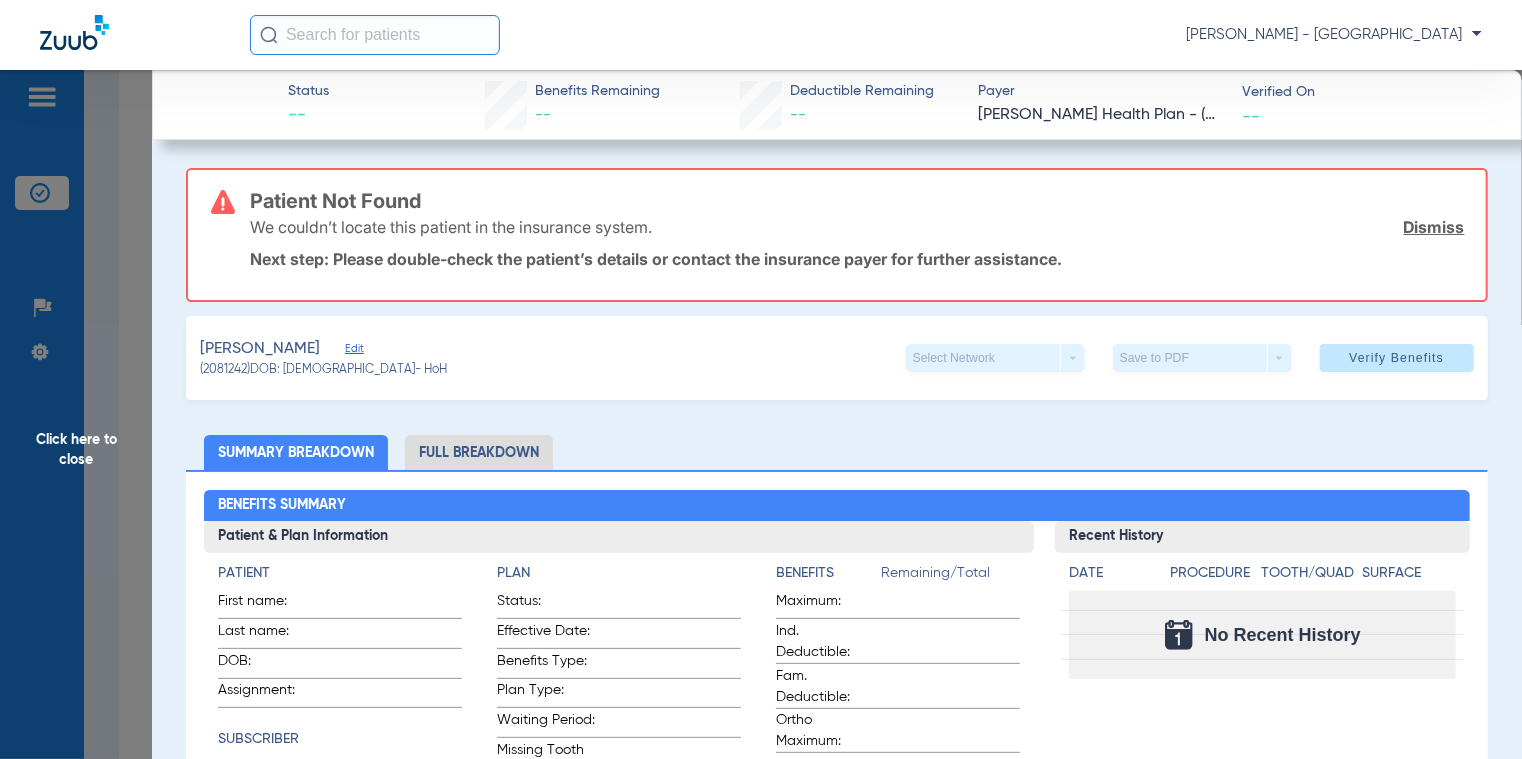 click on "Dismiss" 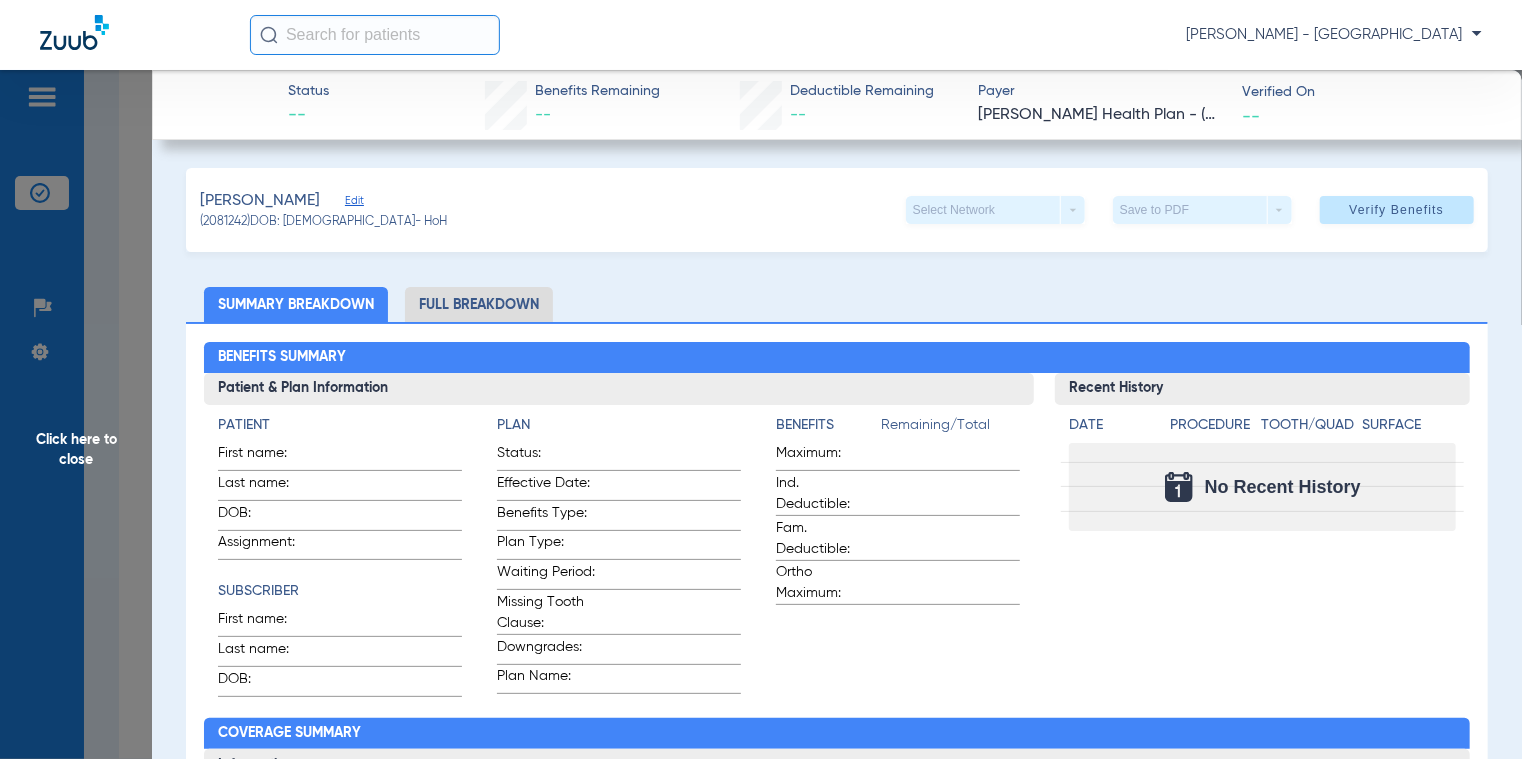 click on "Click here to close" 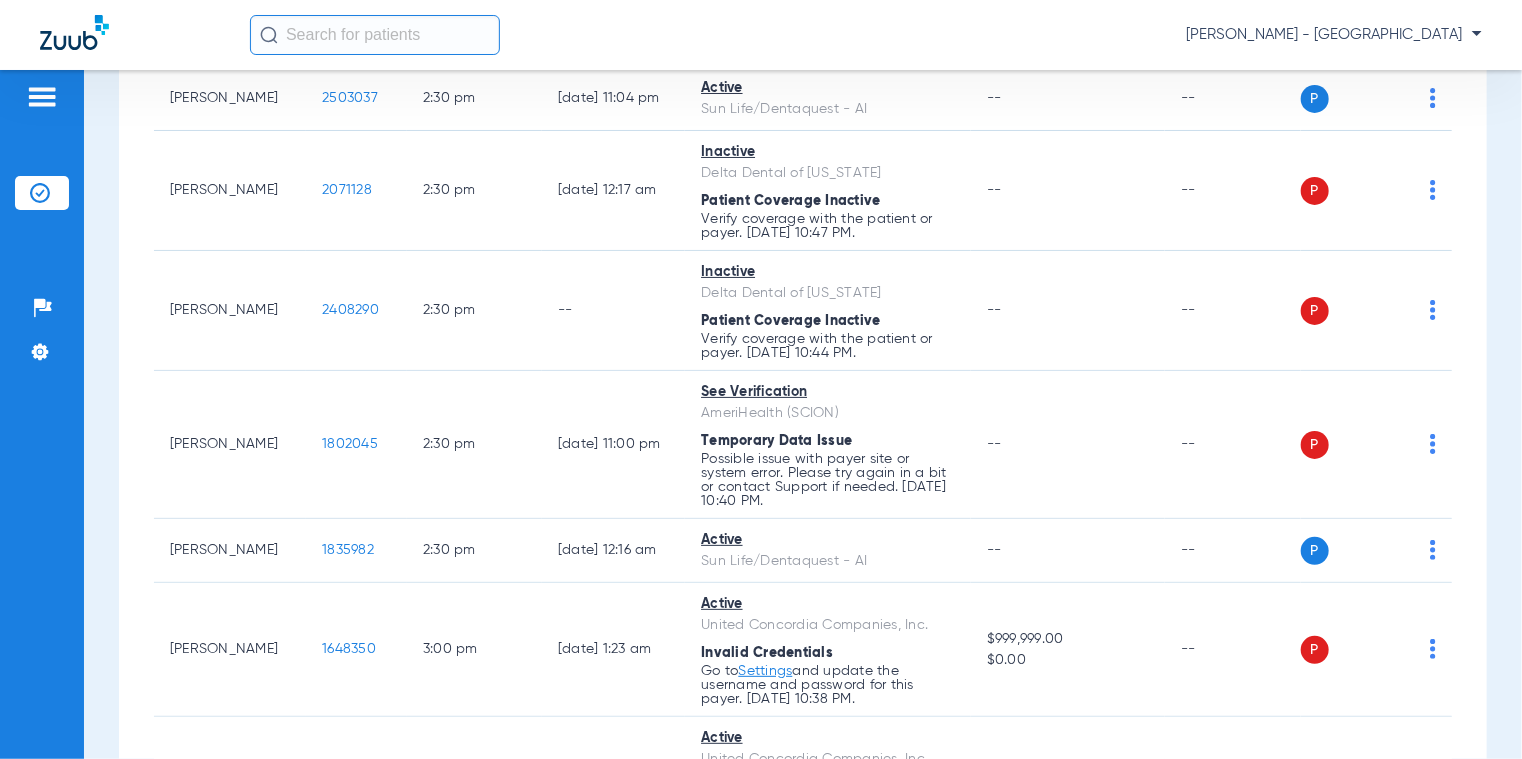 drag, startPoint x: 363, startPoint y: 435, endPoint x: 292, endPoint y: 436, distance: 71.00704 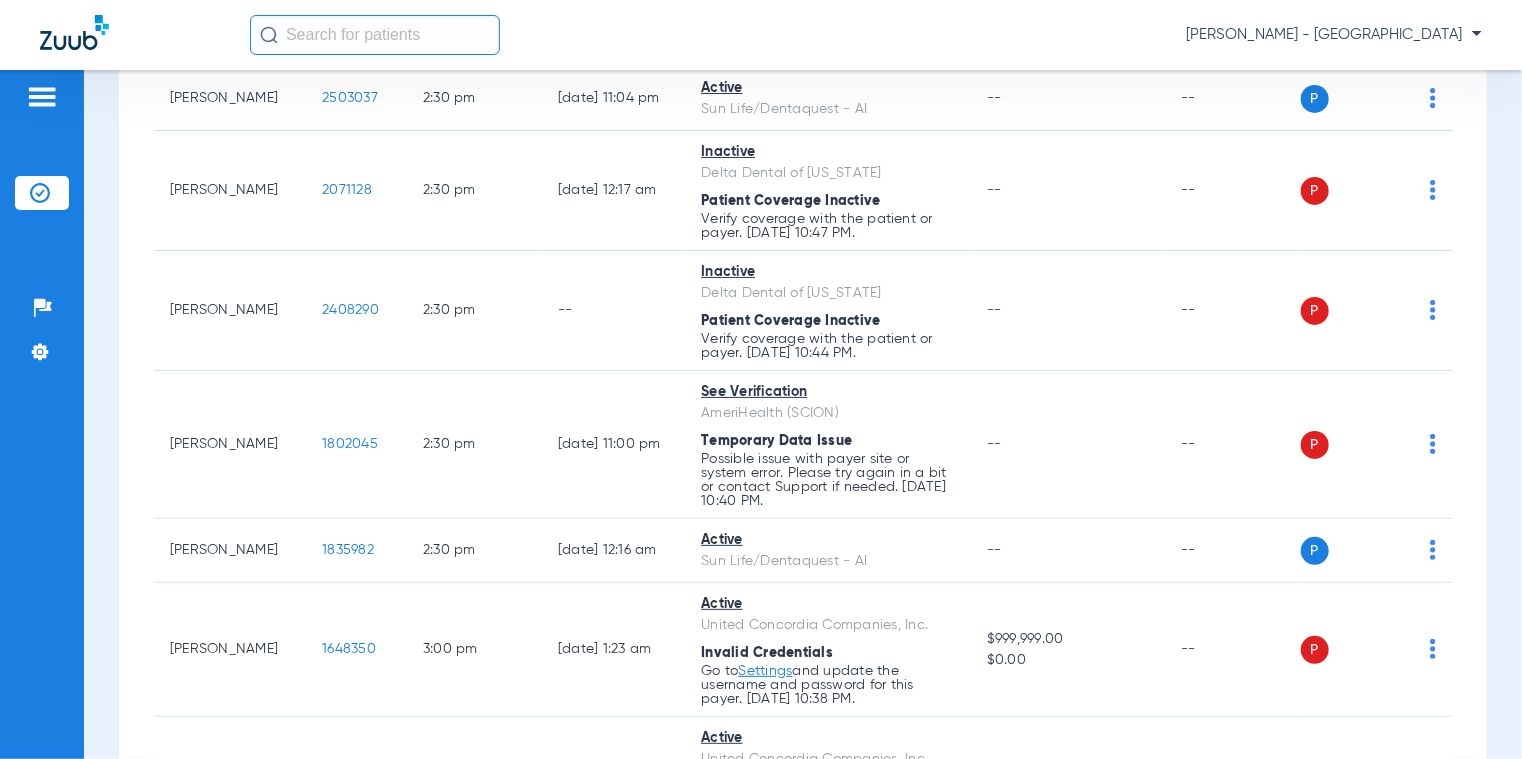 click on "1789866" 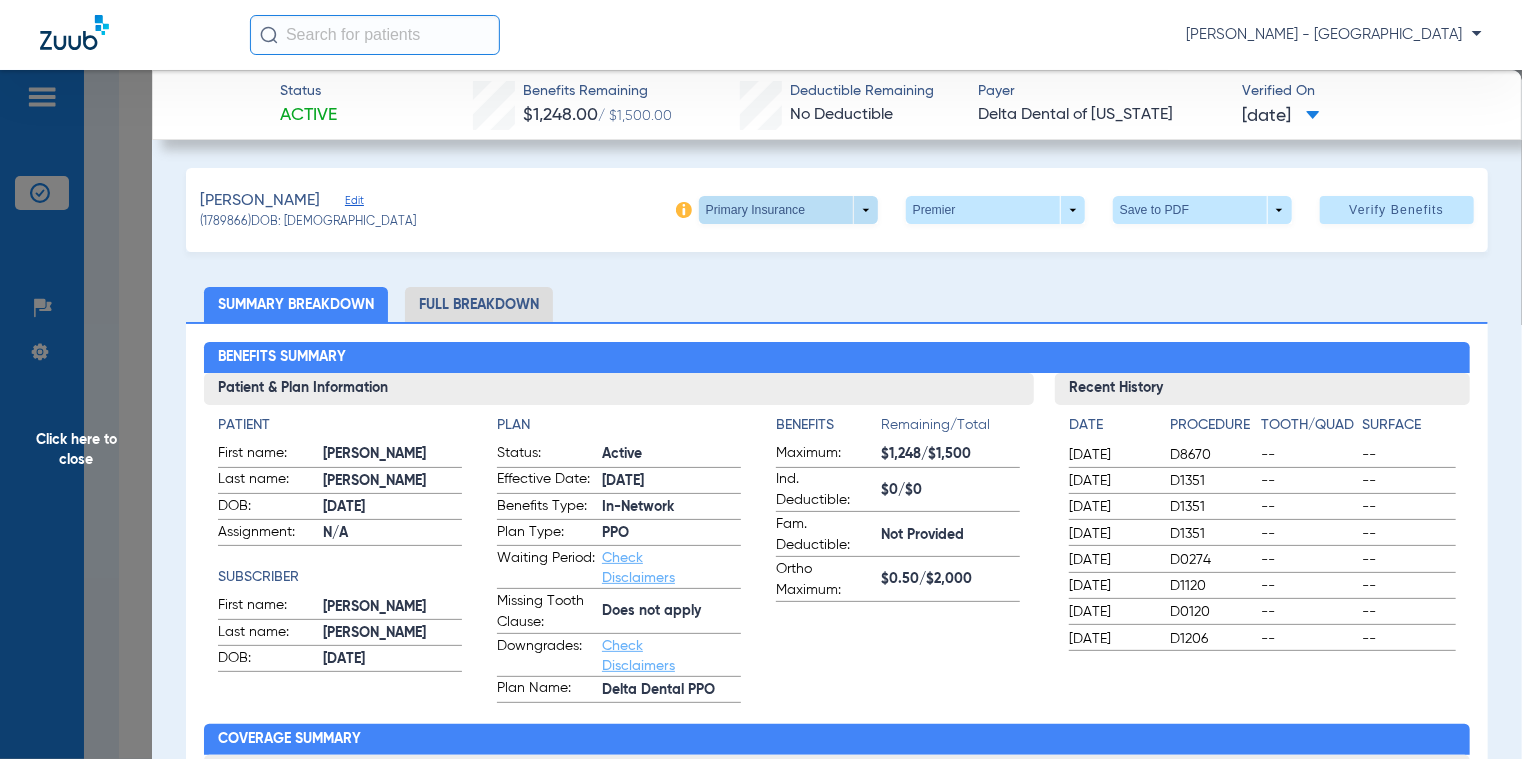 click on "[PERSON_NAME]   (1789866)   DOB: [DEMOGRAPHIC_DATA]   Primary Insurance  arrow_drop_down  Premier  arrow_drop_down  Save to PDF  arrow_drop_down  Verify Benefits   Subscriber Information   First name  [PERSON_NAME]  Last name  [PERSON_NAME]  mm / dd / yyyy [DATE]  Member ID  151748178  Group ID (optional)  DD000002469  Insurance Payer   Insurance
Delta Dental Of [US_STATE]  Provider   Dentist
Select a Dentist  remove   Dependent Information   First name  [PERSON_NAME]  Last name  [PERSON_NAME]  mm / dd / yyyy [DATE]  Member ID  same as subscriber 151748178  Summary Breakdown   Full Breakdown  Benefits Summary Patient & Plan Information Patient First name:  [PERSON_NAME]  Last name:  [PERSON_NAME]:  [DEMOGRAPHIC_DATA]  Assignment:  N/A  Subscriber First name:  [PERSON_NAME]  Last name:  [PERSON_NAME]:  [DEMOGRAPHIC_DATA]  Plan Status:  Active  Effective Date:  [DATE]  Benefits Type:  In-Network  Plan Type:  PPO  Waiting Period:  Check Disclaimers  Missing Tooth Clause:  Does not apply  Downgrades:  Check Disclaimers  Plan Name:  Delta Dental PPO  Benefits --" 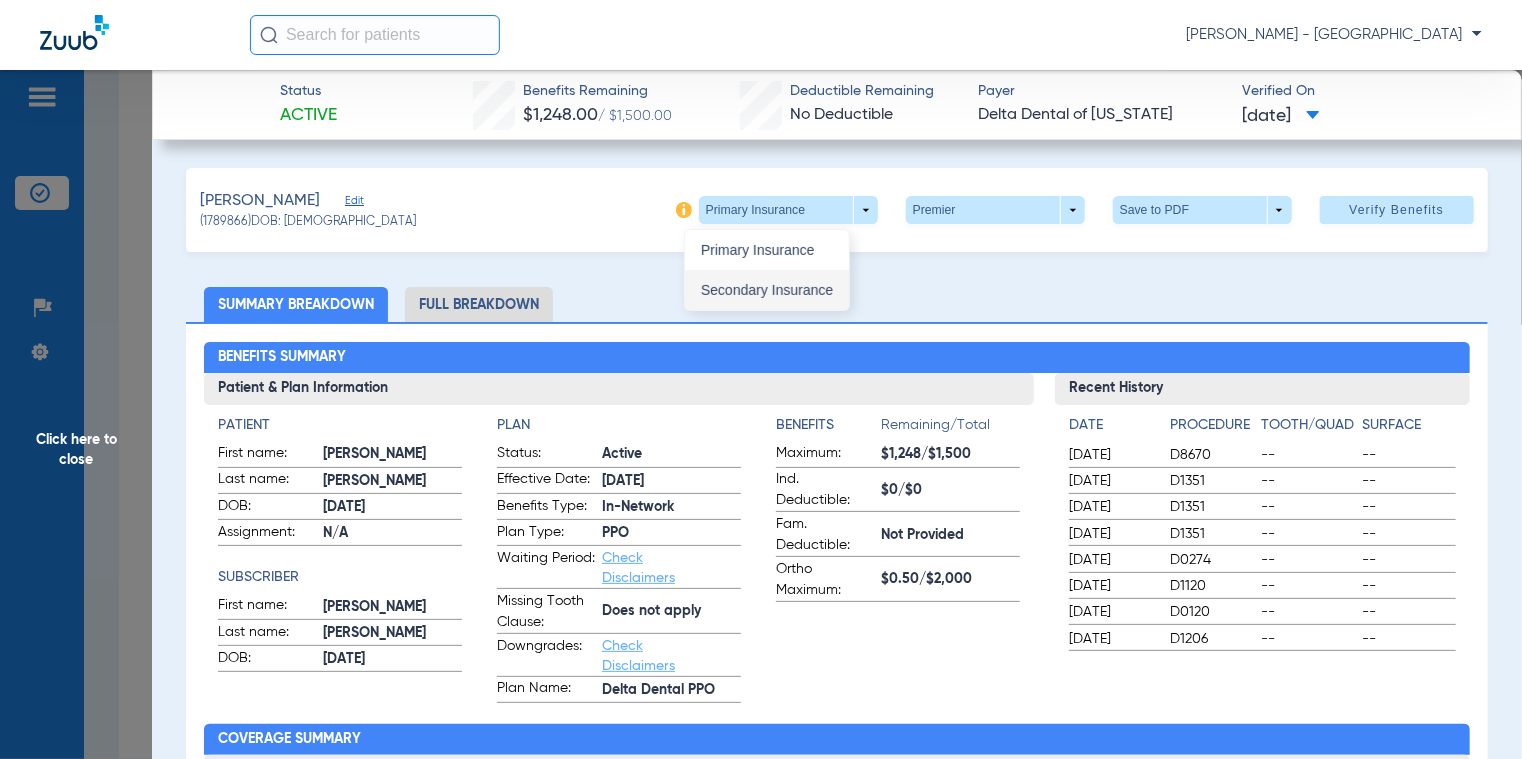 click on "Secondary Insurance" at bounding box center (767, 290) 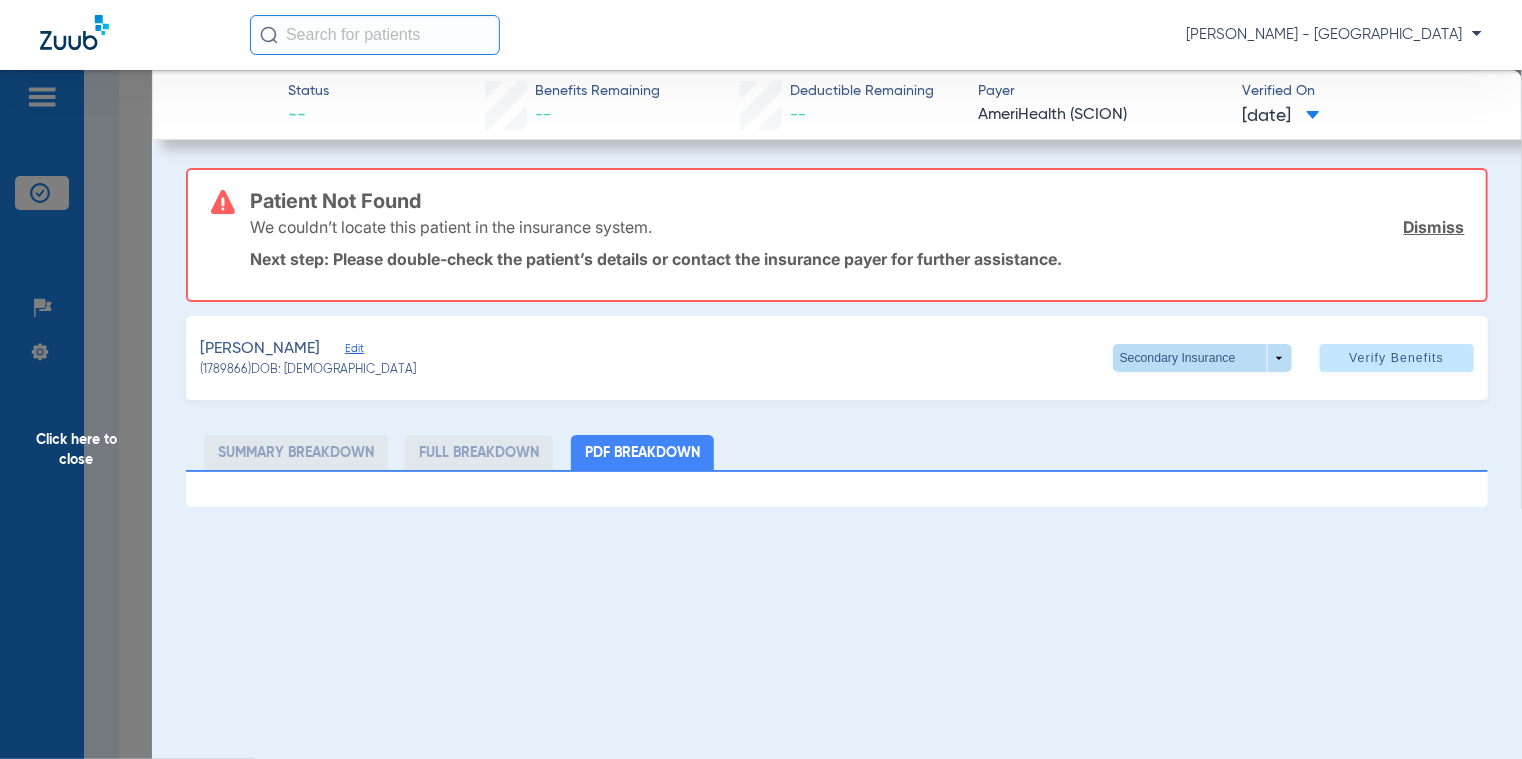 click 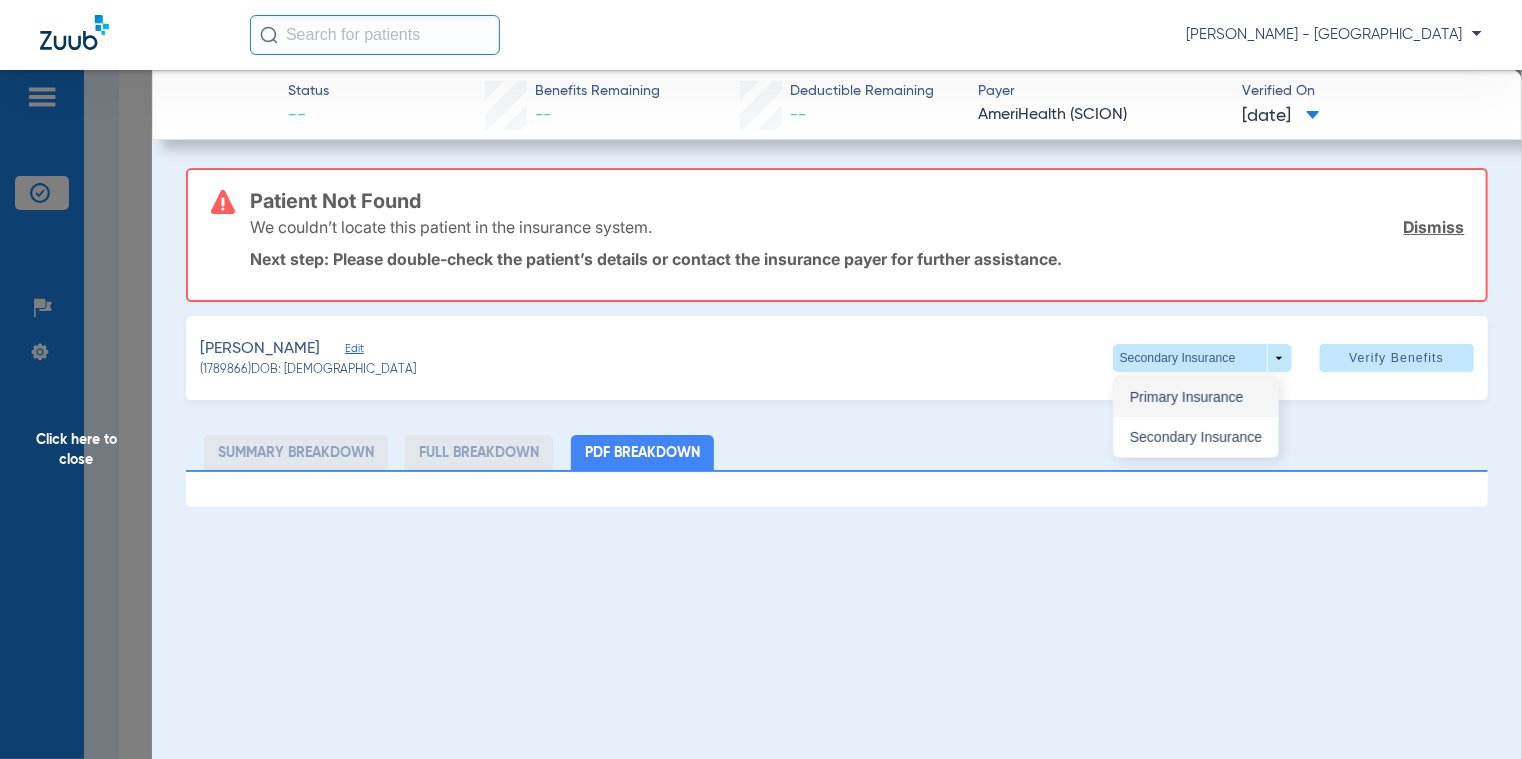 click on "Primary Insurance" at bounding box center (1196, 397) 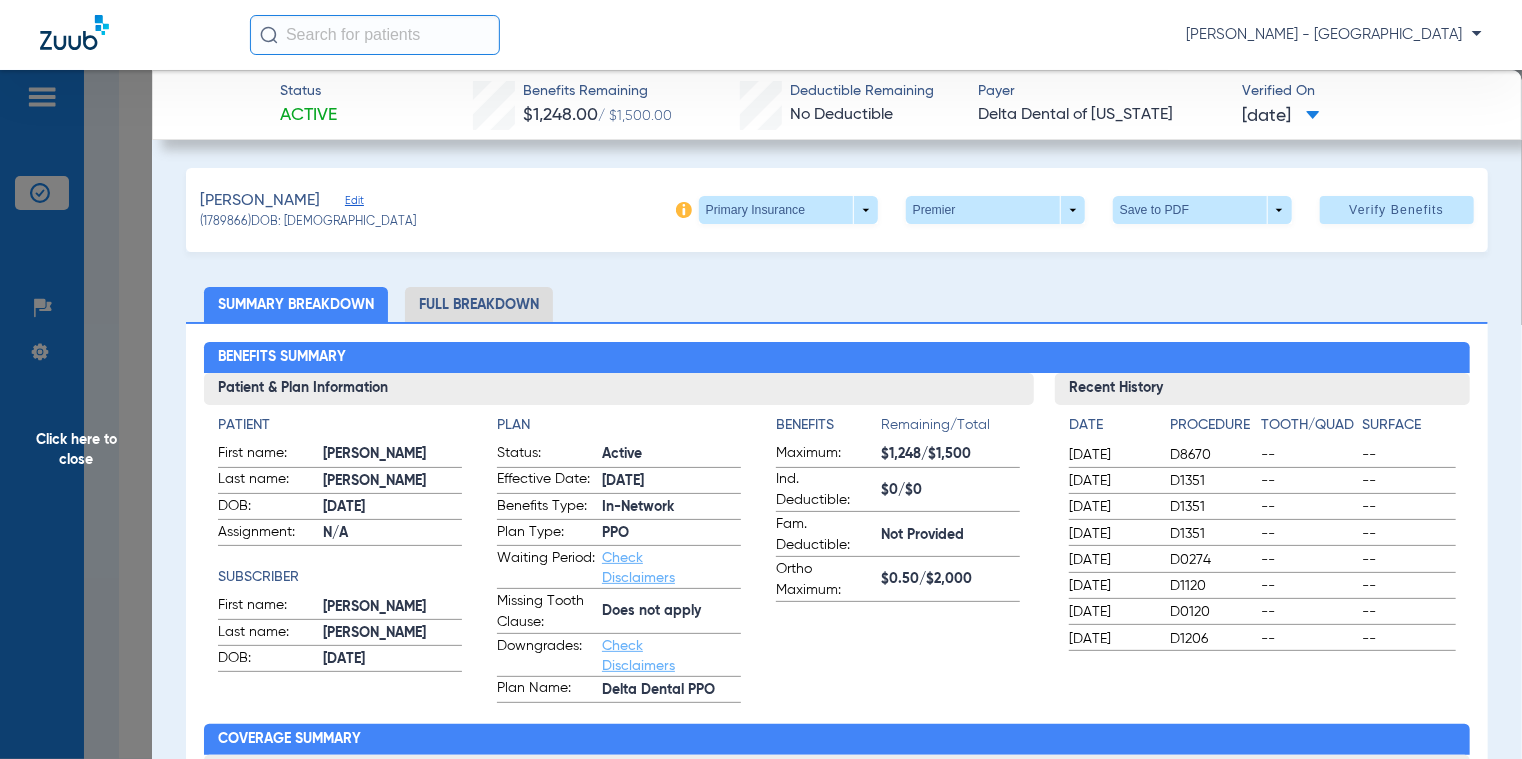 click on "Full Breakdown" 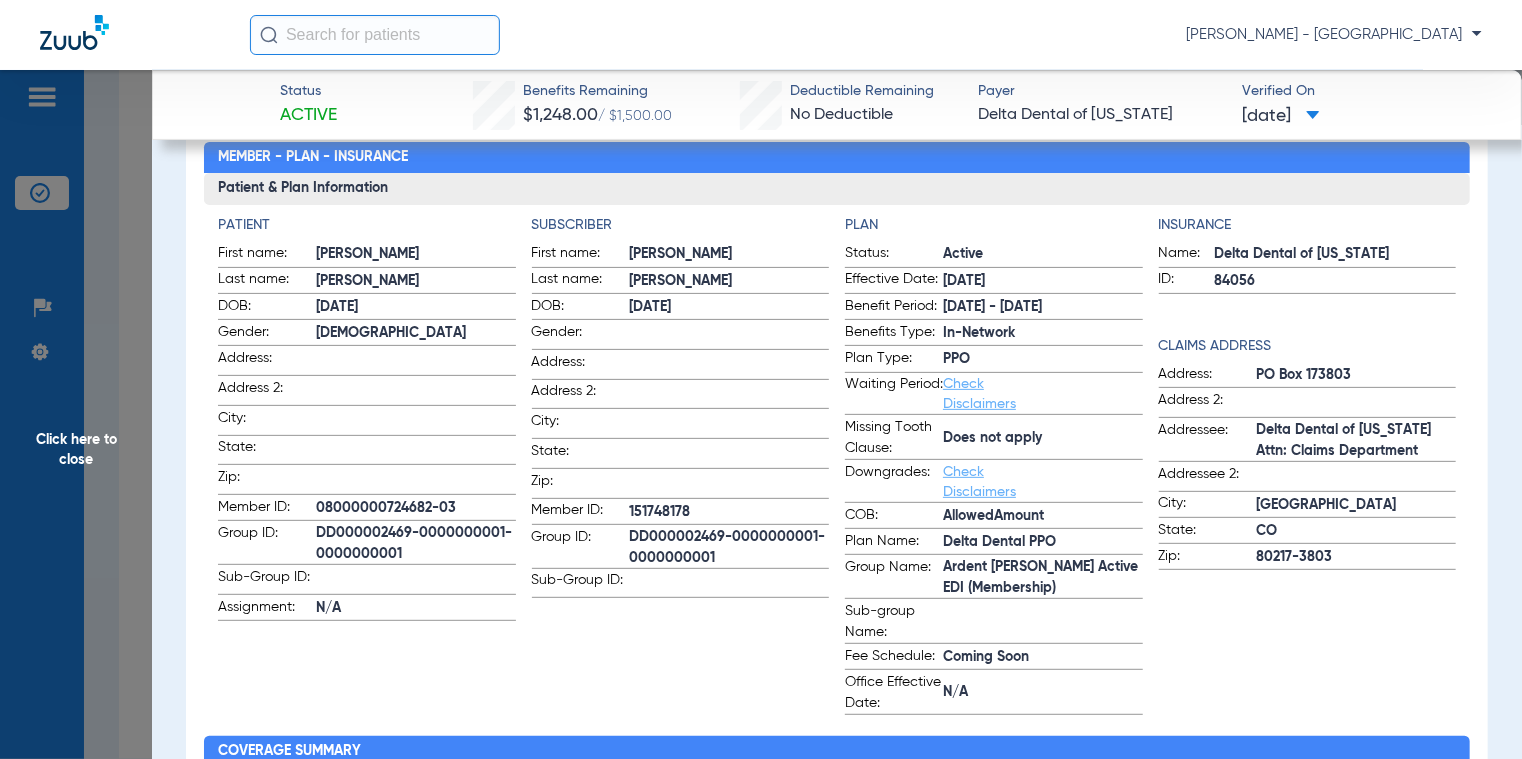 scroll, scrollTop: 0, scrollLeft: 0, axis: both 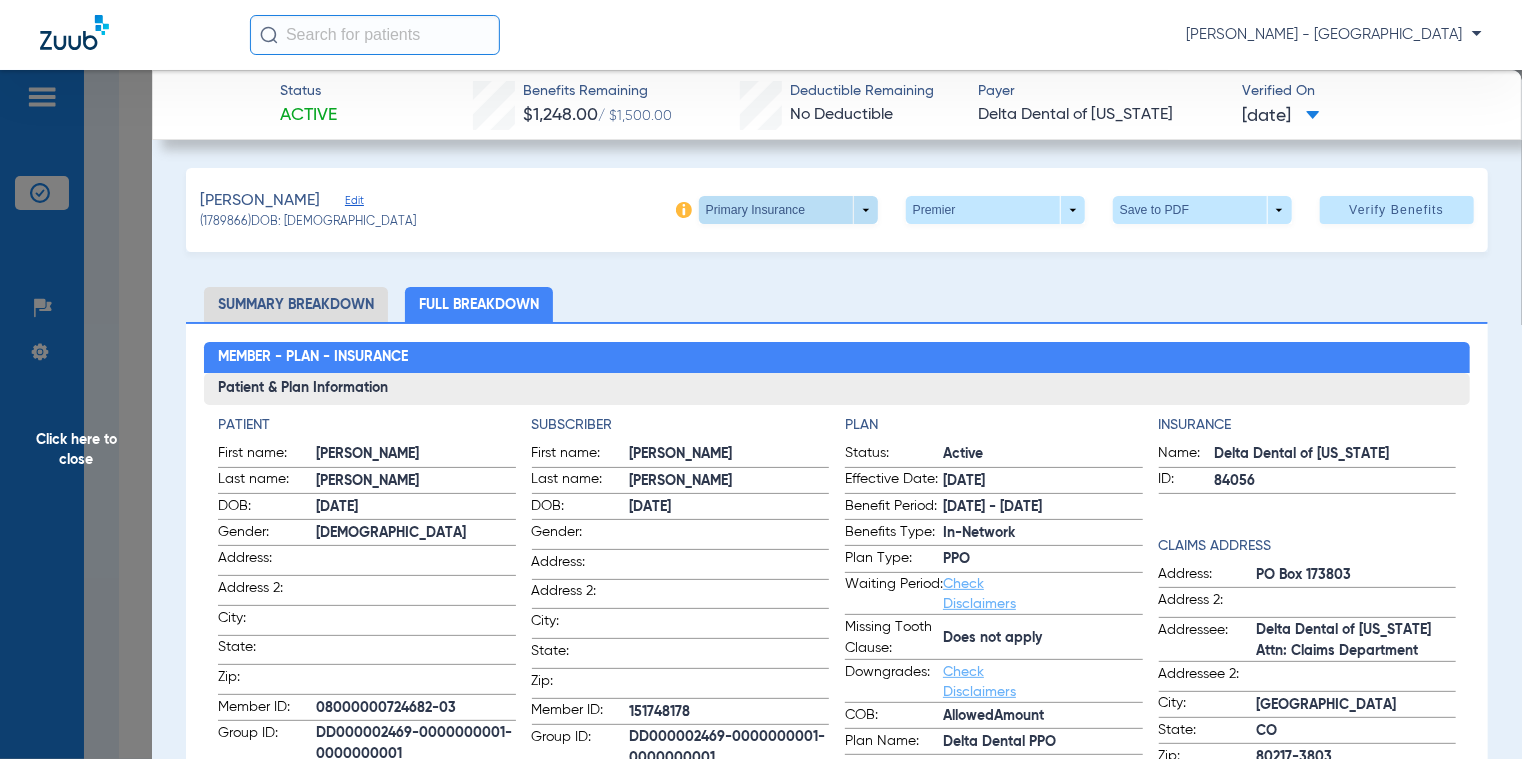 click 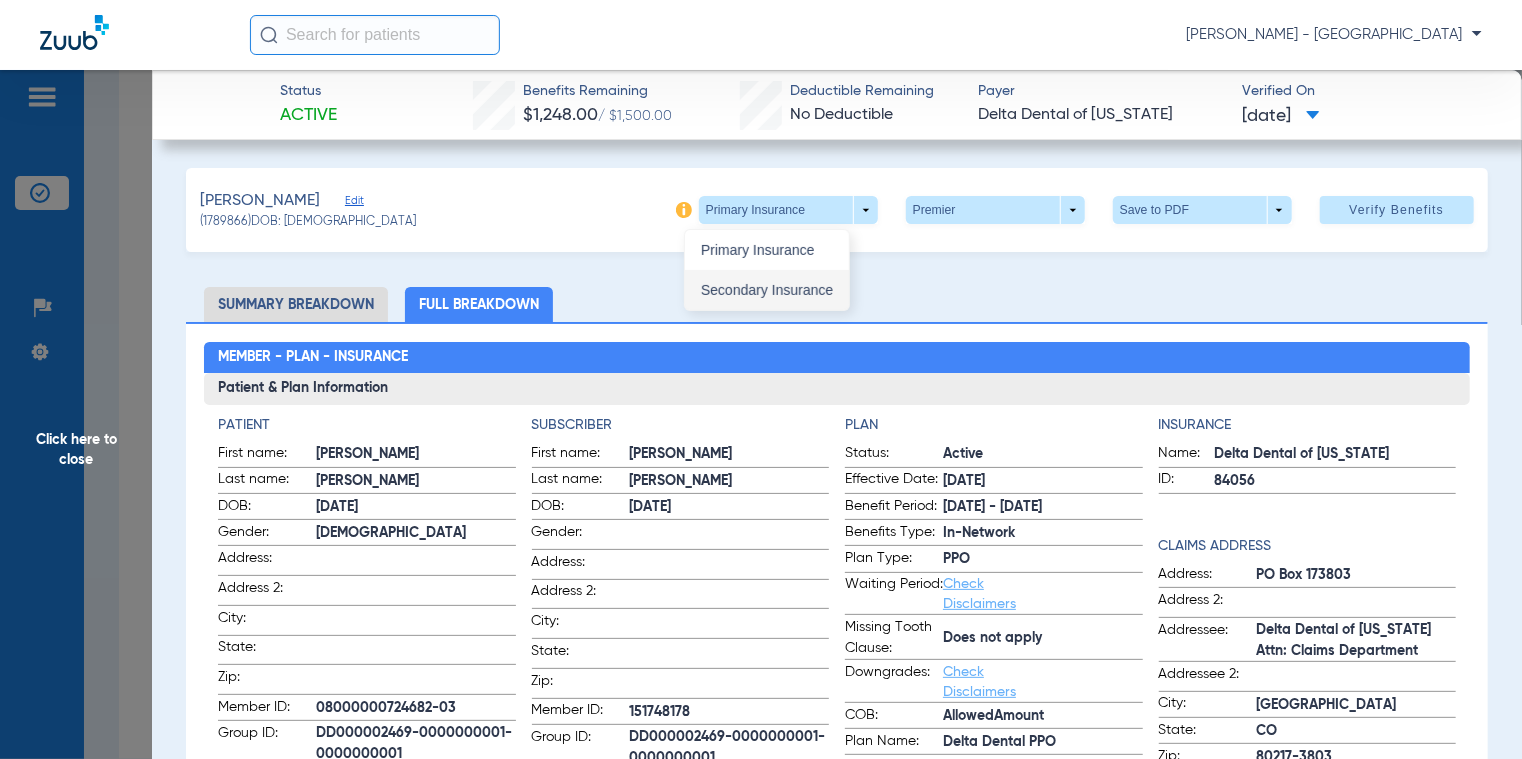 click on "Secondary Insurance" at bounding box center (767, 290) 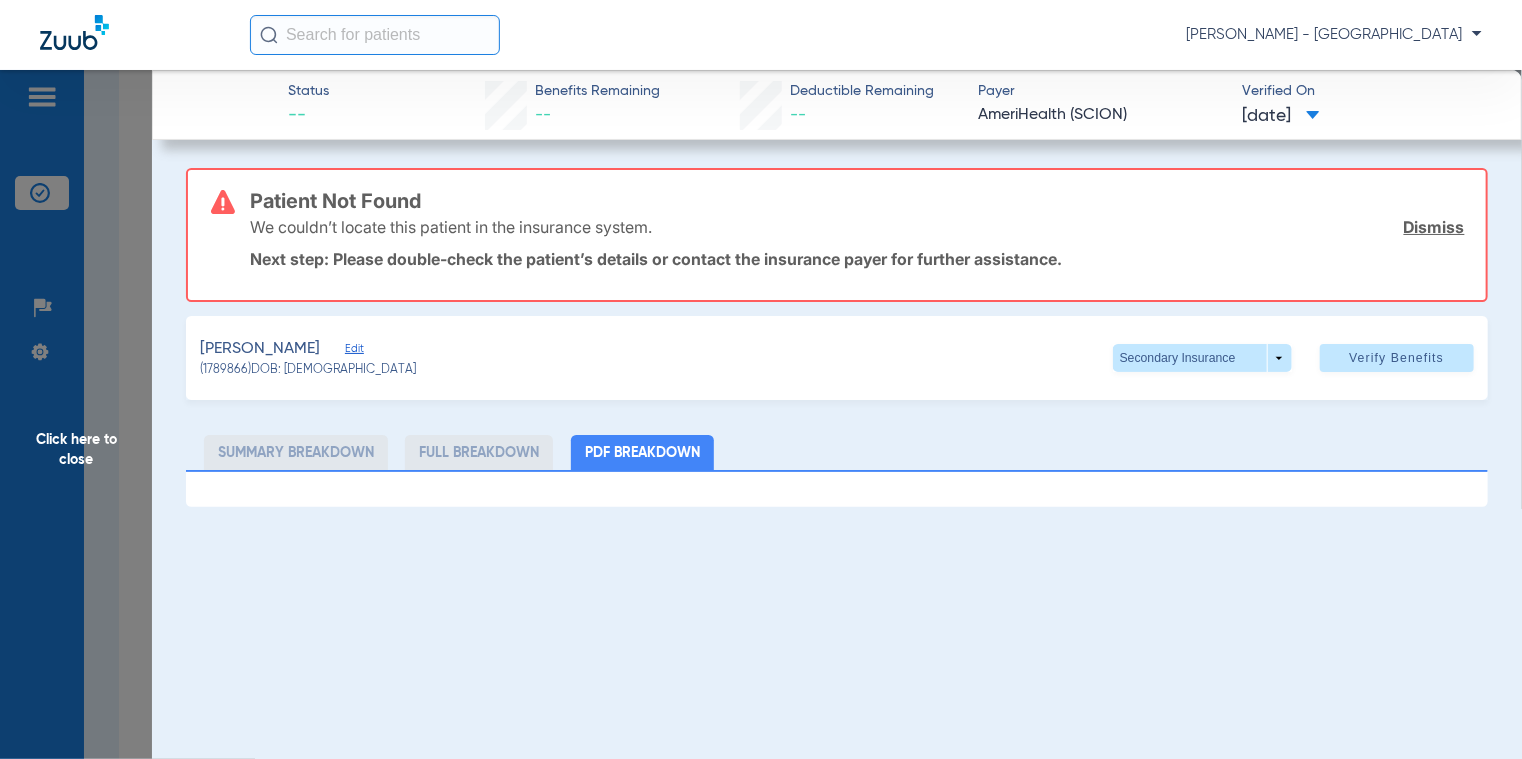 click on "Click here to close" 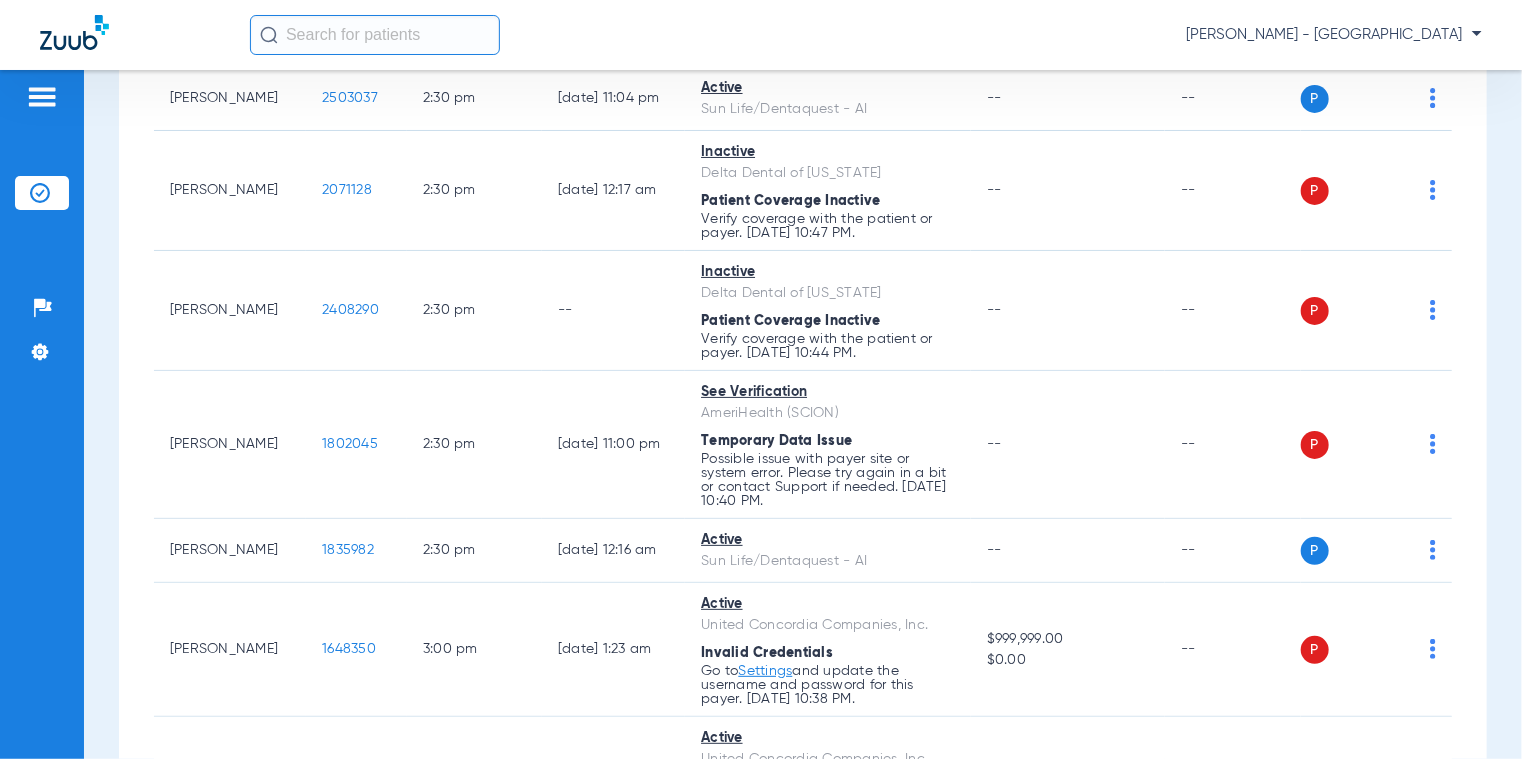 click on "S" 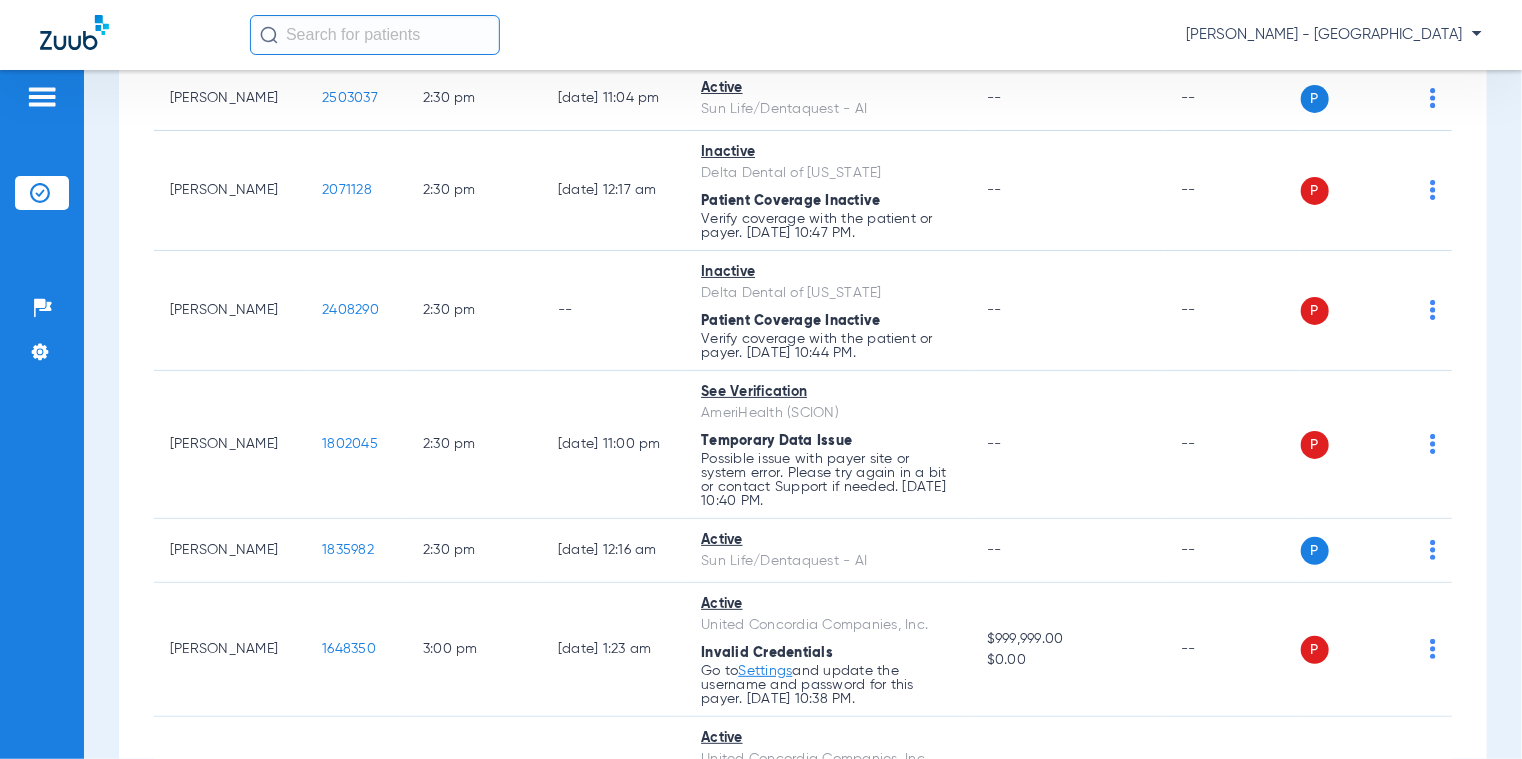 drag, startPoint x: 360, startPoint y: 376, endPoint x: 293, endPoint y: 379, distance: 67.06713 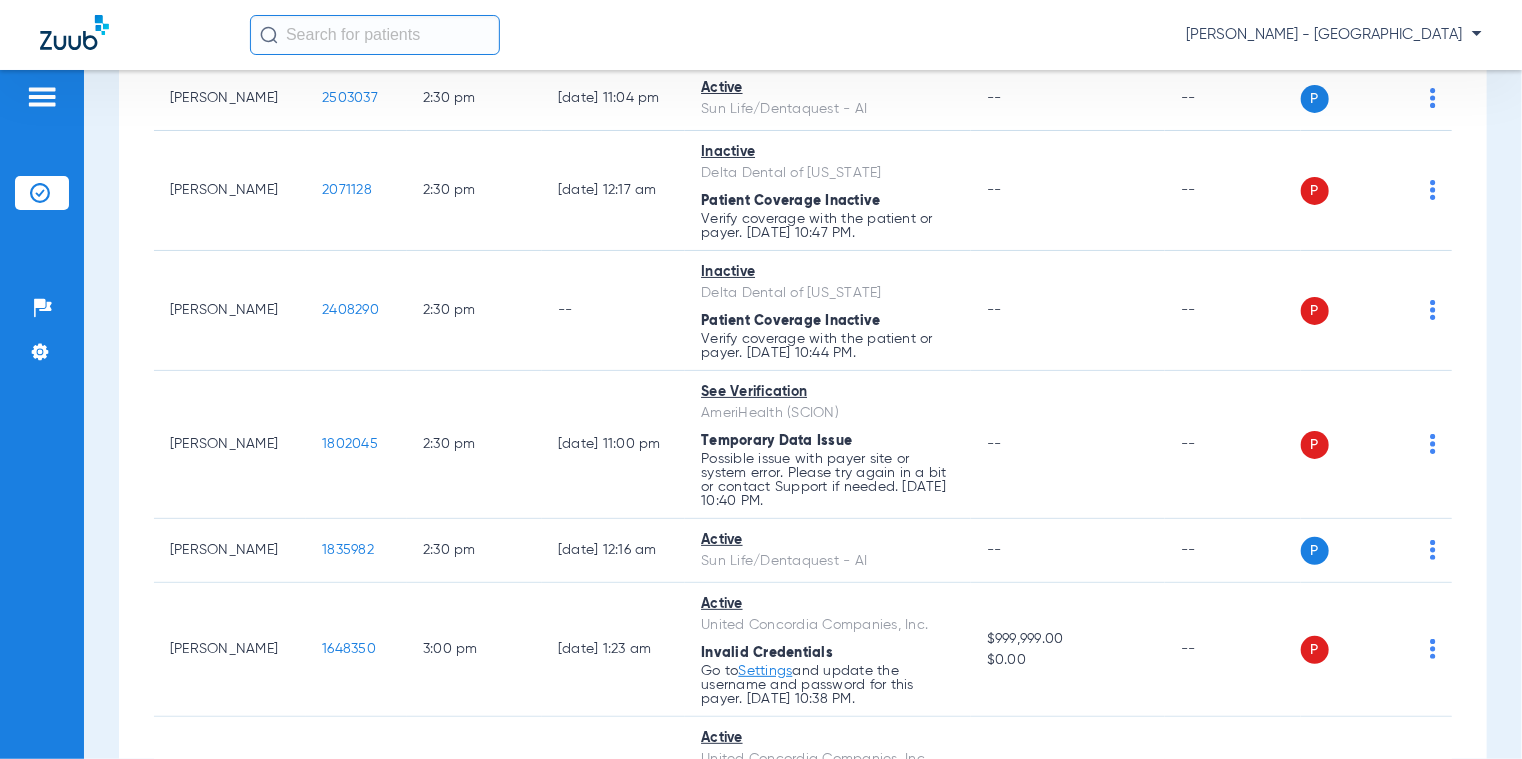 click on "1793319" 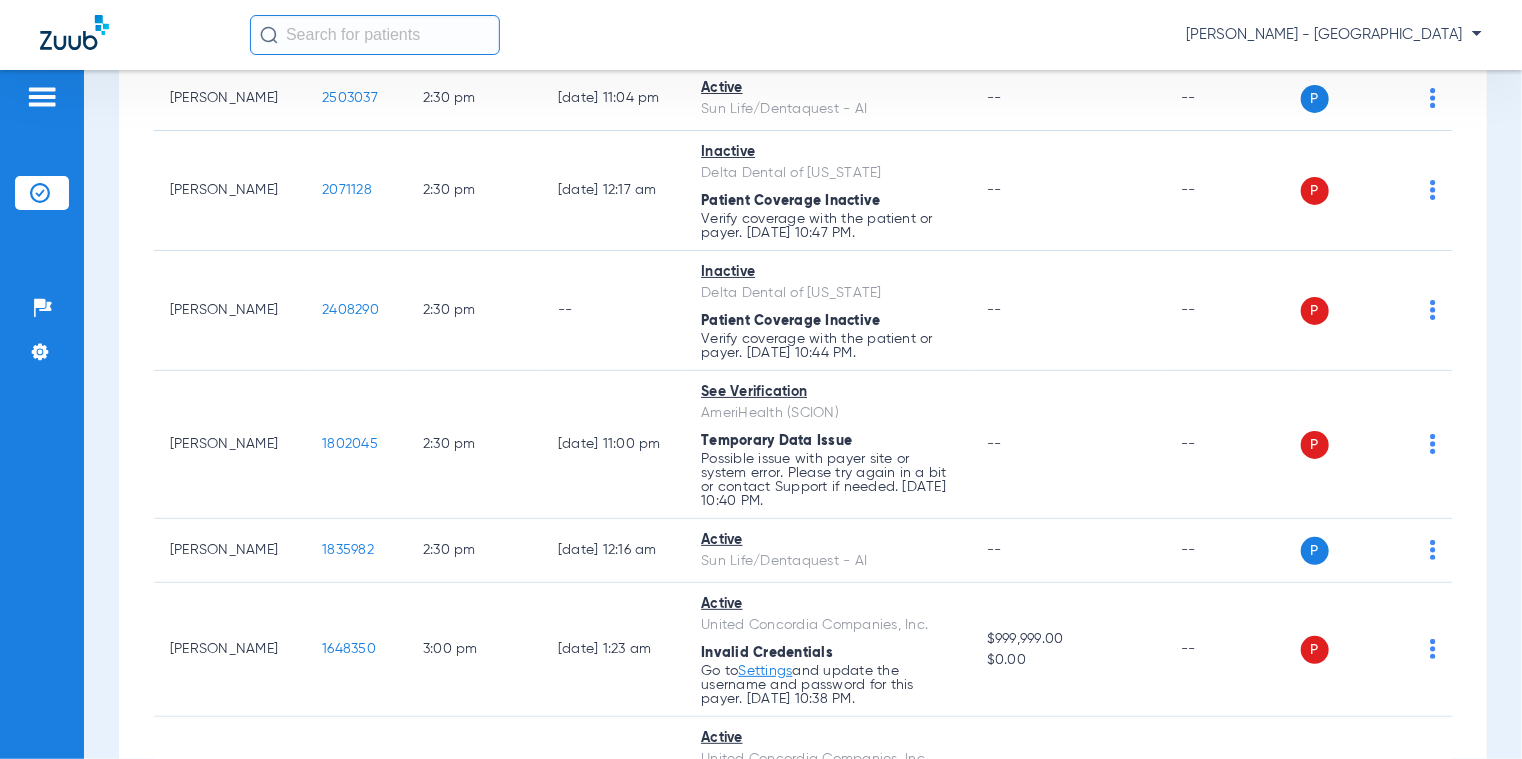 drag, startPoint x: 364, startPoint y: 311, endPoint x: 290, endPoint y: 315, distance: 74.10803 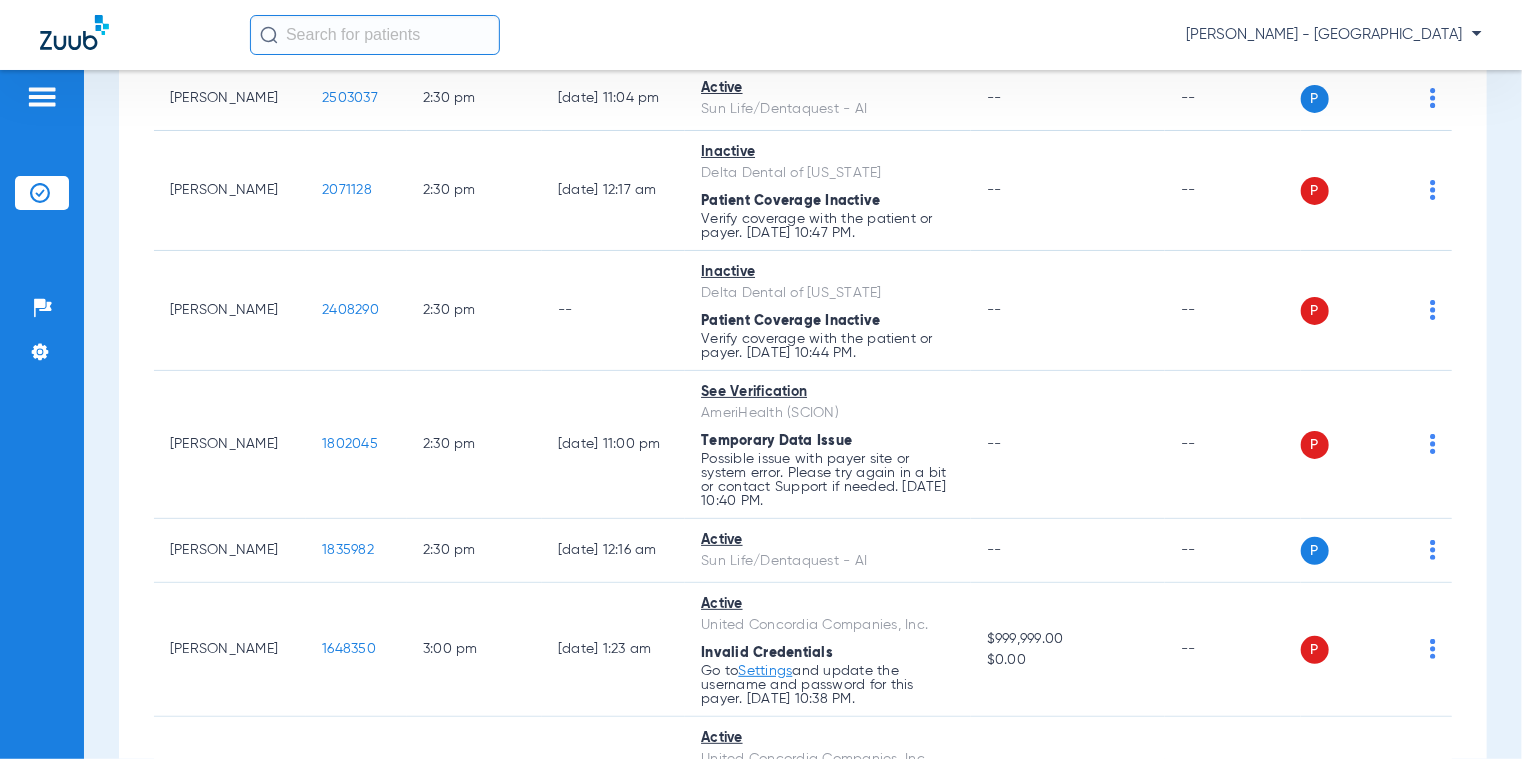 click on "1807569" 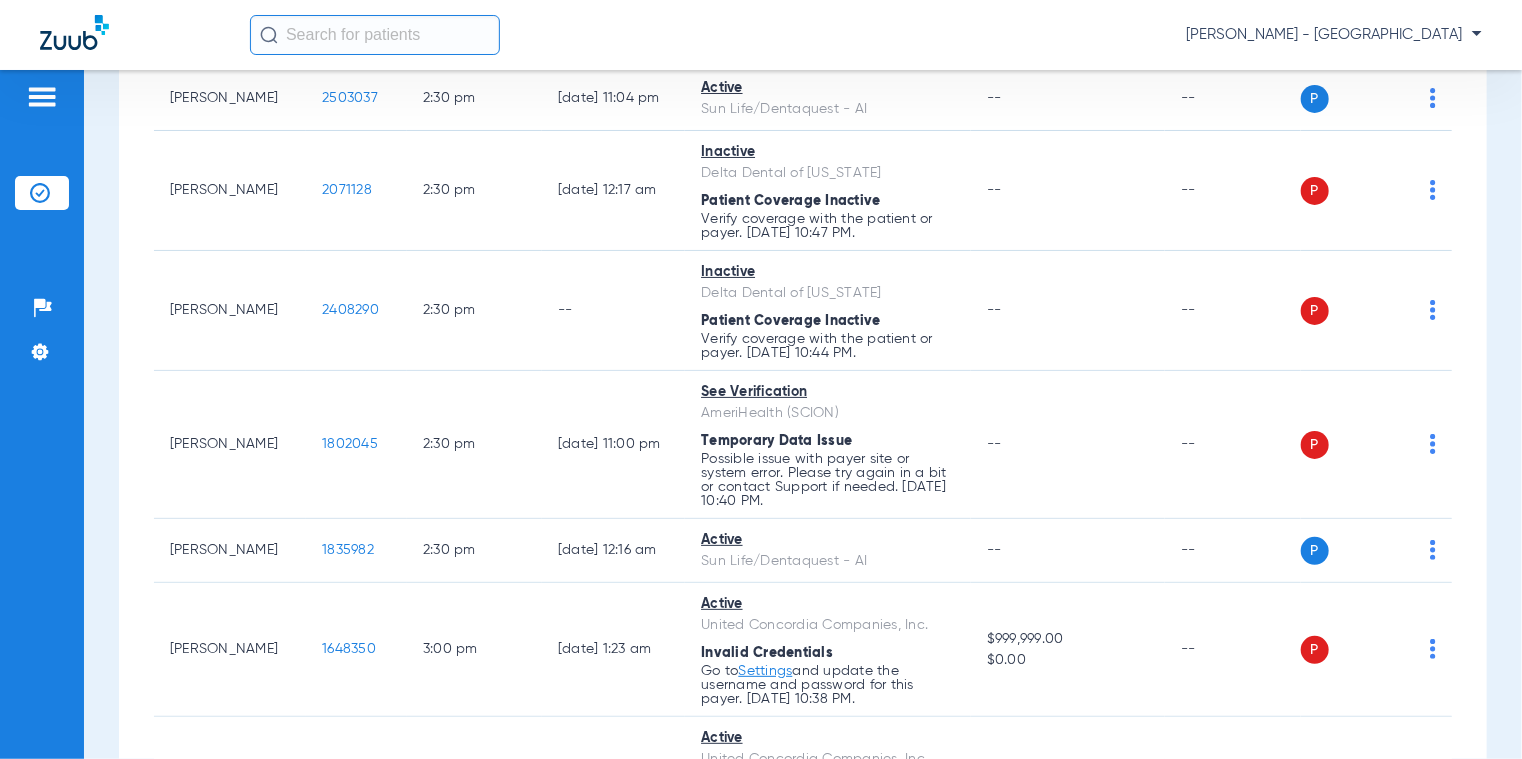 drag, startPoint x: 359, startPoint y: 247, endPoint x: 284, endPoint y: 255, distance: 75.42546 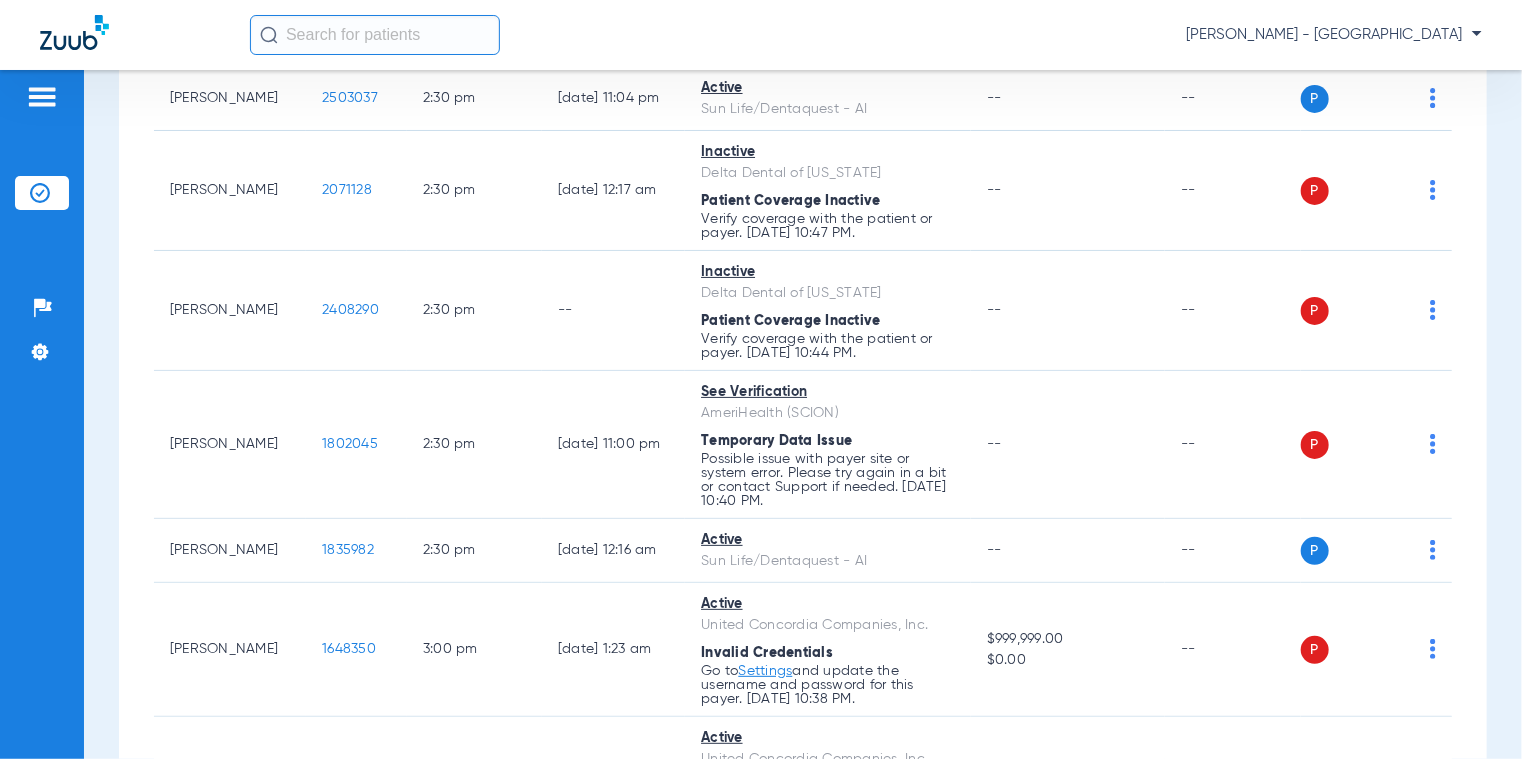 click on "1808969" 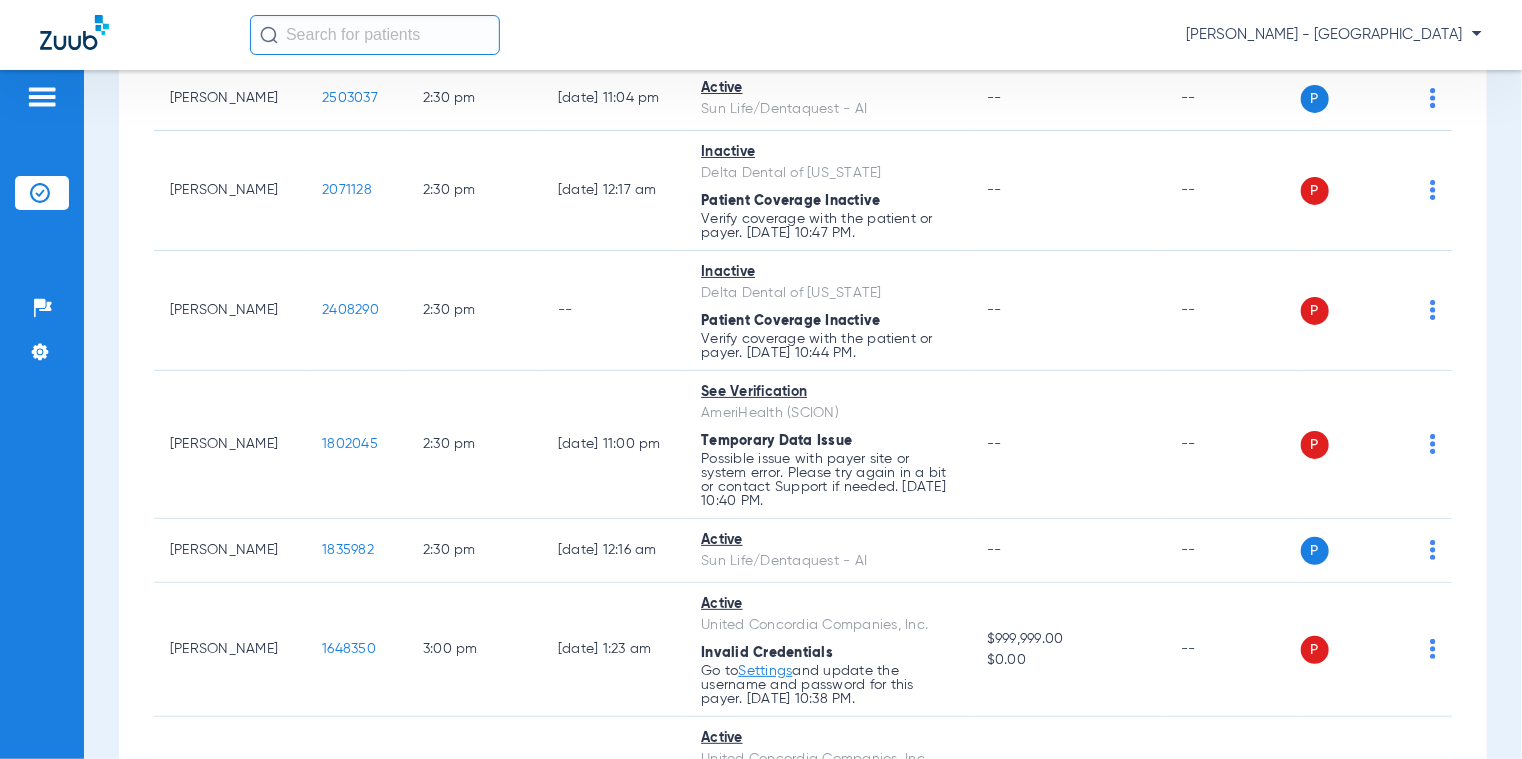 drag, startPoint x: 360, startPoint y: 189, endPoint x: 281, endPoint y: 198, distance: 79.51101 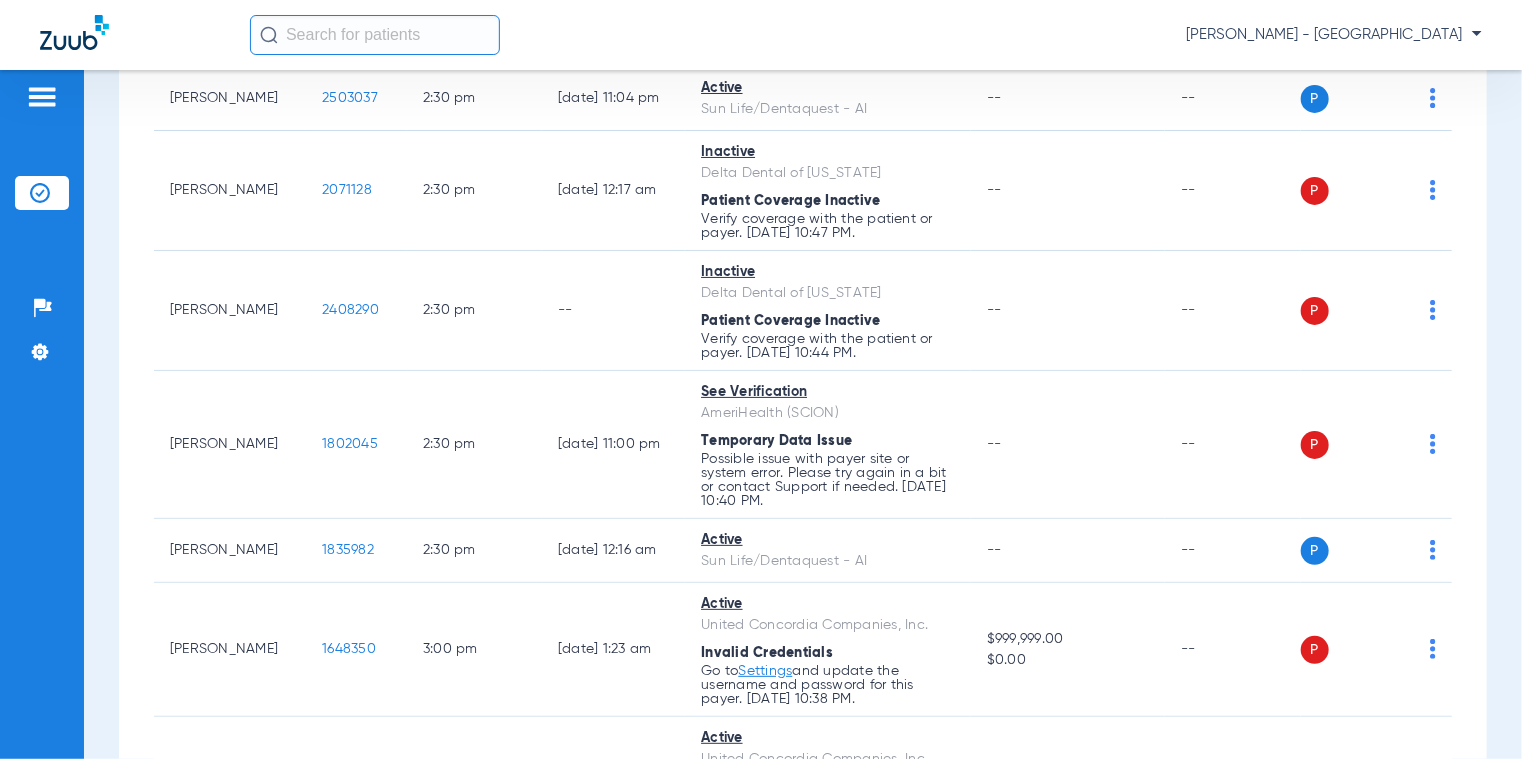 click on "1810787" 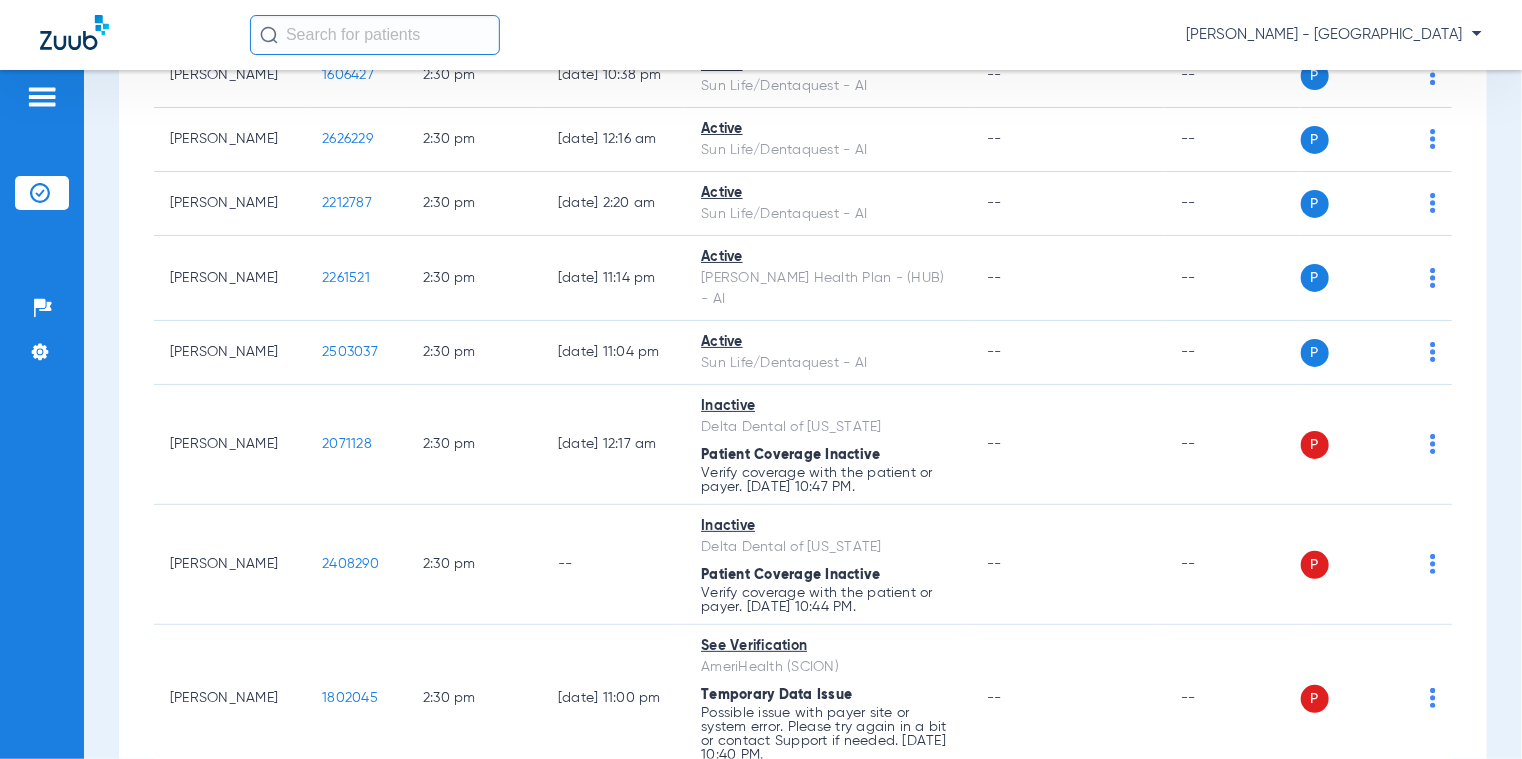 scroll, scrollTop: 17653, scrollLeft: 0, axis: vertical 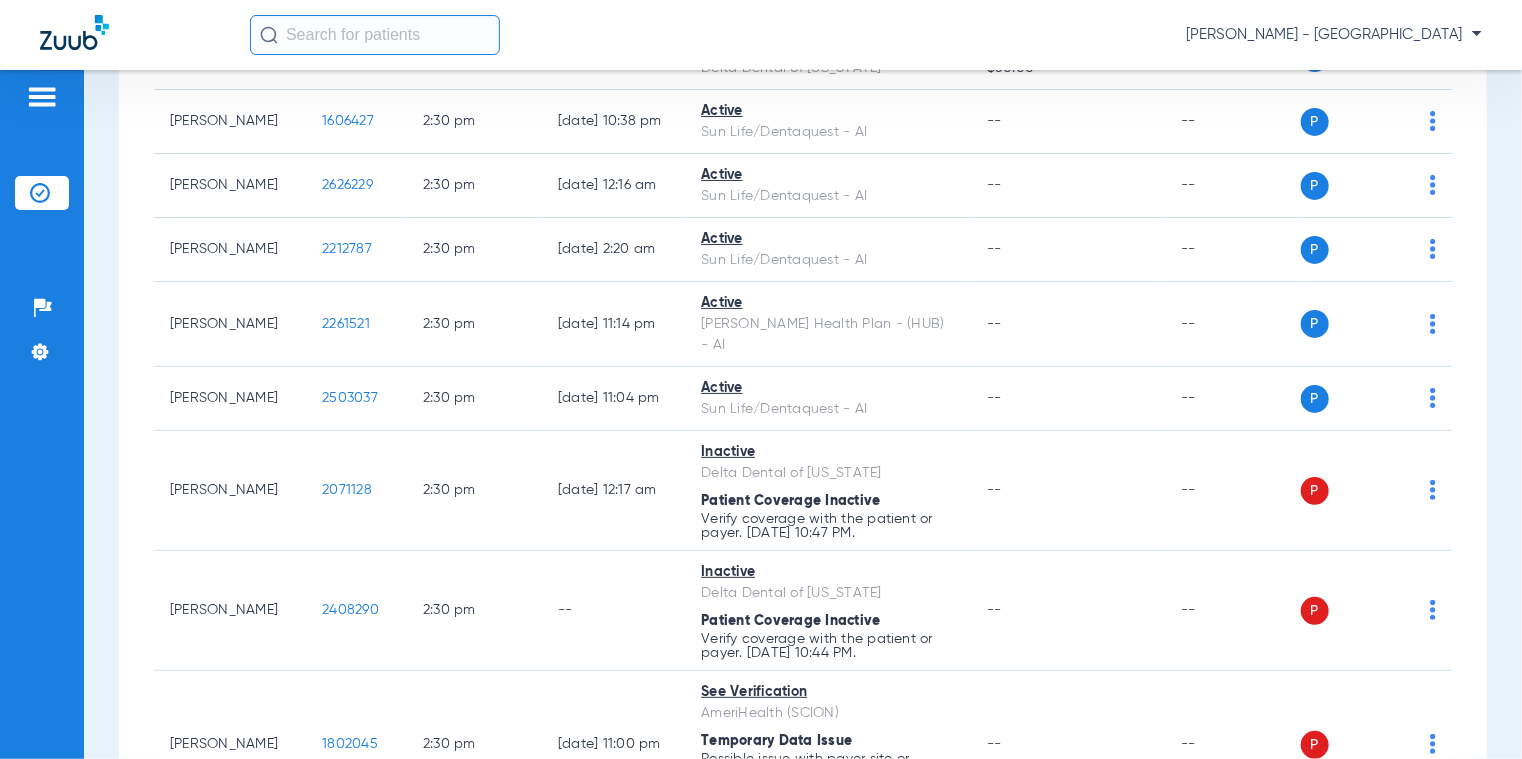 drag, startPoint x: 359, startPoint y: 426, endPoint x: 287, endPoint y: 426, distance: 72 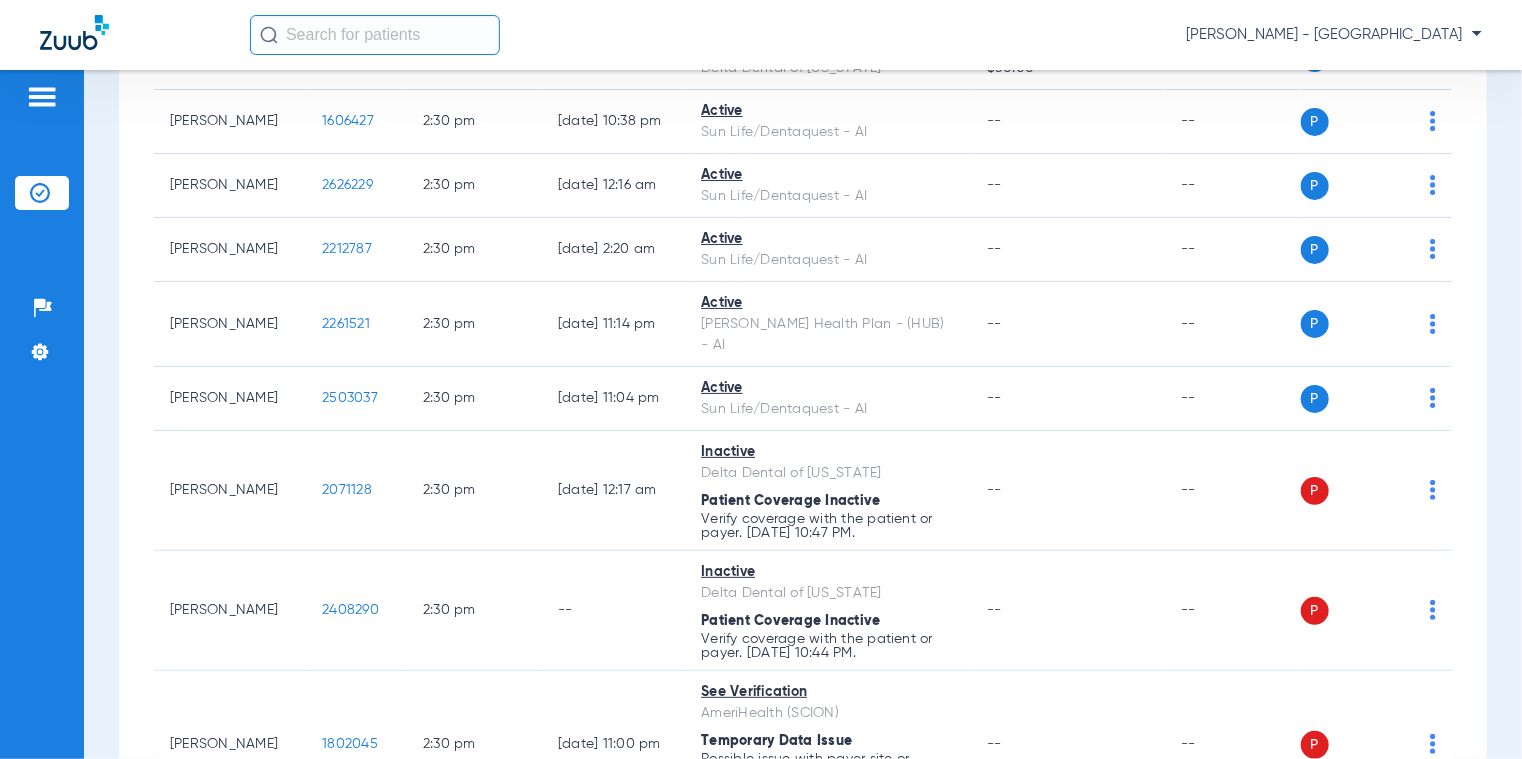 drag, startPoint x: 372, startPoint y: 354, endPoint x: 280, endPoint y: 362, distance: 92.34717 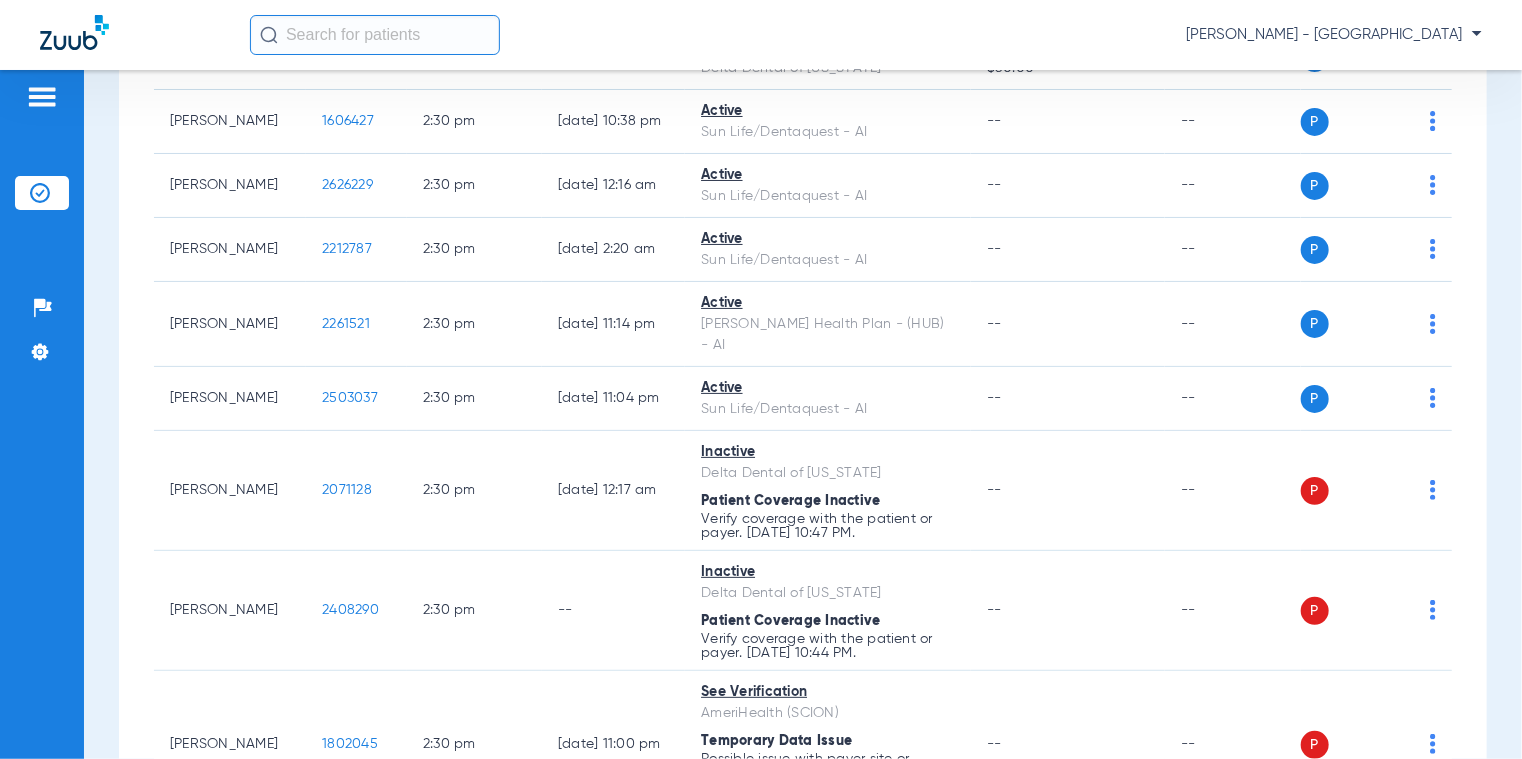 click on "Kayden [PERSON_NAME]   1826569   3:00 PM   [DATE] 2:39 AM   Active   Sun Life/Dentaquest - AI  --  --  P S" 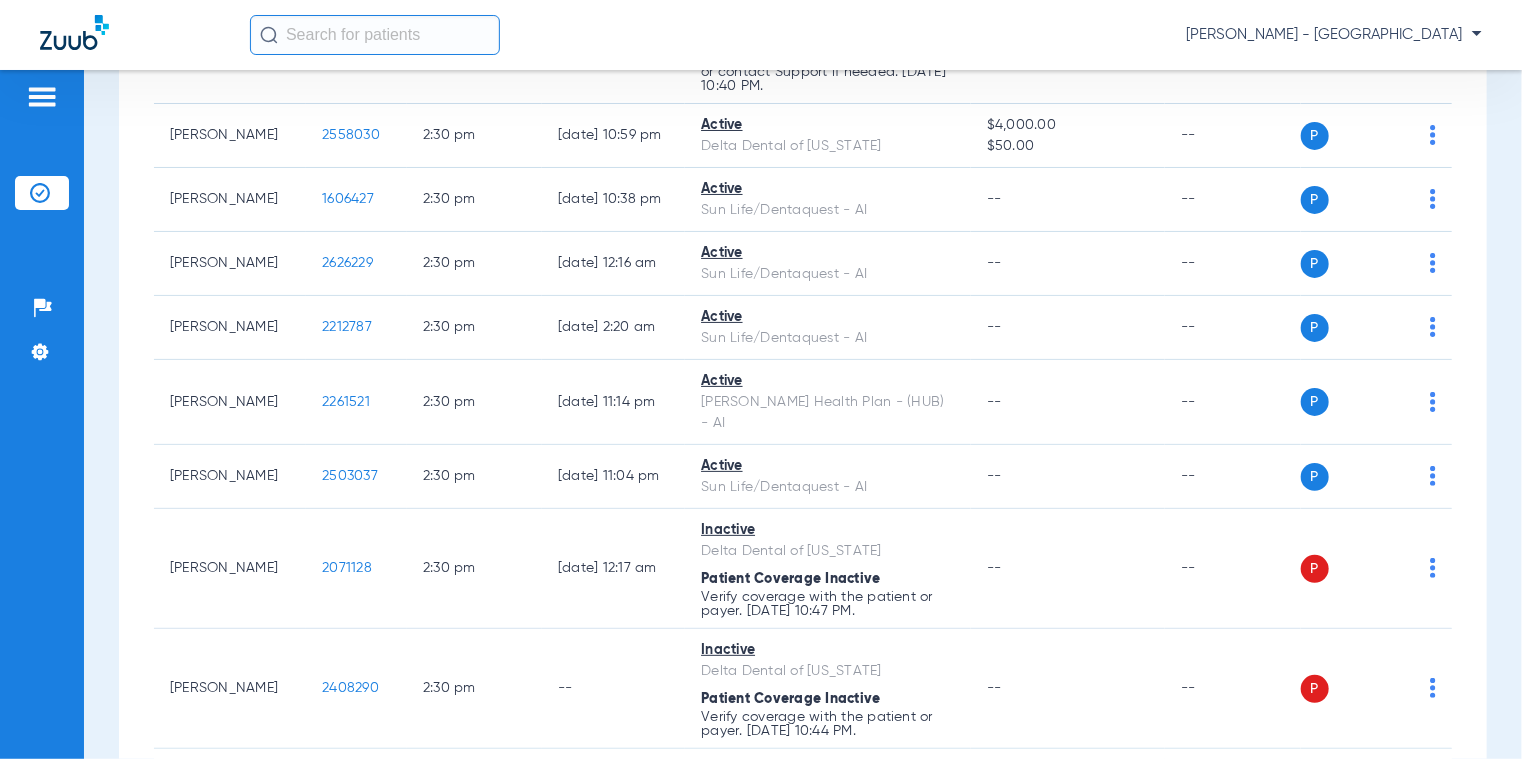 scroll, scrollTop: 17553, scrollLeft: 0, axis: vertical 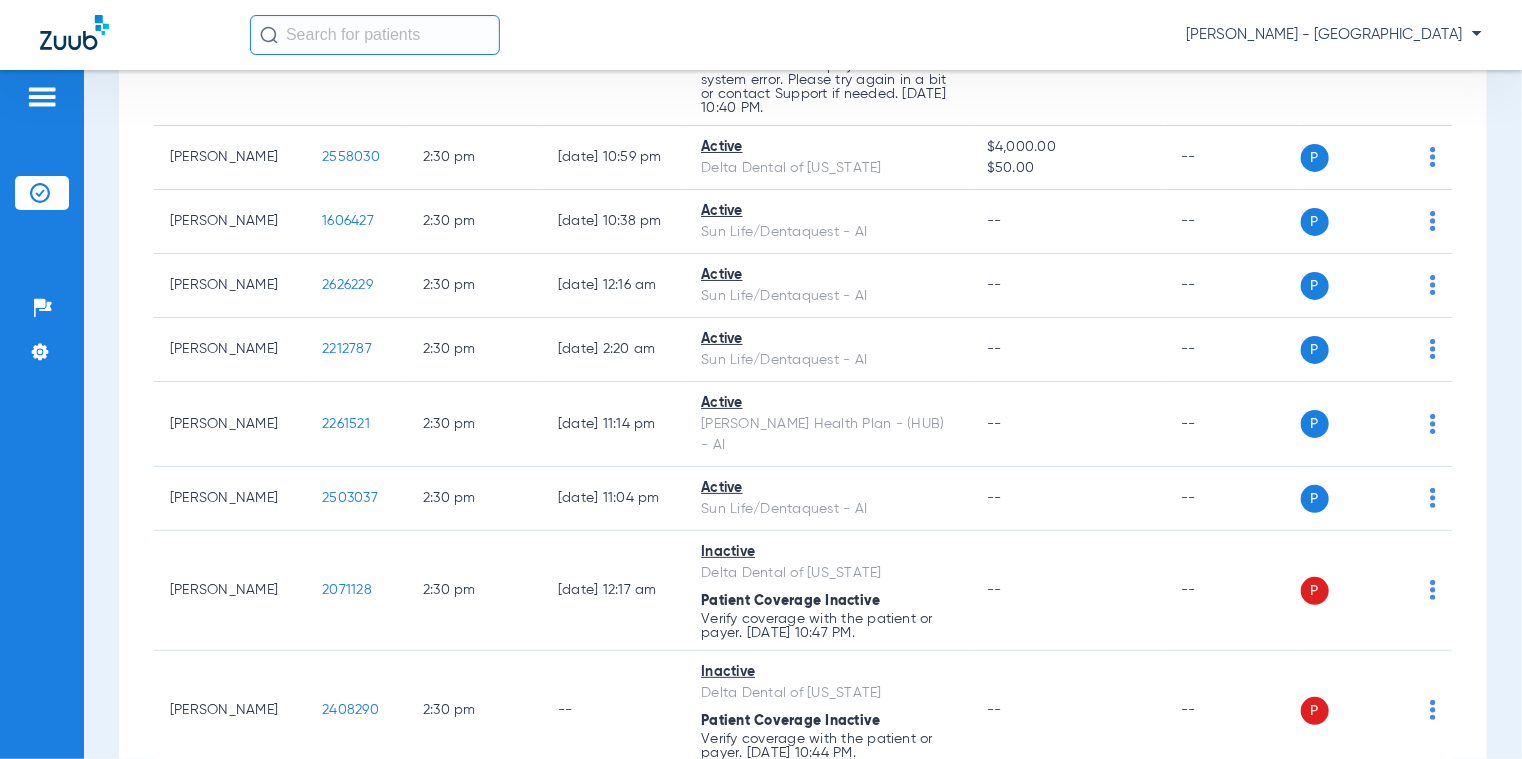 drag, startPoint x: 365, startPoint y: 376, endPoint x: 291, endPoint y: 383, distance: 74.330345 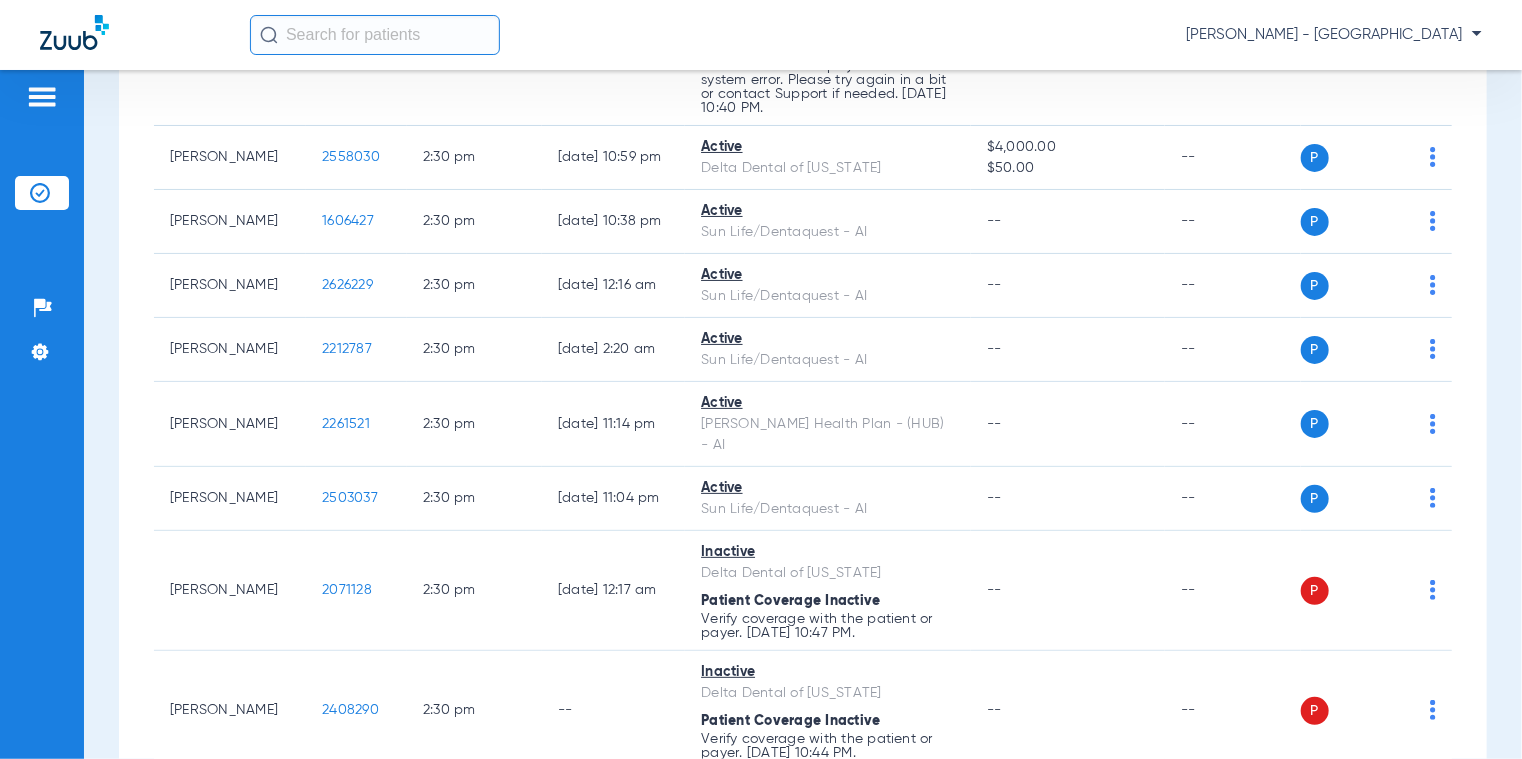 click on "2677934" 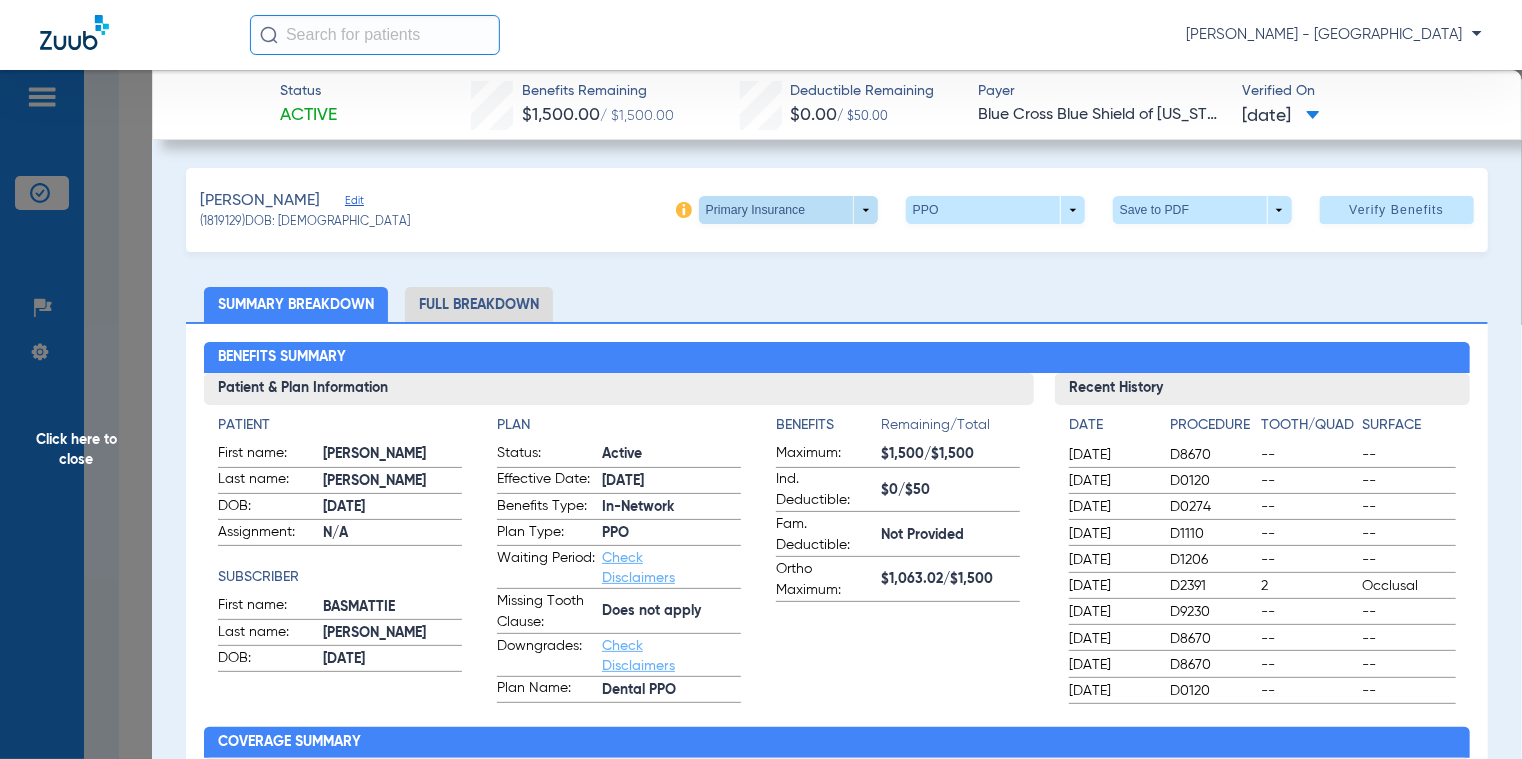 click 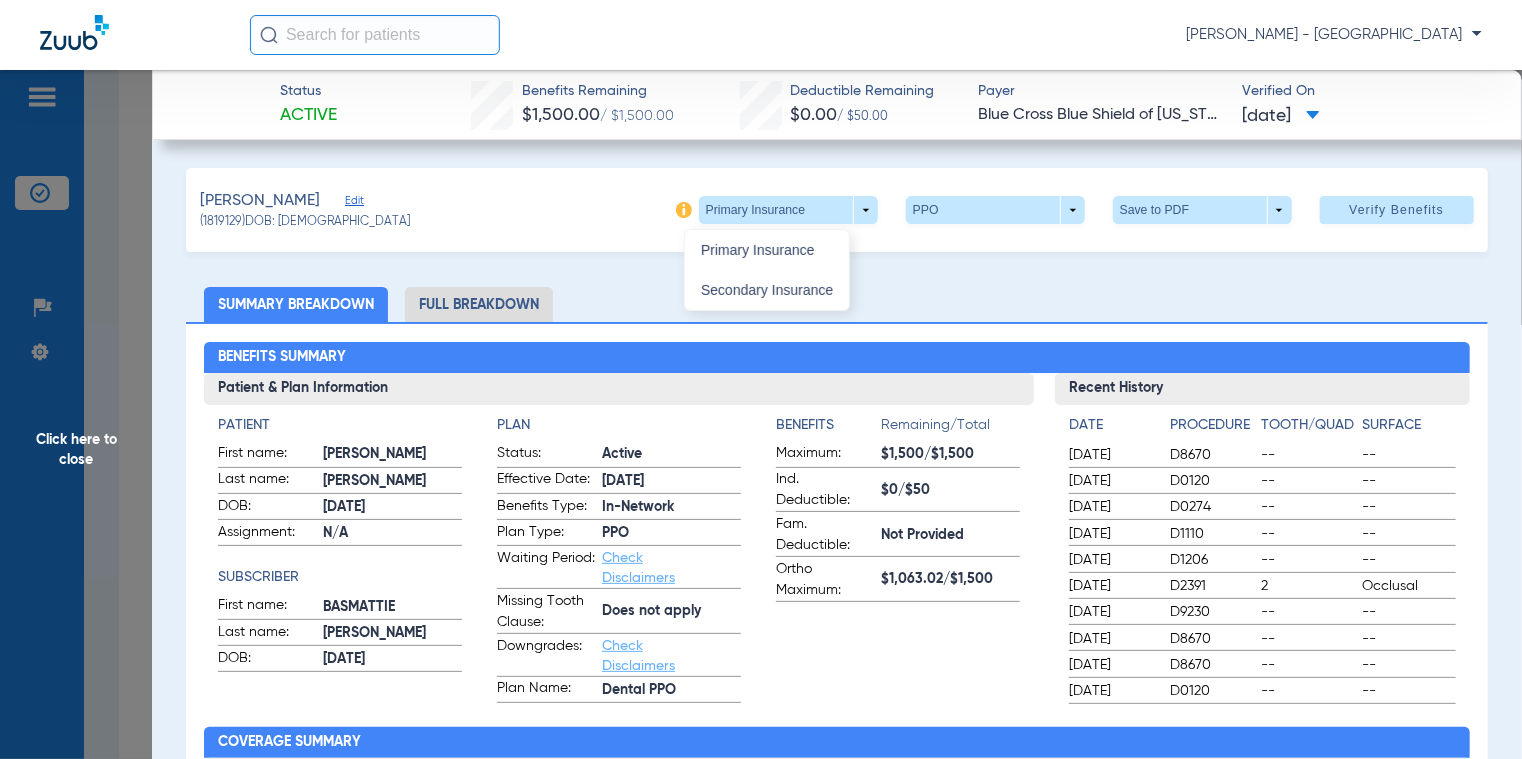 click at bounding box center [761, 379] 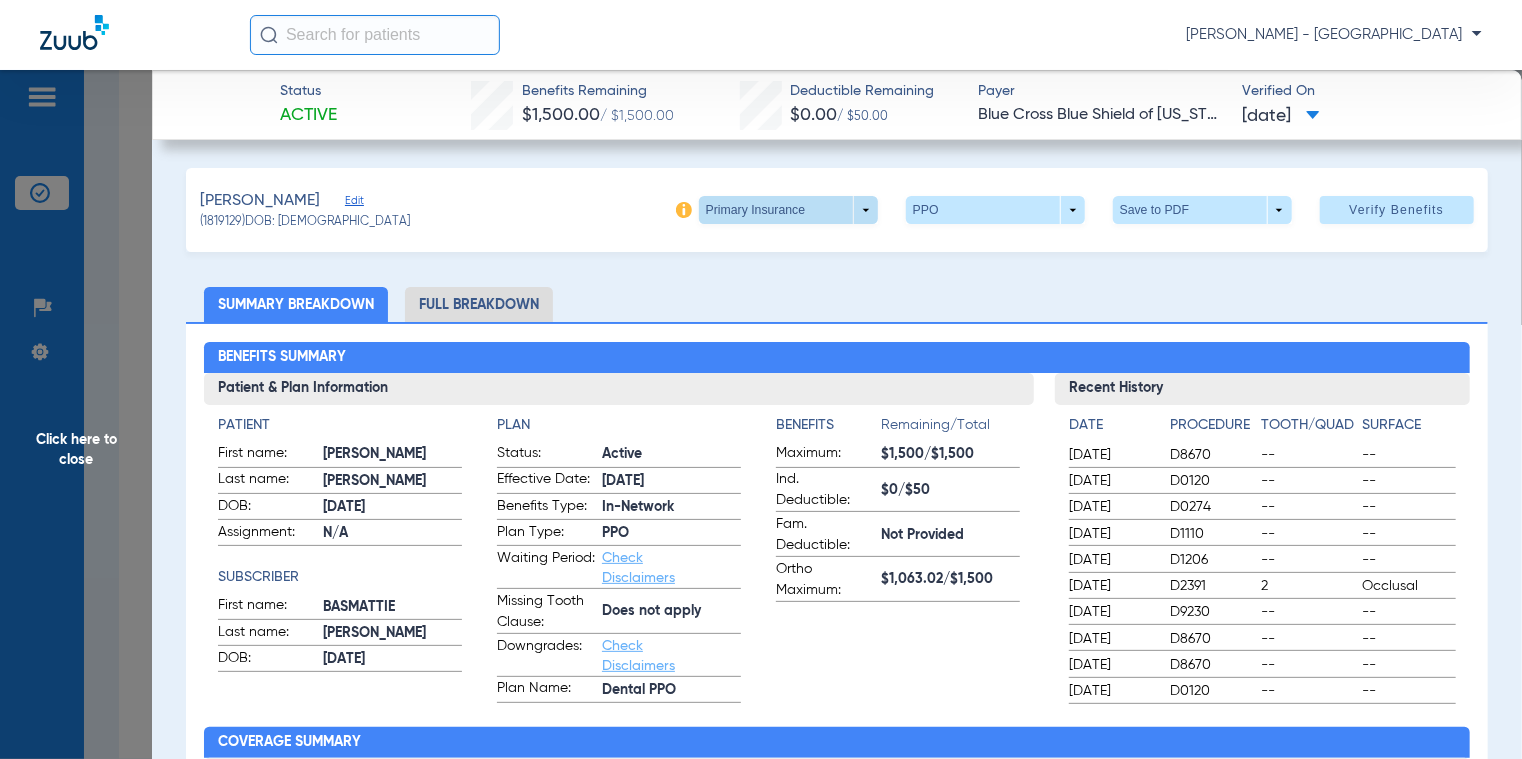click 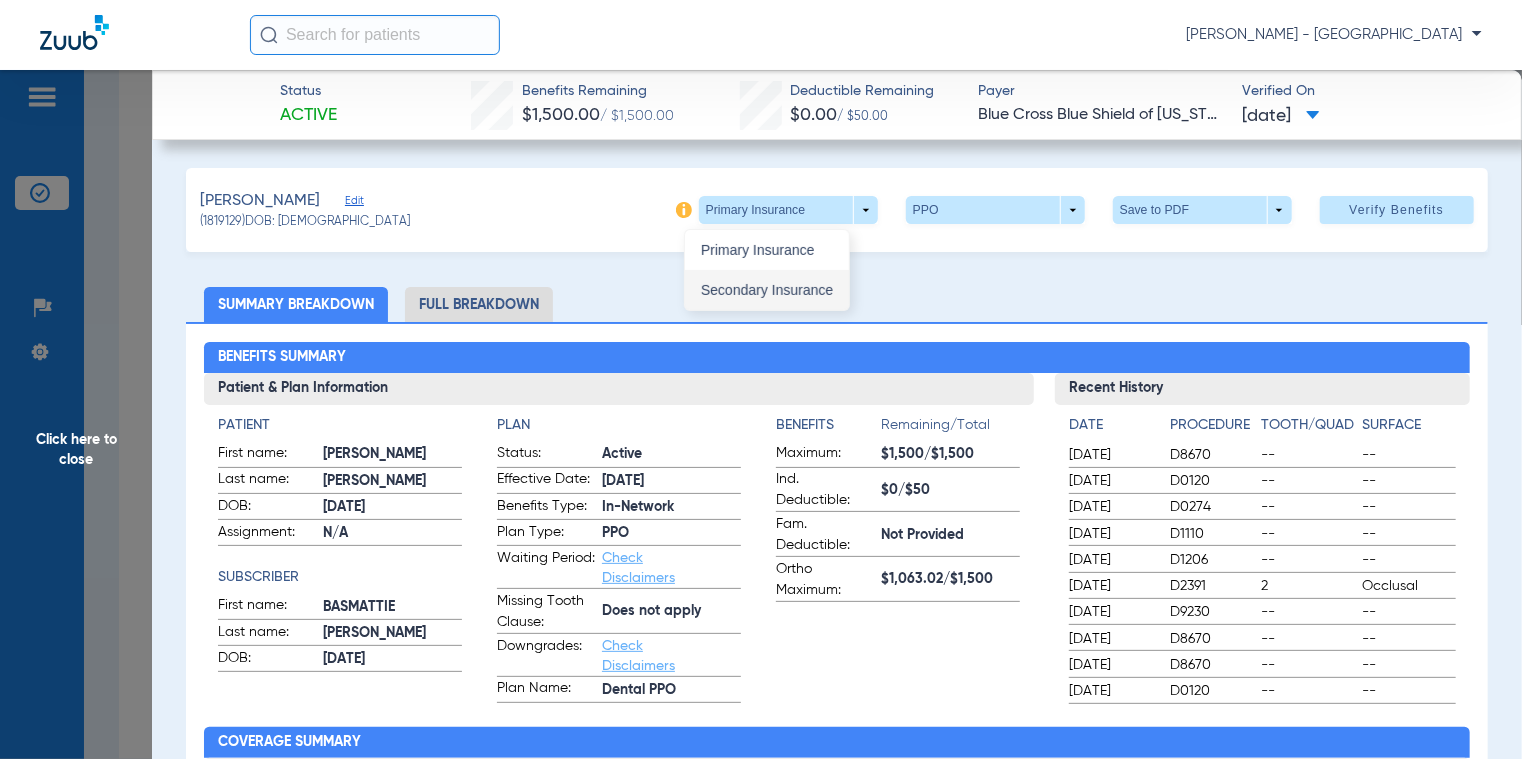 click on "Secondary Insurance" at bounding box center (767, 290) 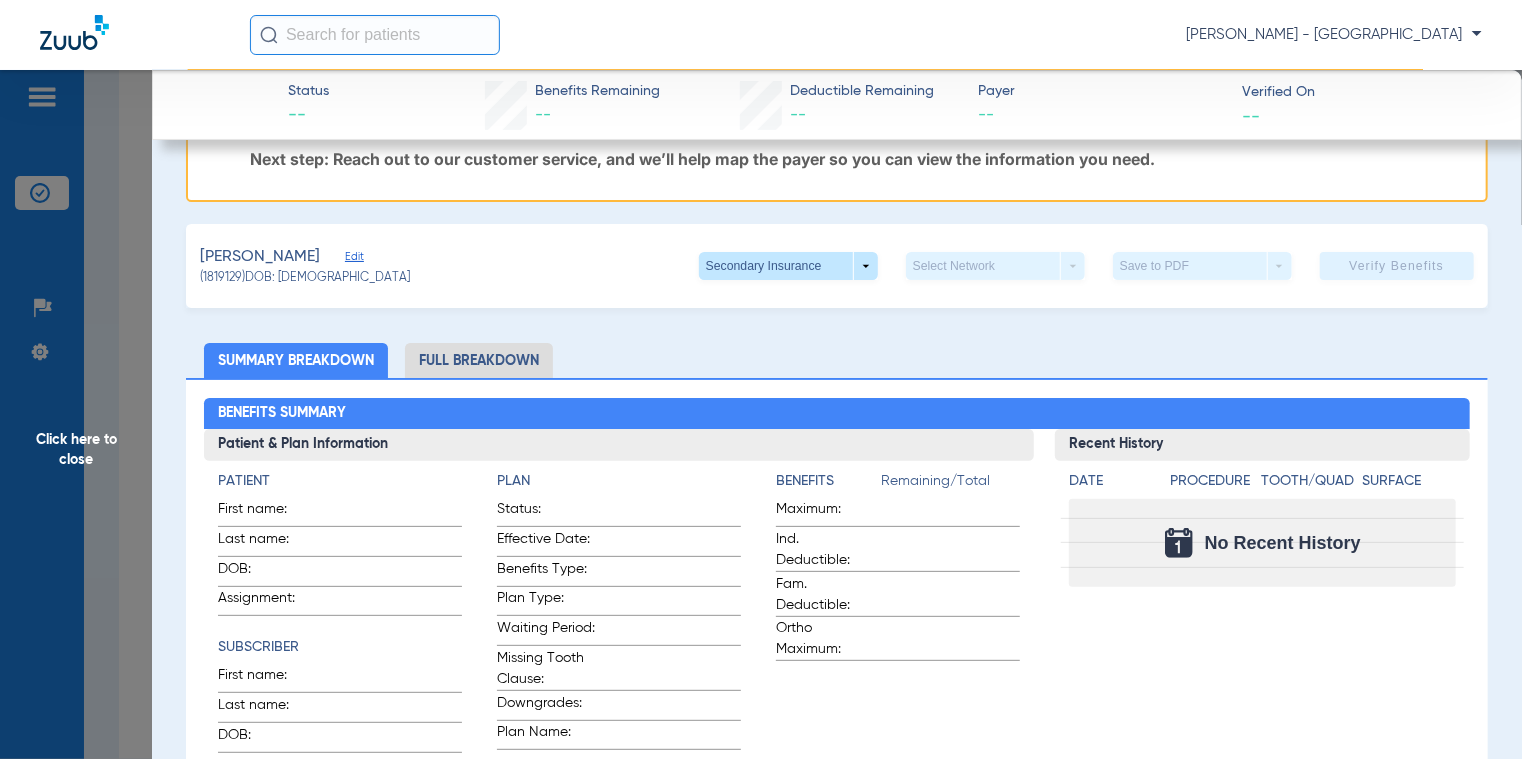 scroll, scrollTop: 0, scrollLeft: 0, axis: both 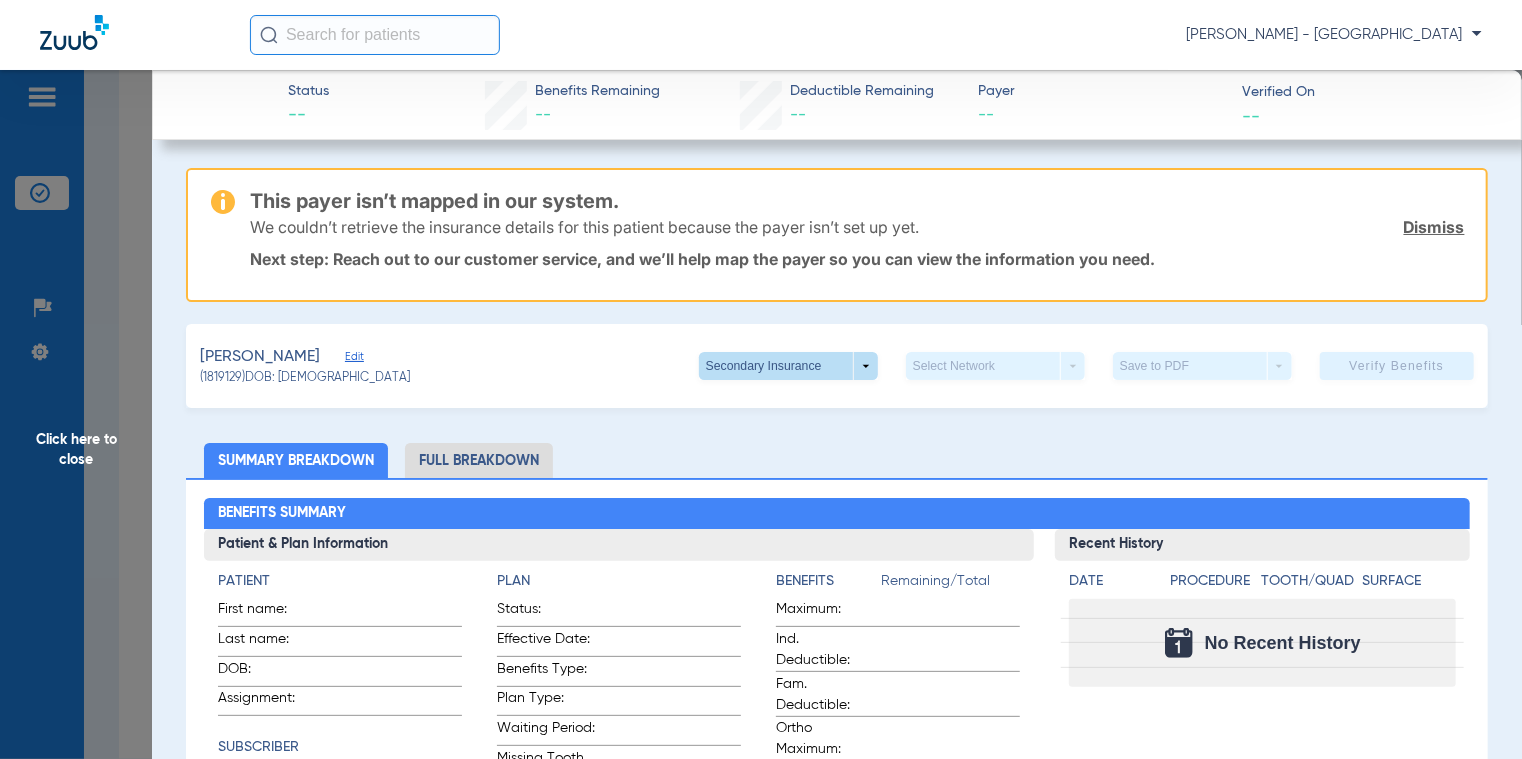 click 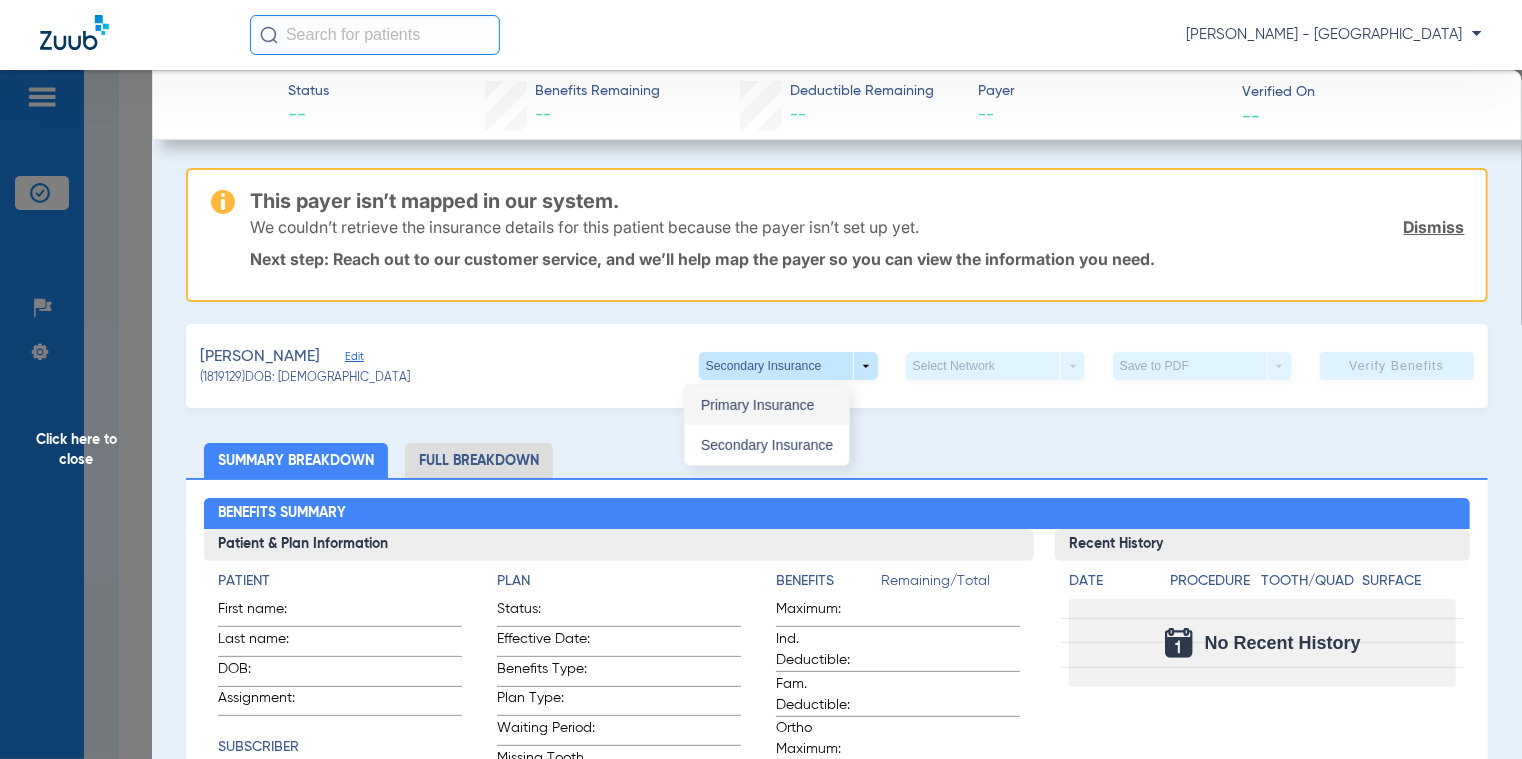 click on "Primary Insurance" at bounding box center [767, 405] 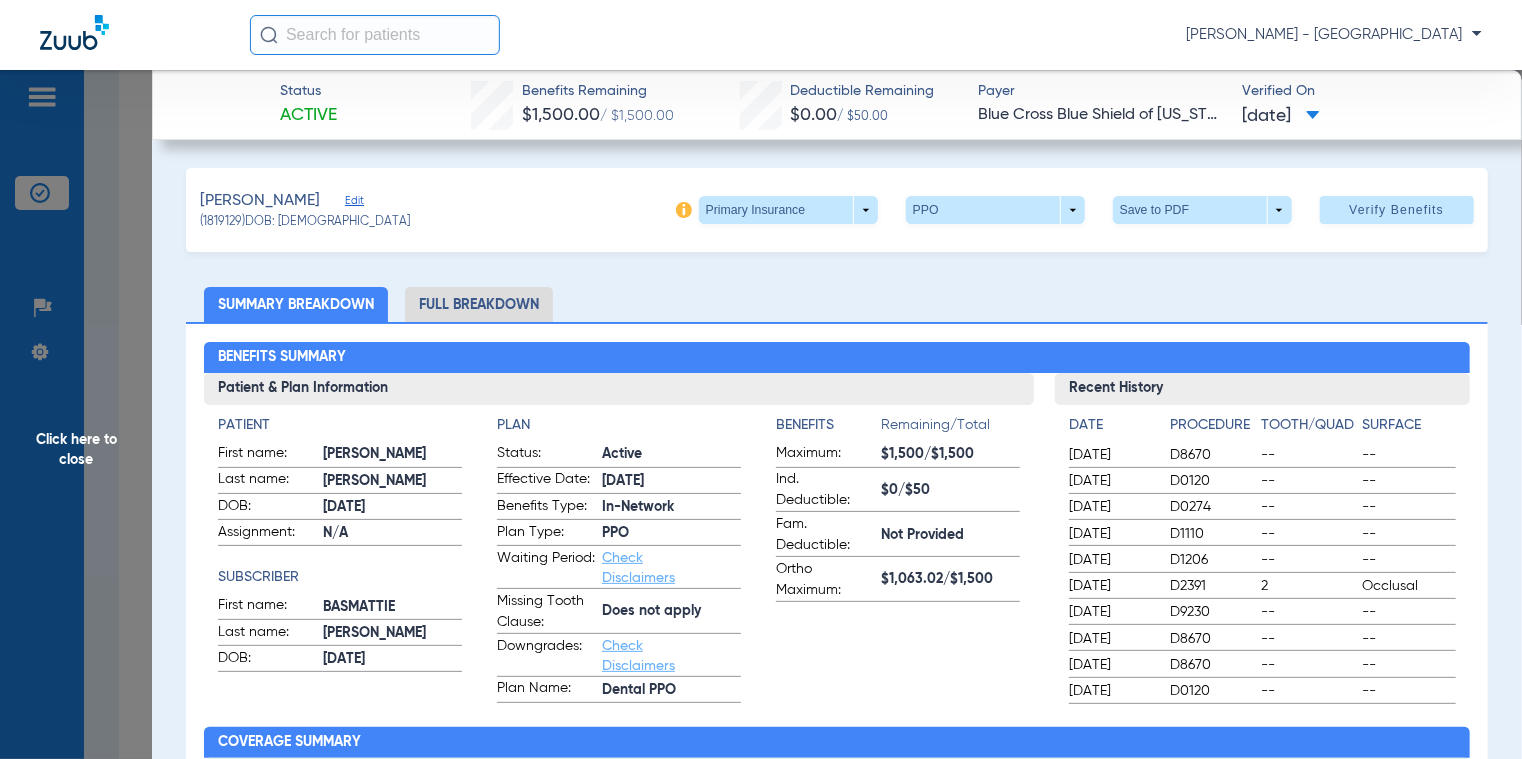 click on "Click here to close" 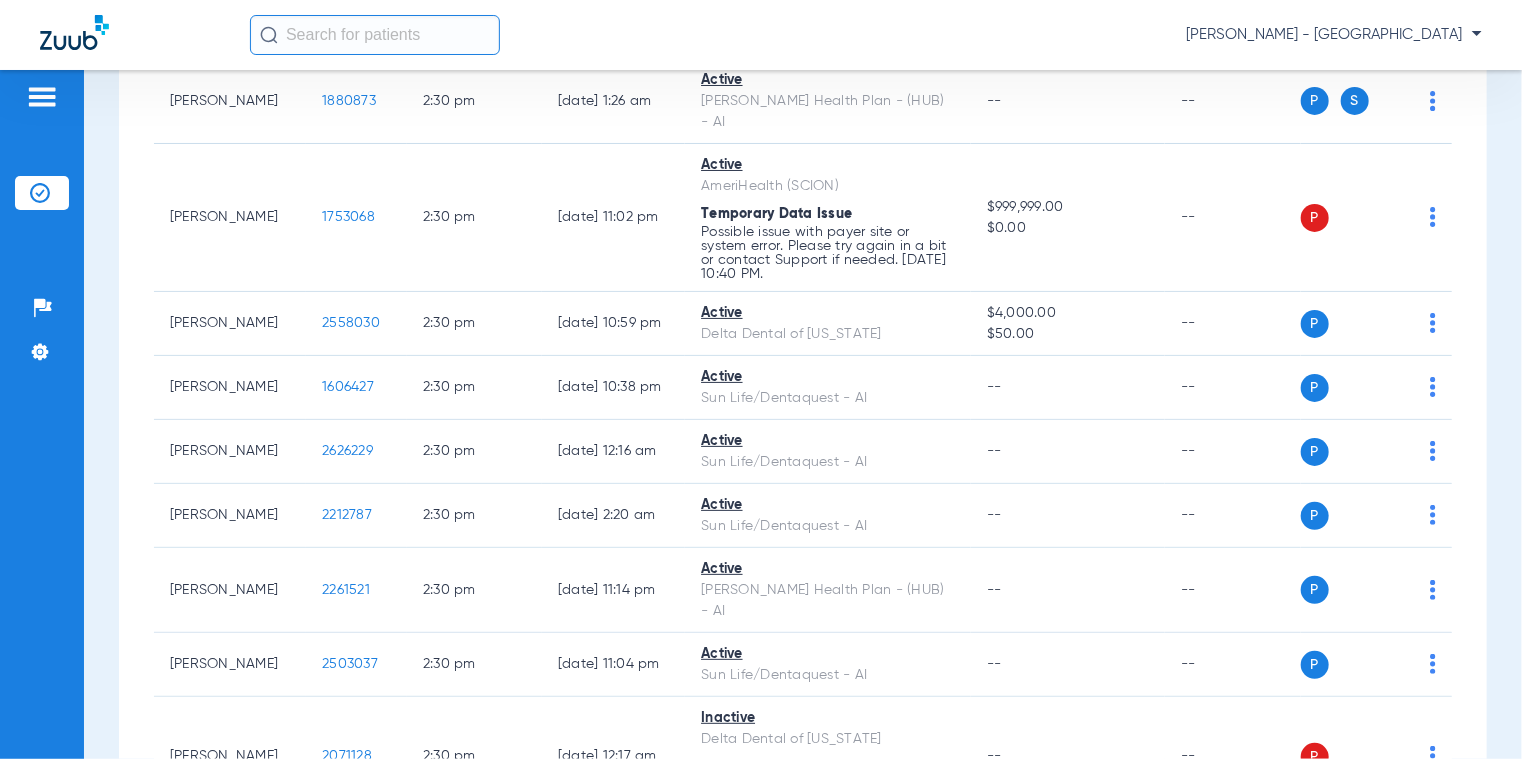 scroll, scrollTop: 17353, scrollLeft: 0, axis: vertical 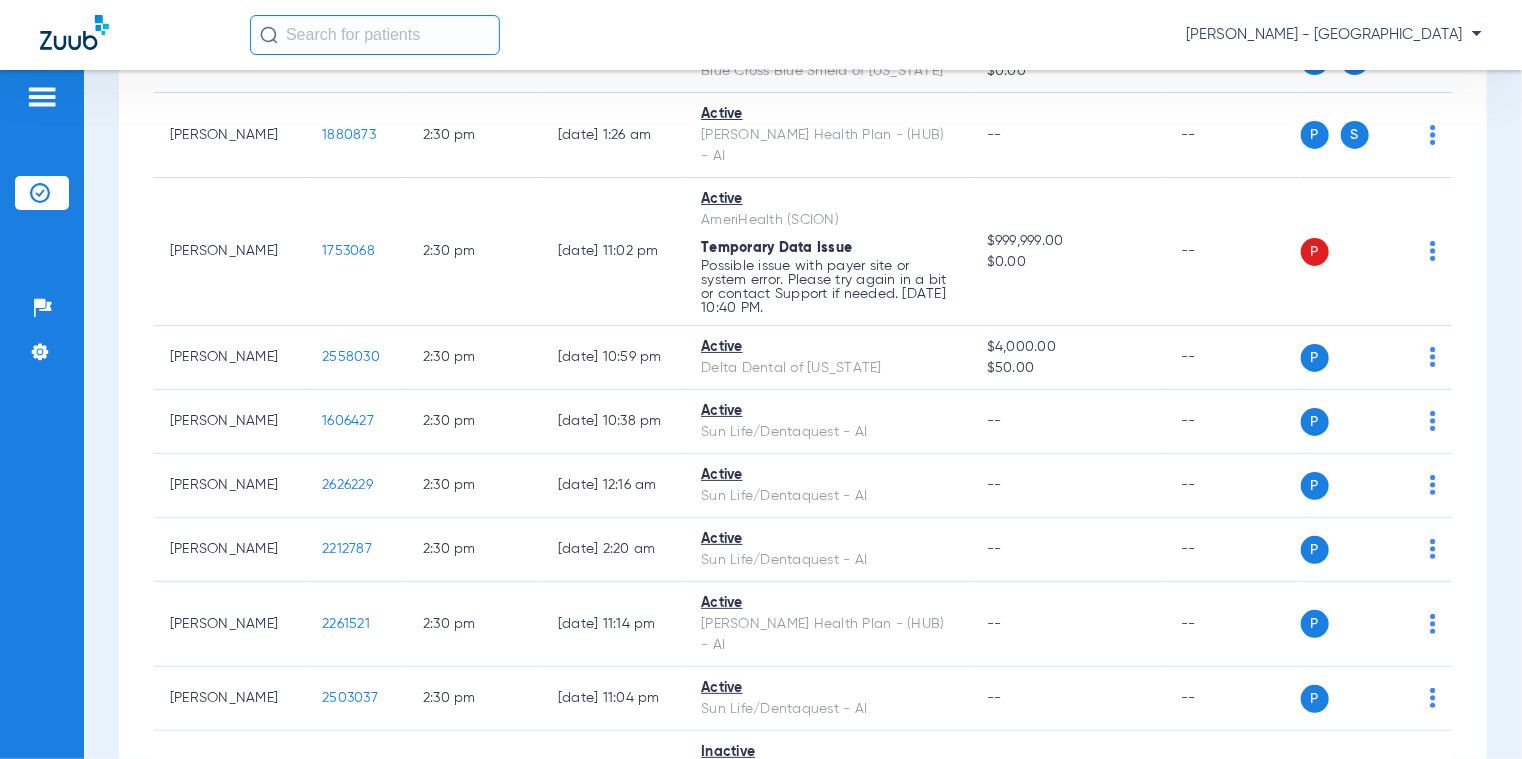 click on "[PERSON_NAME]" 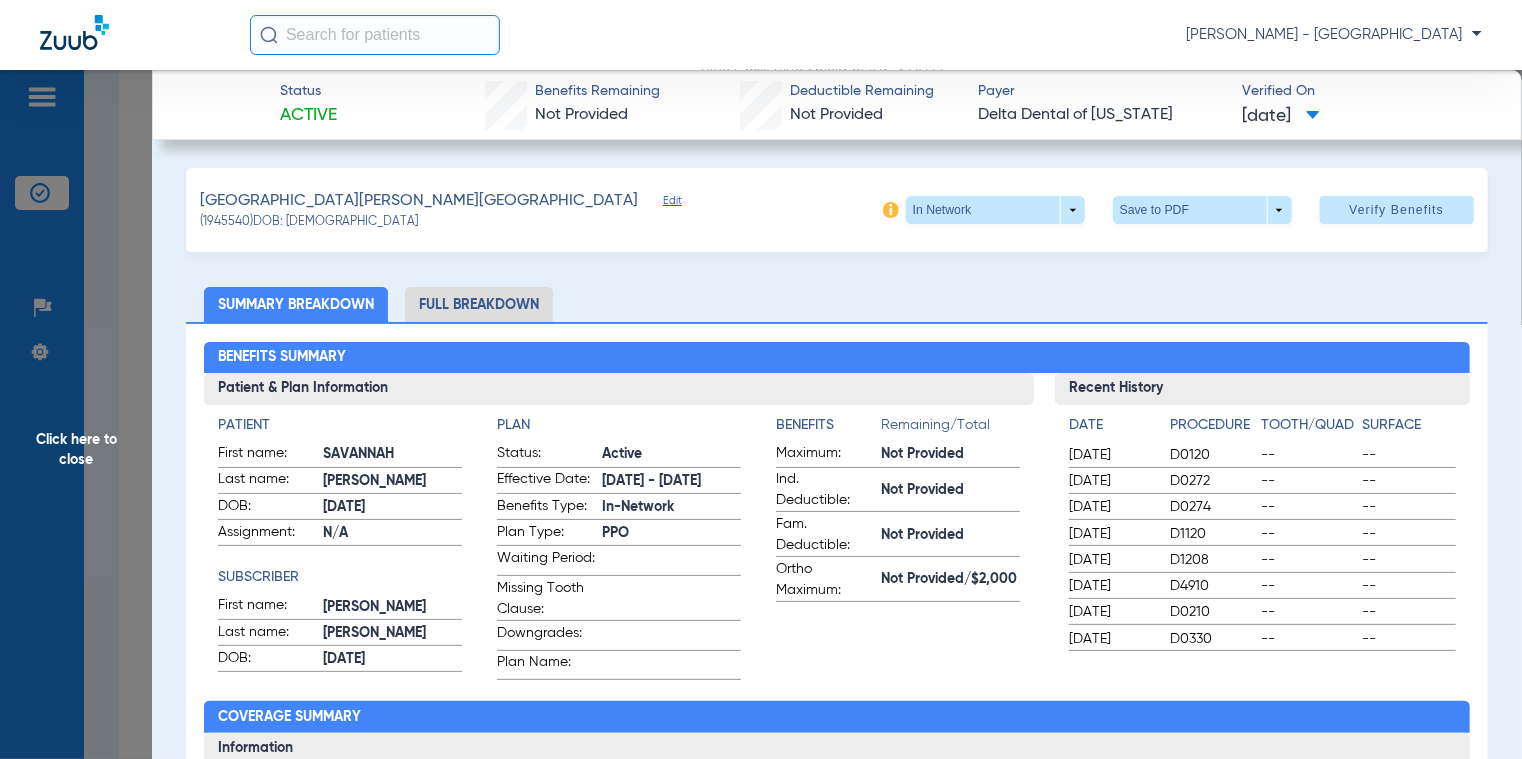 click on "Full Breakdown" 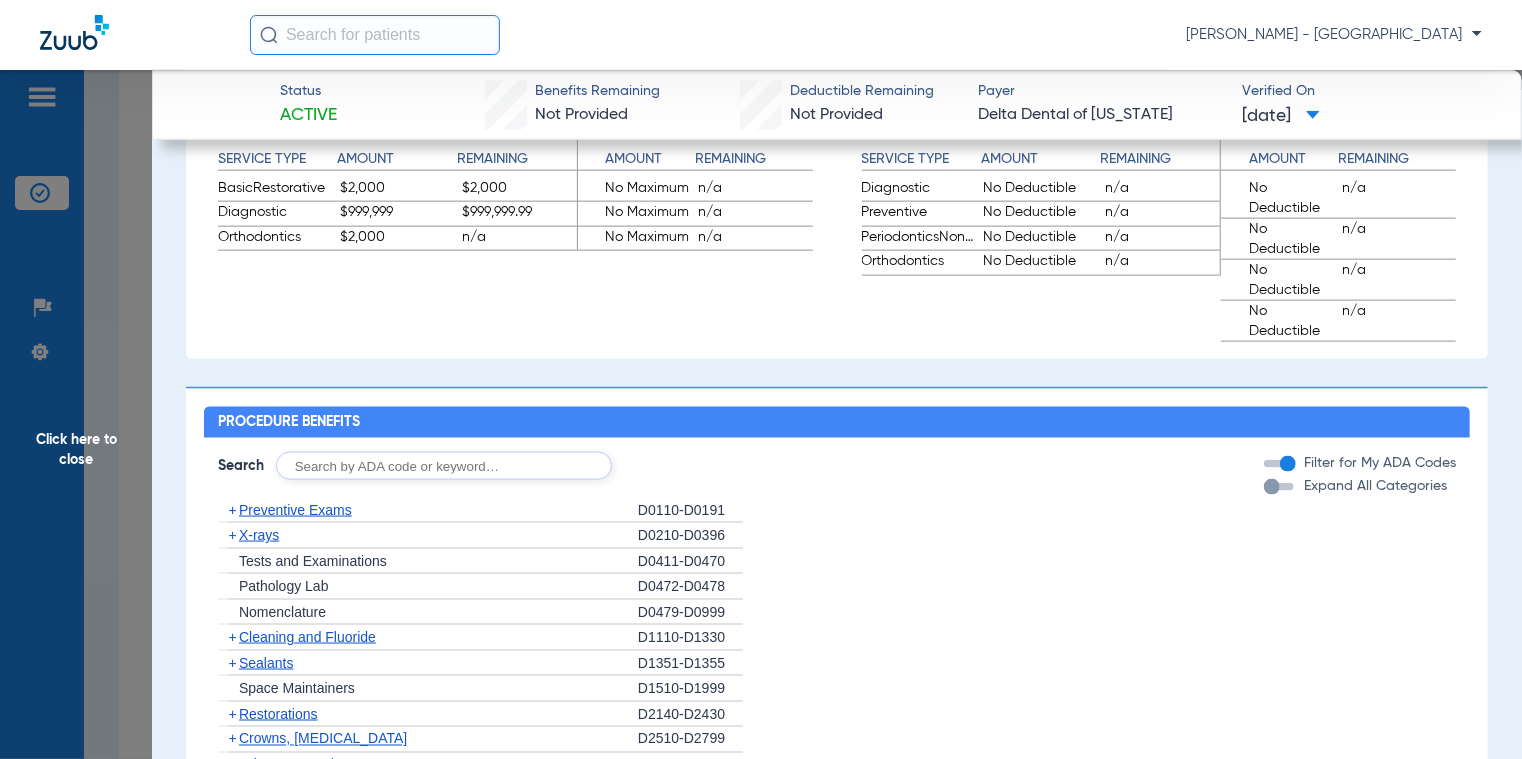 scroll, scrollTop: 1400, scrollLeft: 0, axis: vertical 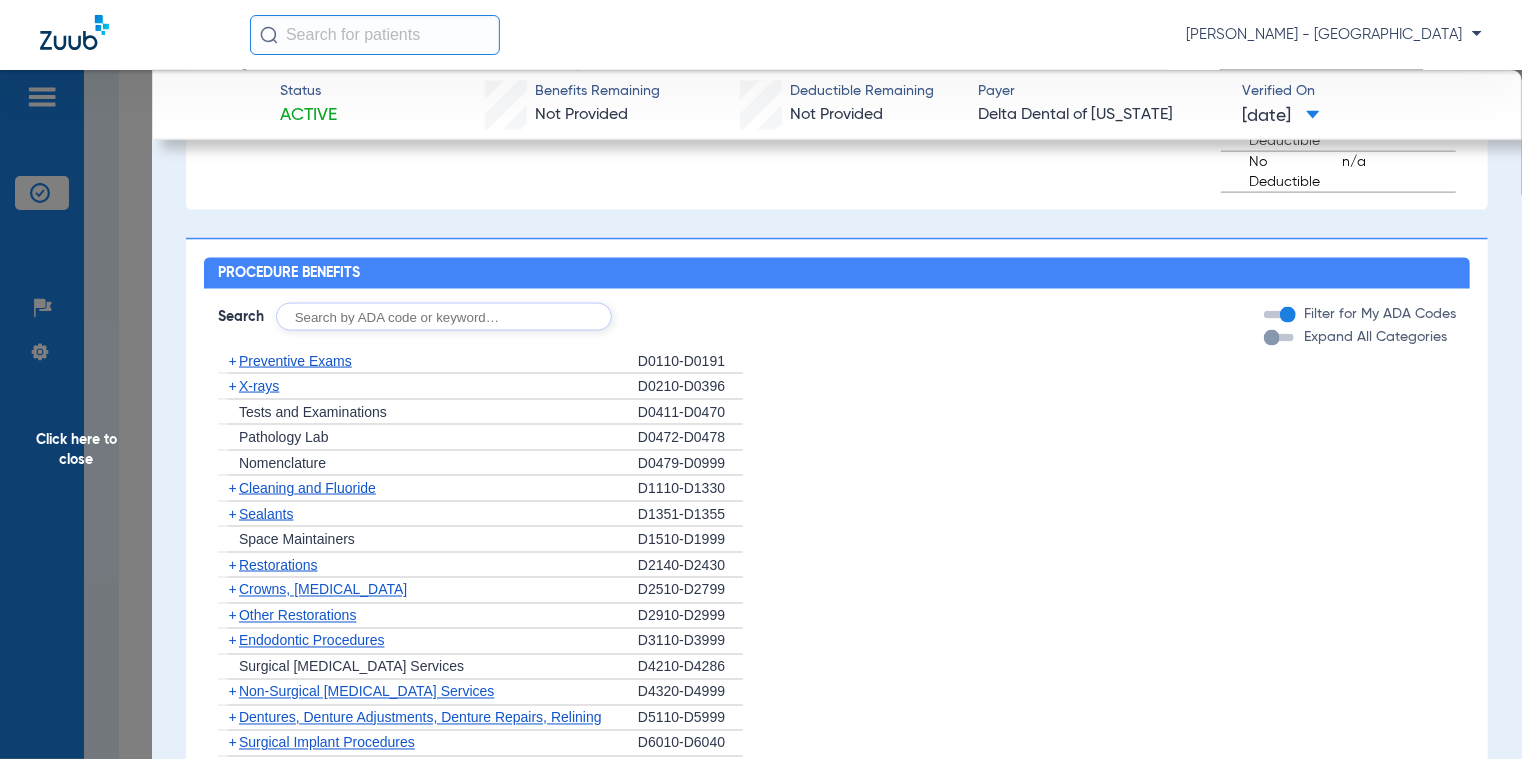click on "+   Space Maintainers   D1510-D1999" 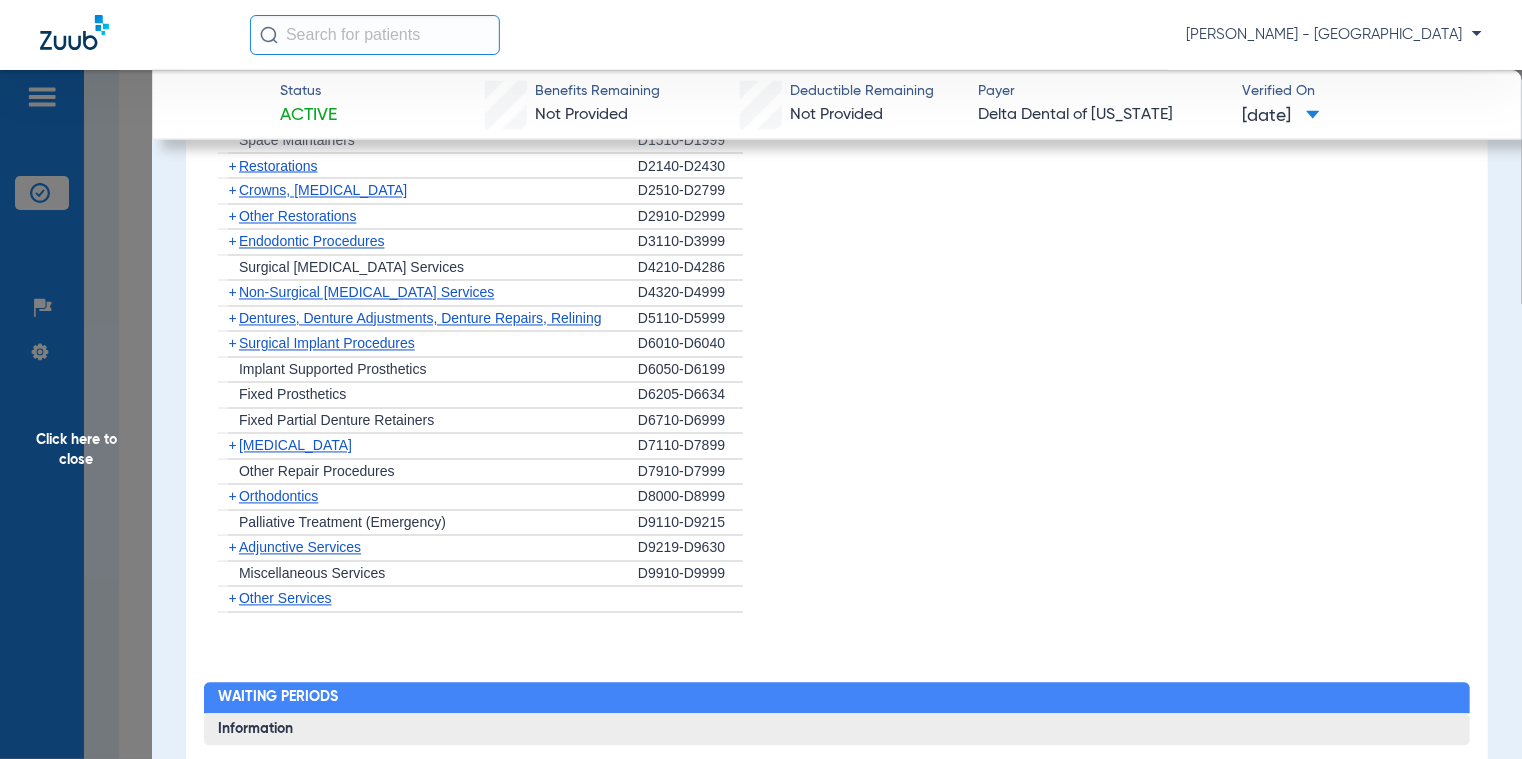 scroll, scrollTop: 1800, scrollLeft: 0, axis: vertical 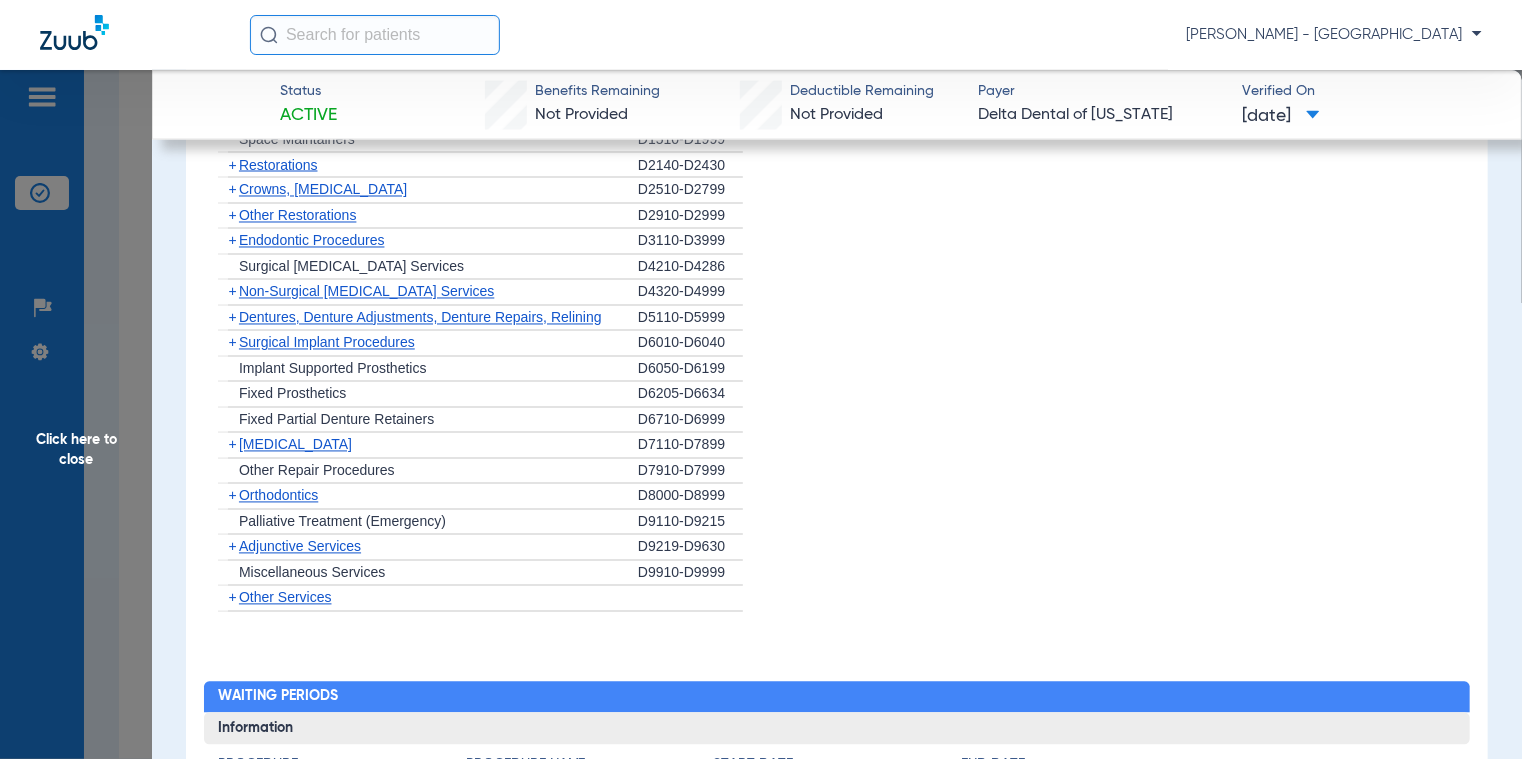 click on "Adjunctive Services" 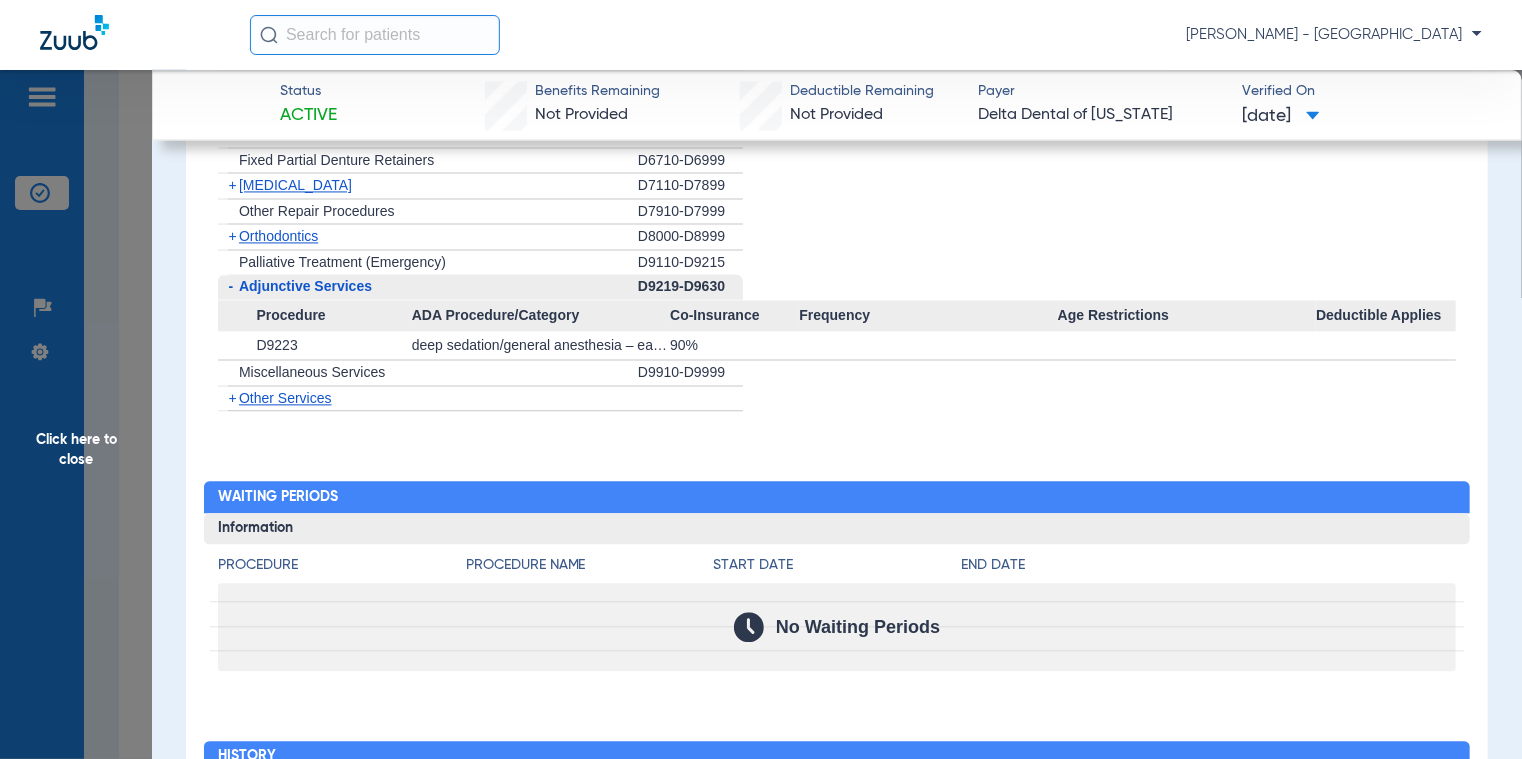 scroll, scrollTop: 2000, scrollLeft: 0, axis: vertical 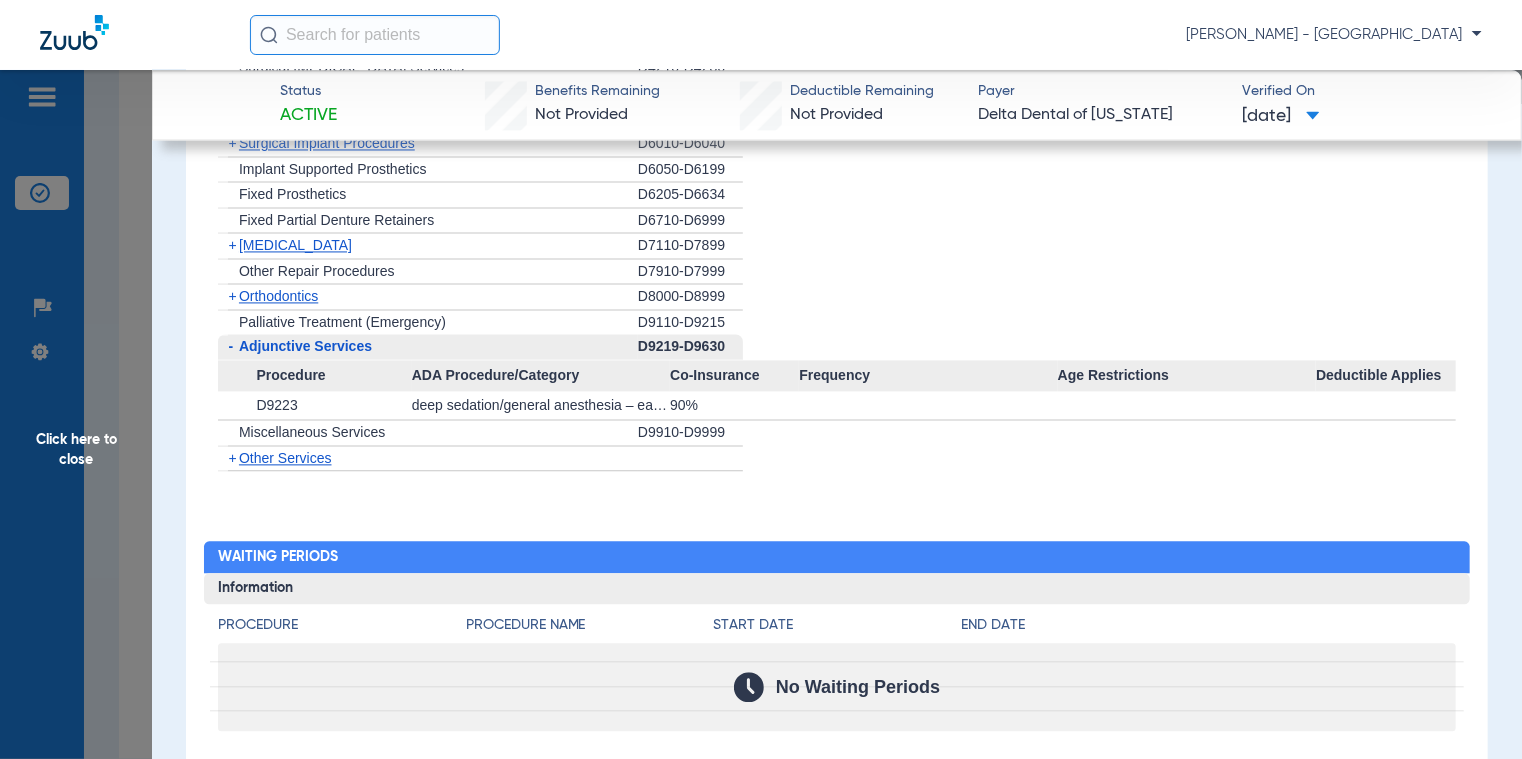 click on "Other Services" 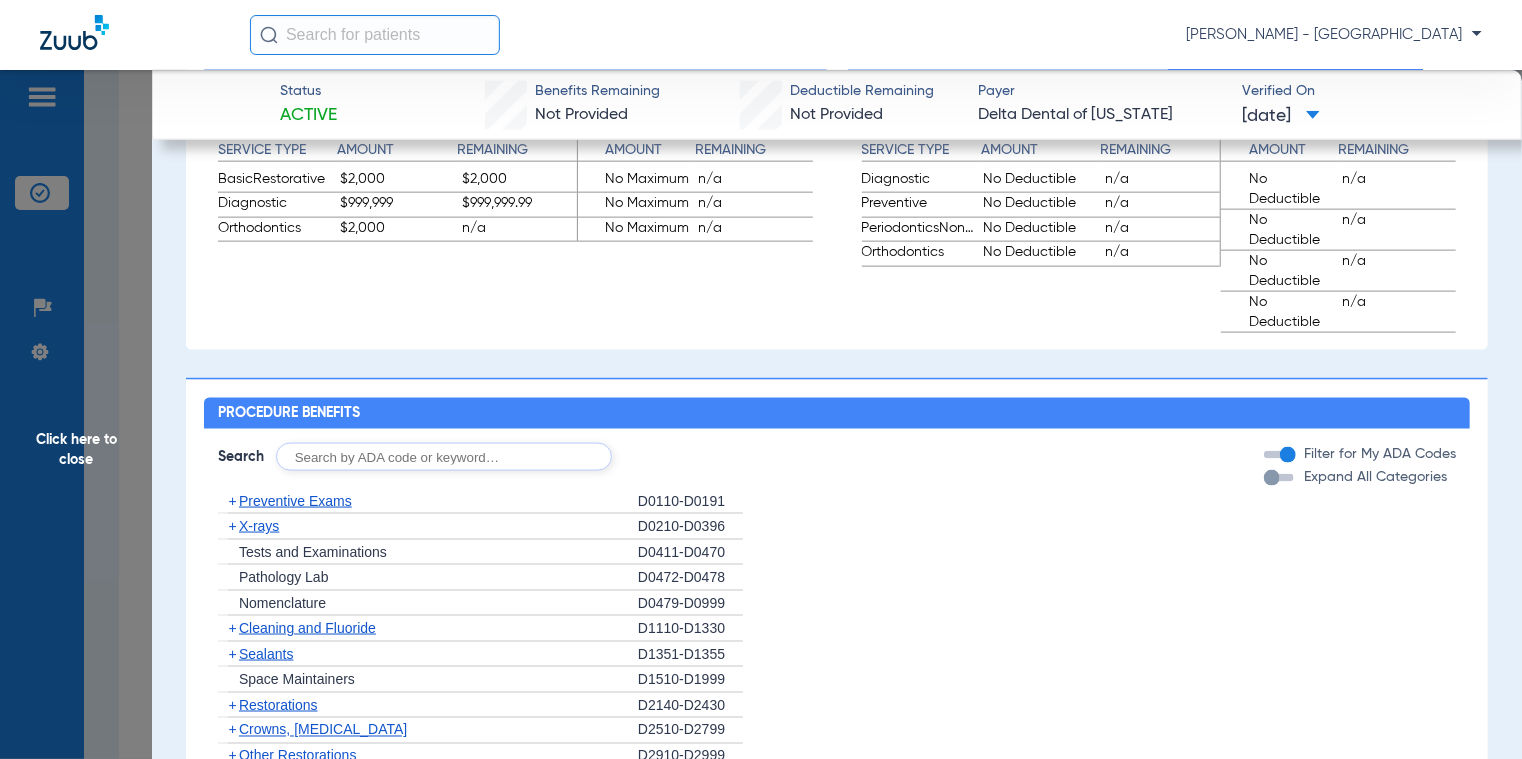 scroll, scrollTop: 1200, scrollLeft: 0, axis: vertical 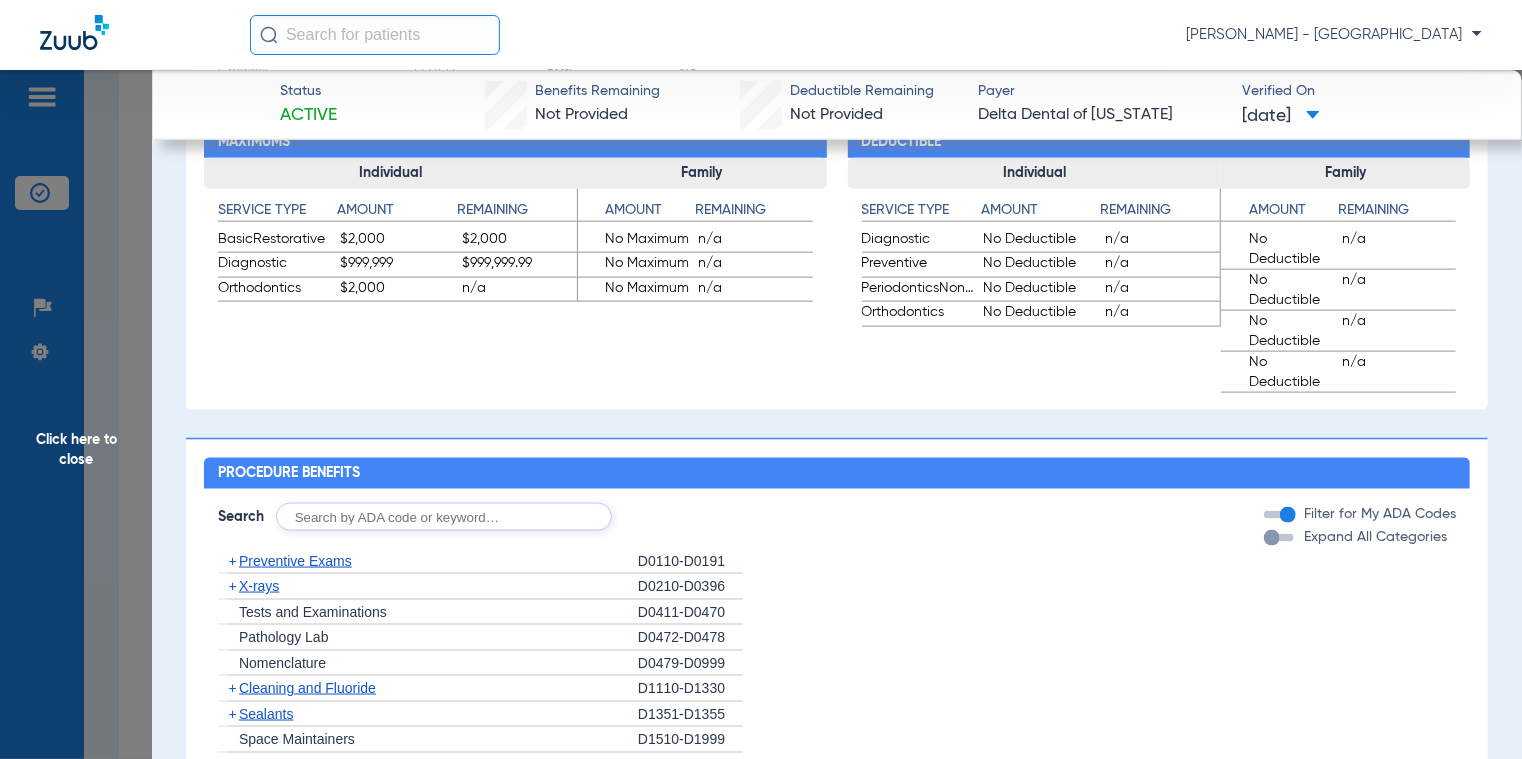 click 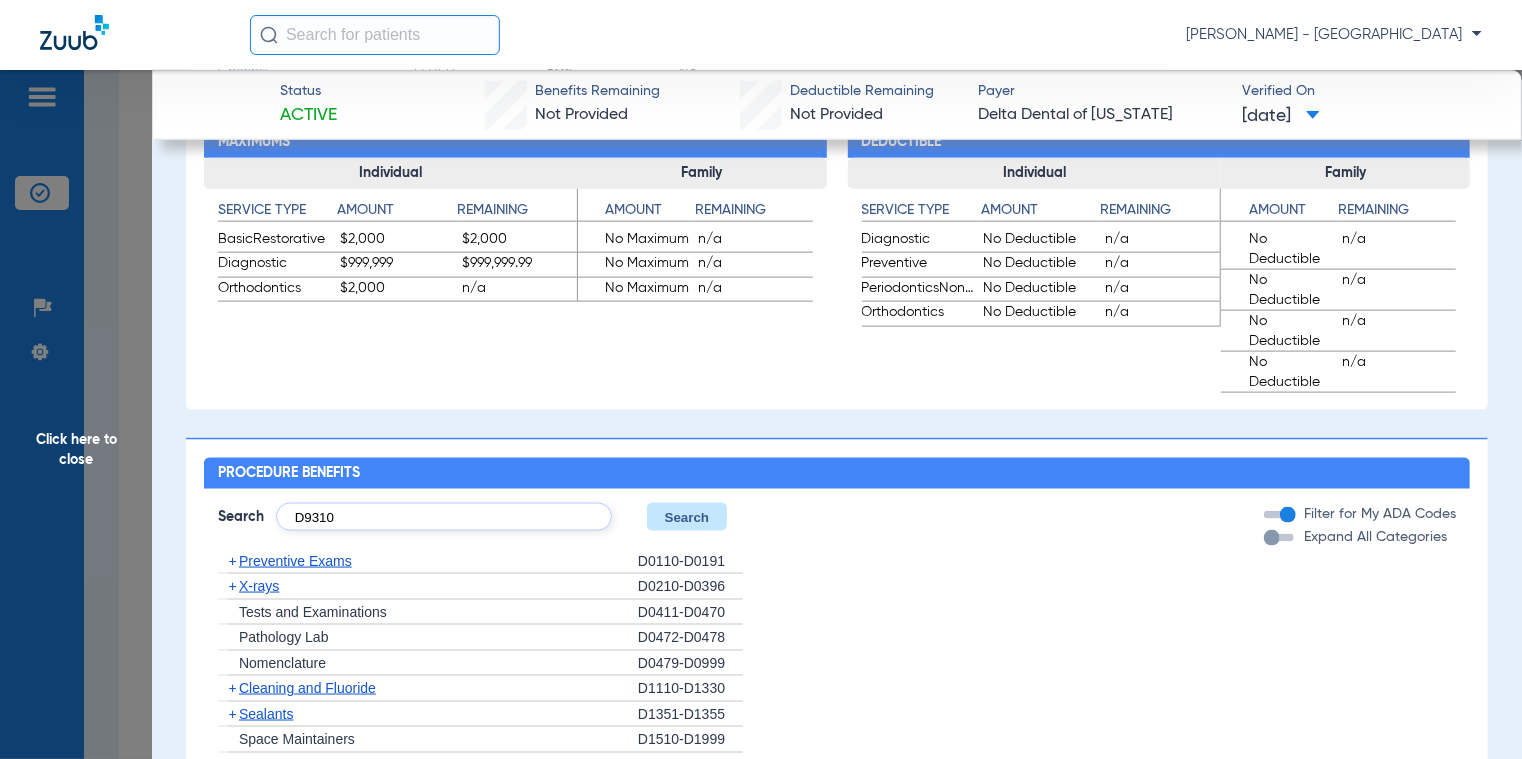 type on "D9310" 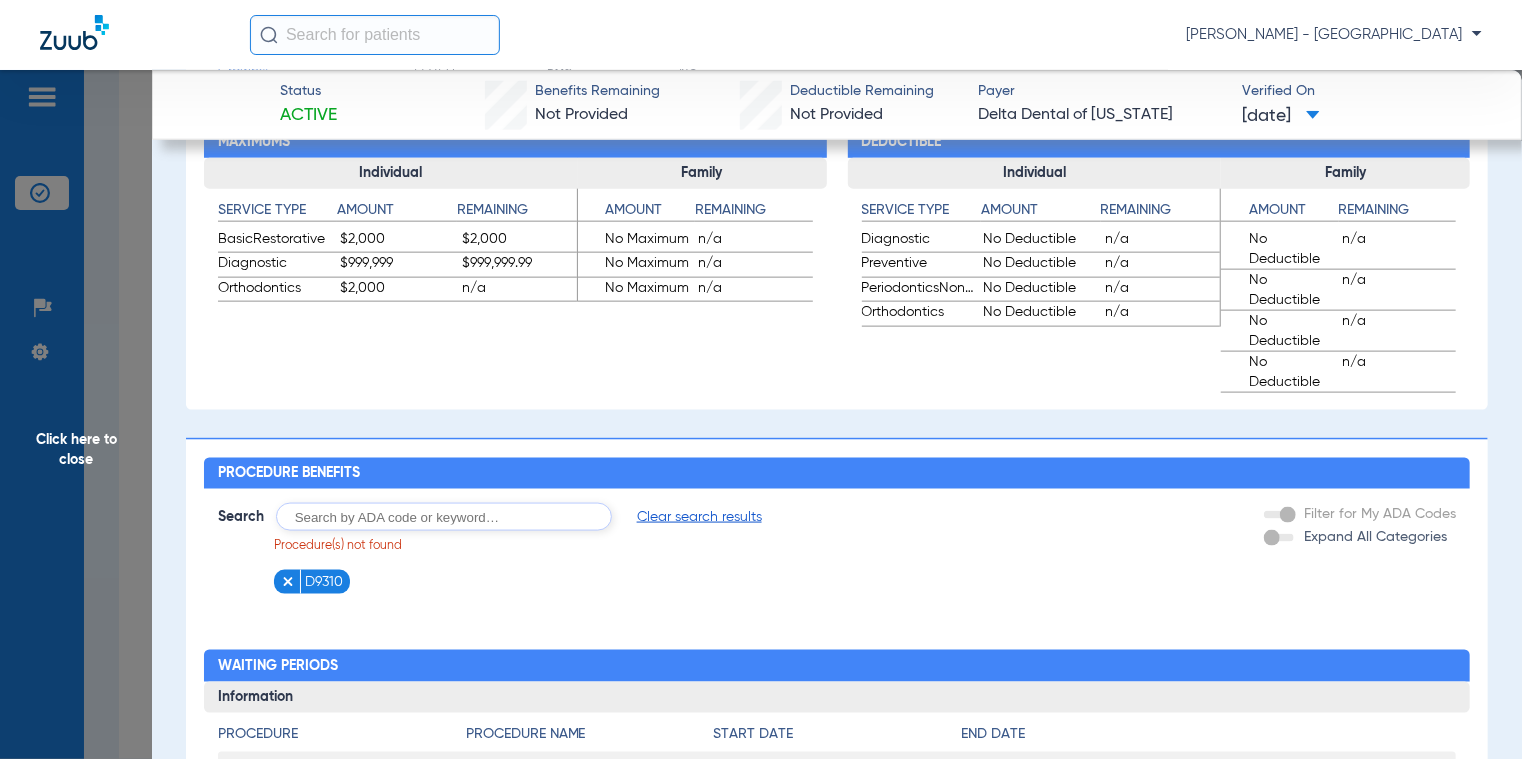 drag, startPoint x: 92, startPoint y: 431, endPoint x: 48, endPoint y: 457, distance: 51.10773 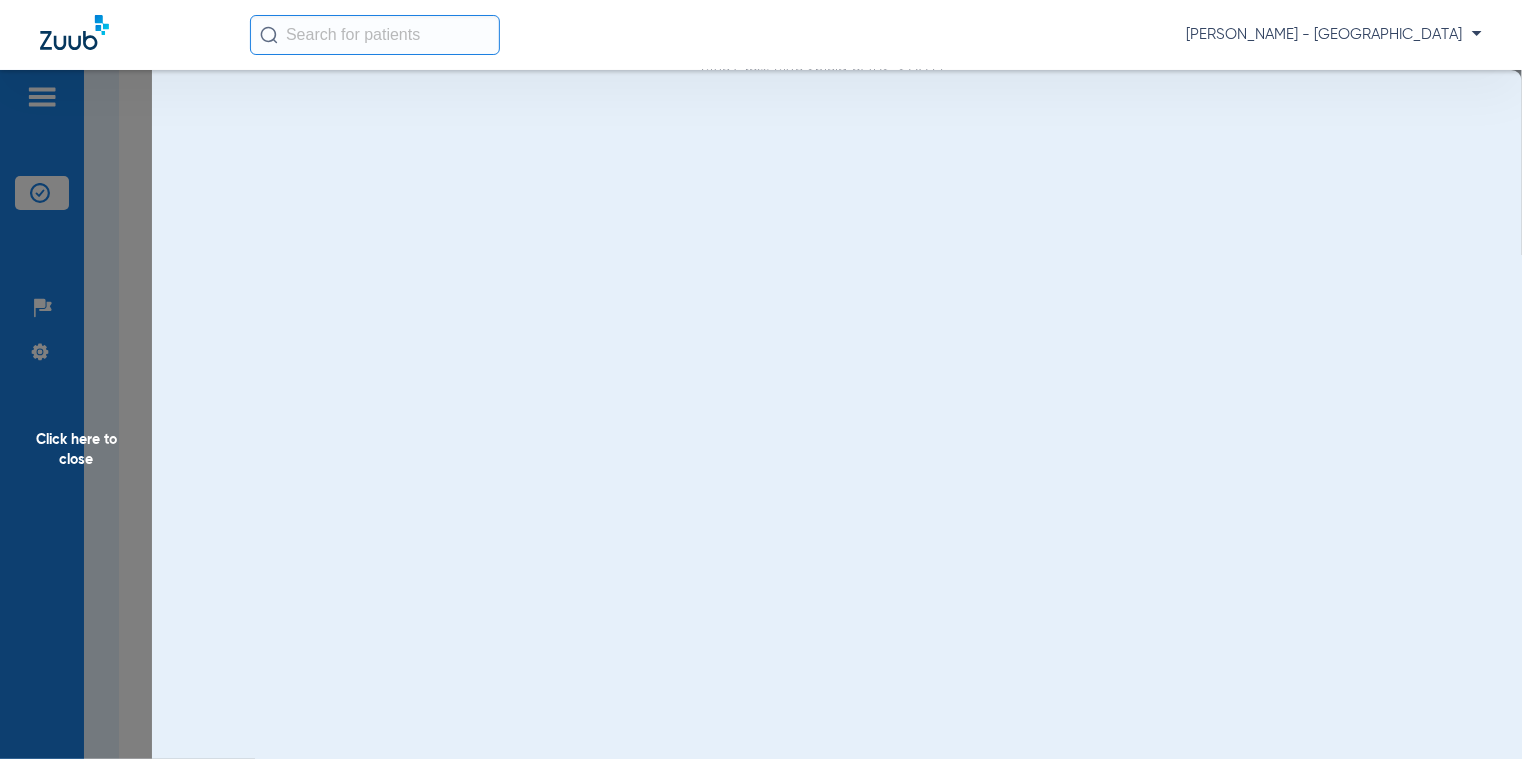 scroll, scrollTop: 0, scrollLeft: 0, axis: both 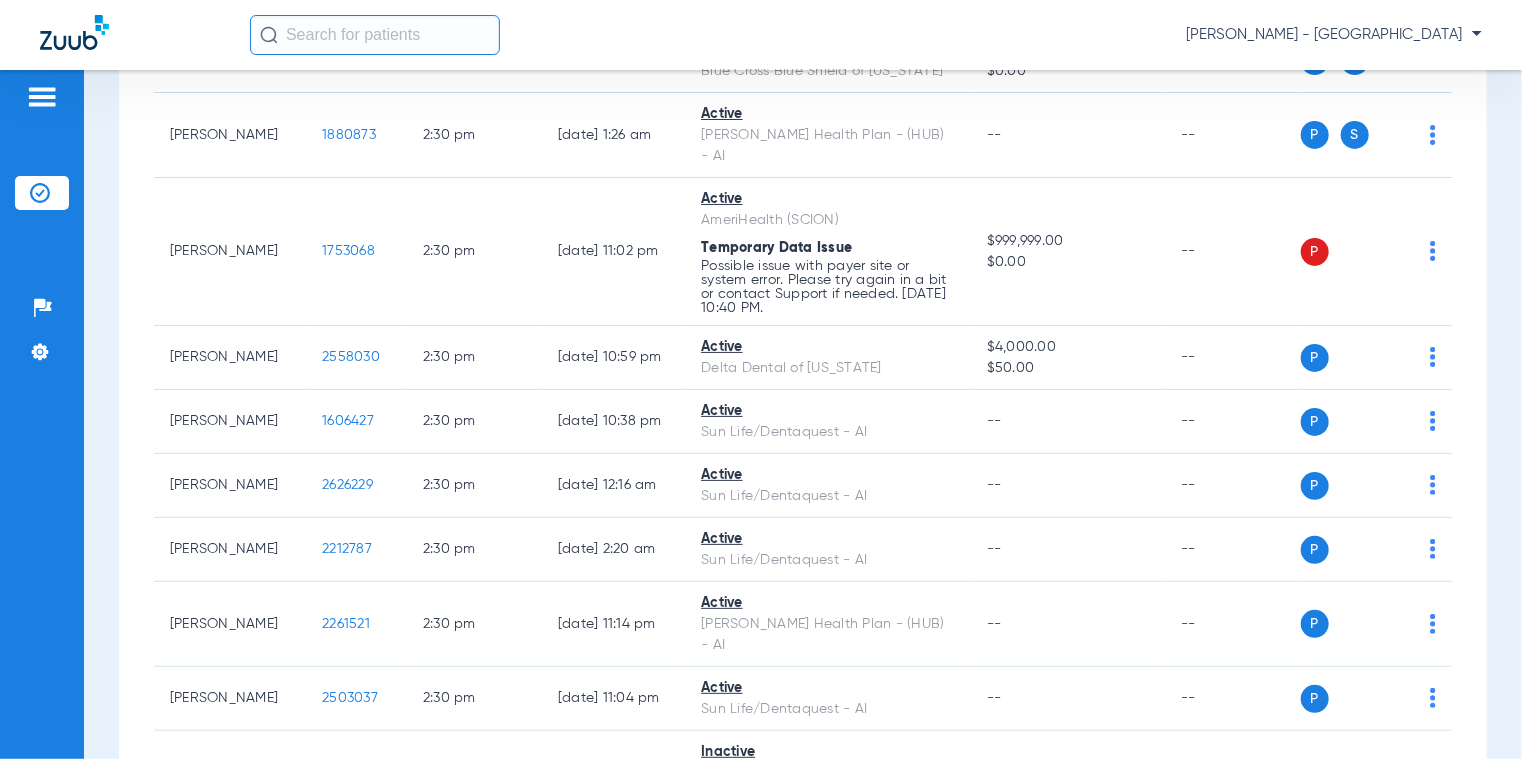 click on "1652215" 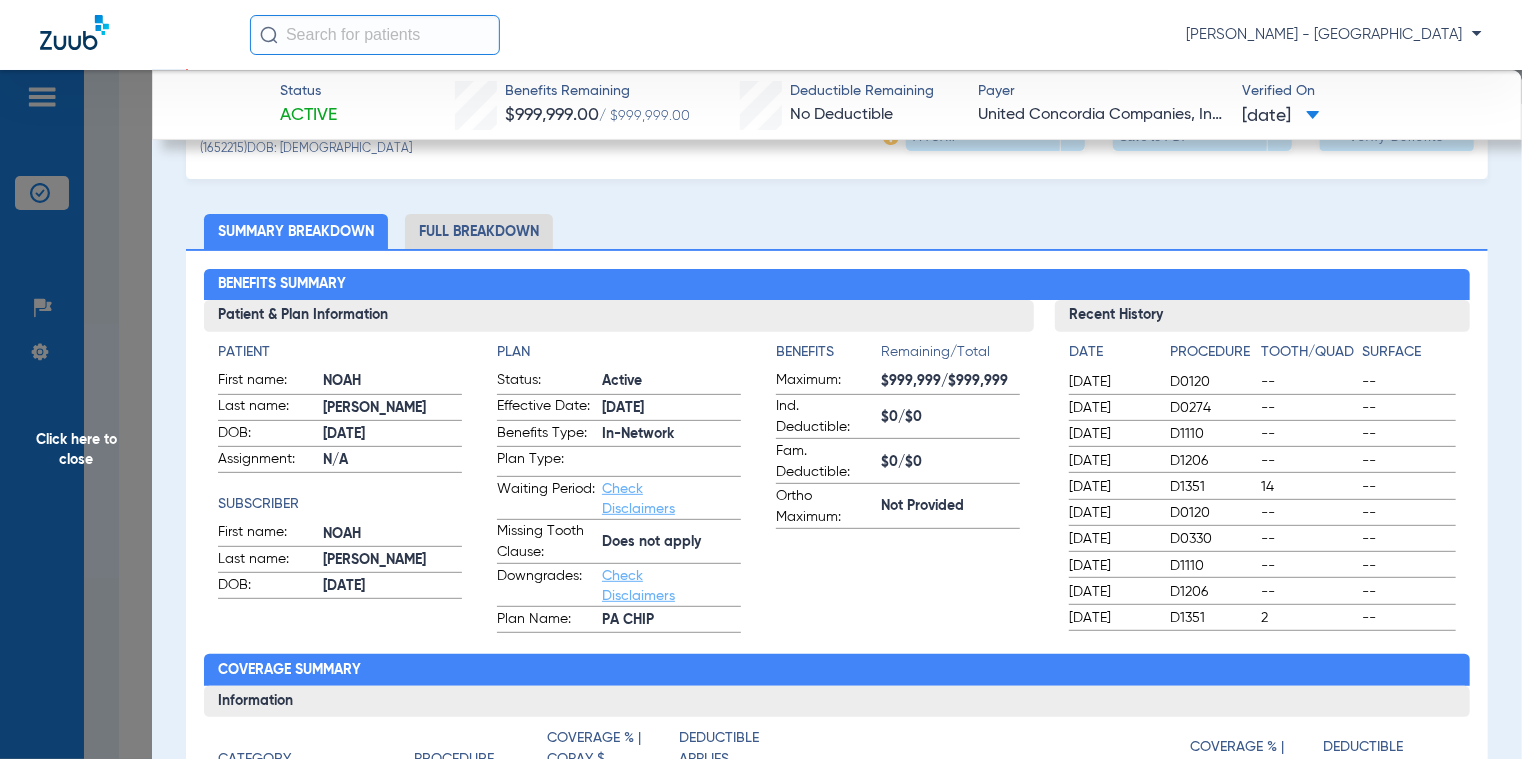 scroll, scrollTop: 200, scrollLeft: 0, axis: vertical 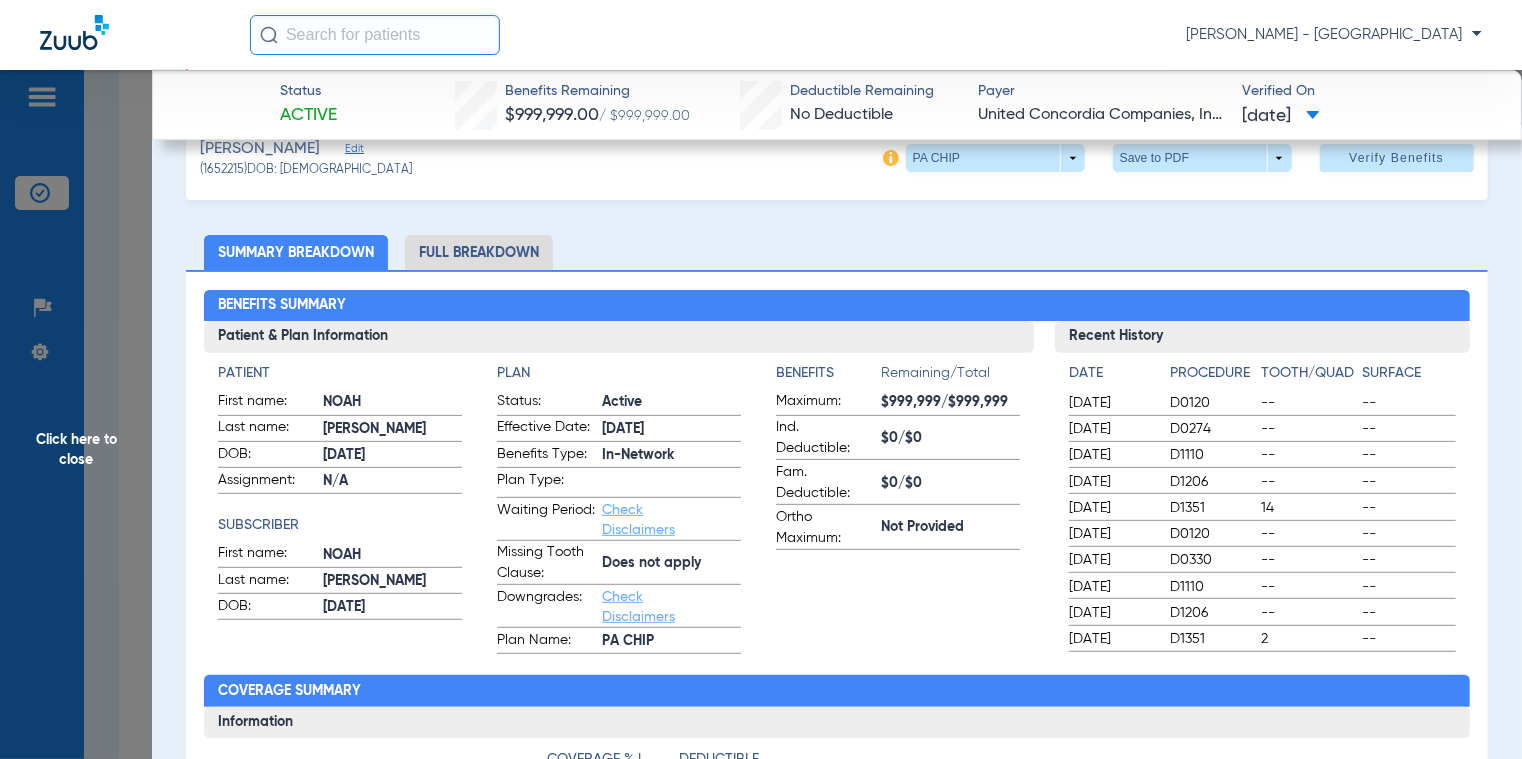 click on "Full Breakdown" 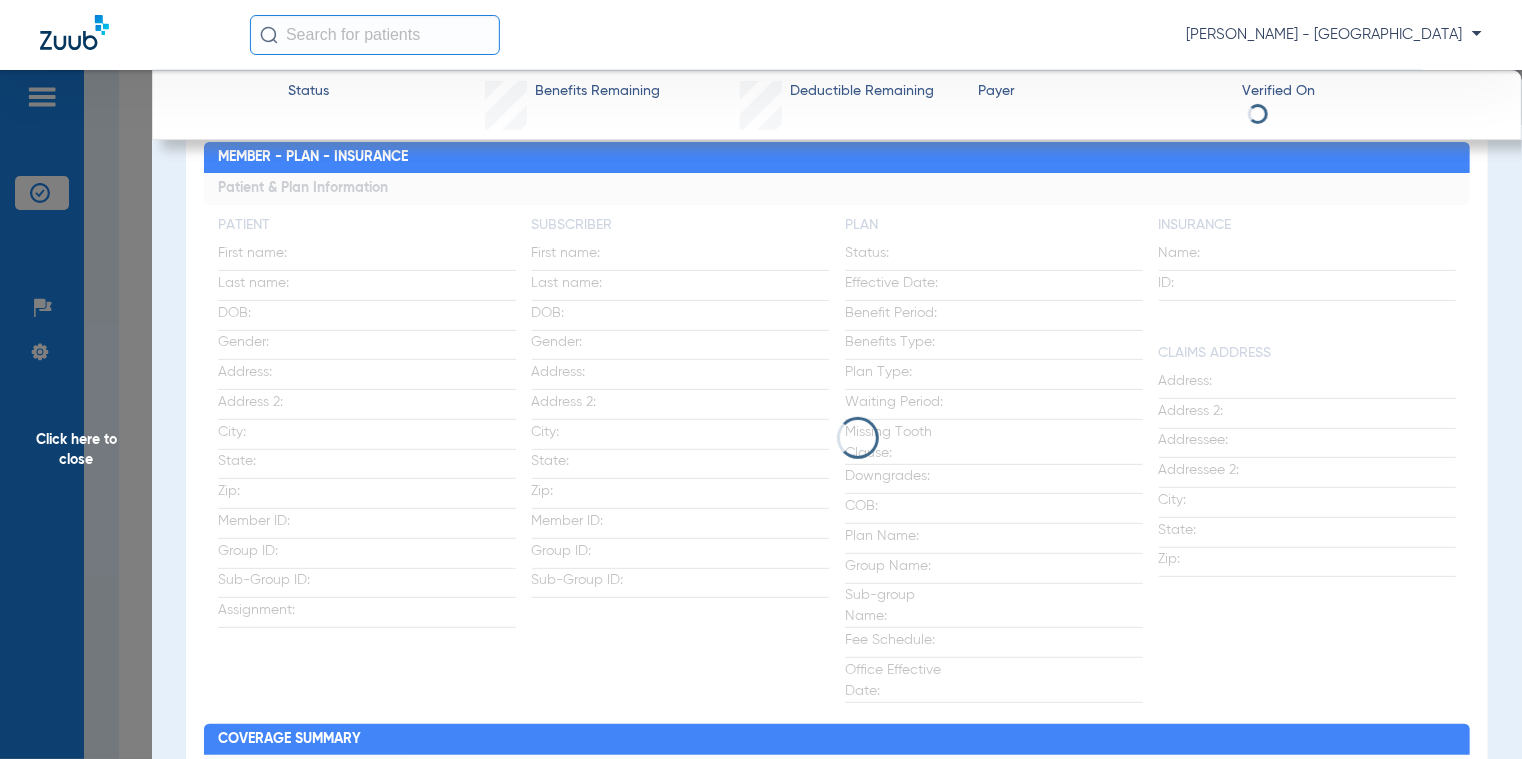scroll, scrollTop: 52, scrollLeft: 0, axis: vertical 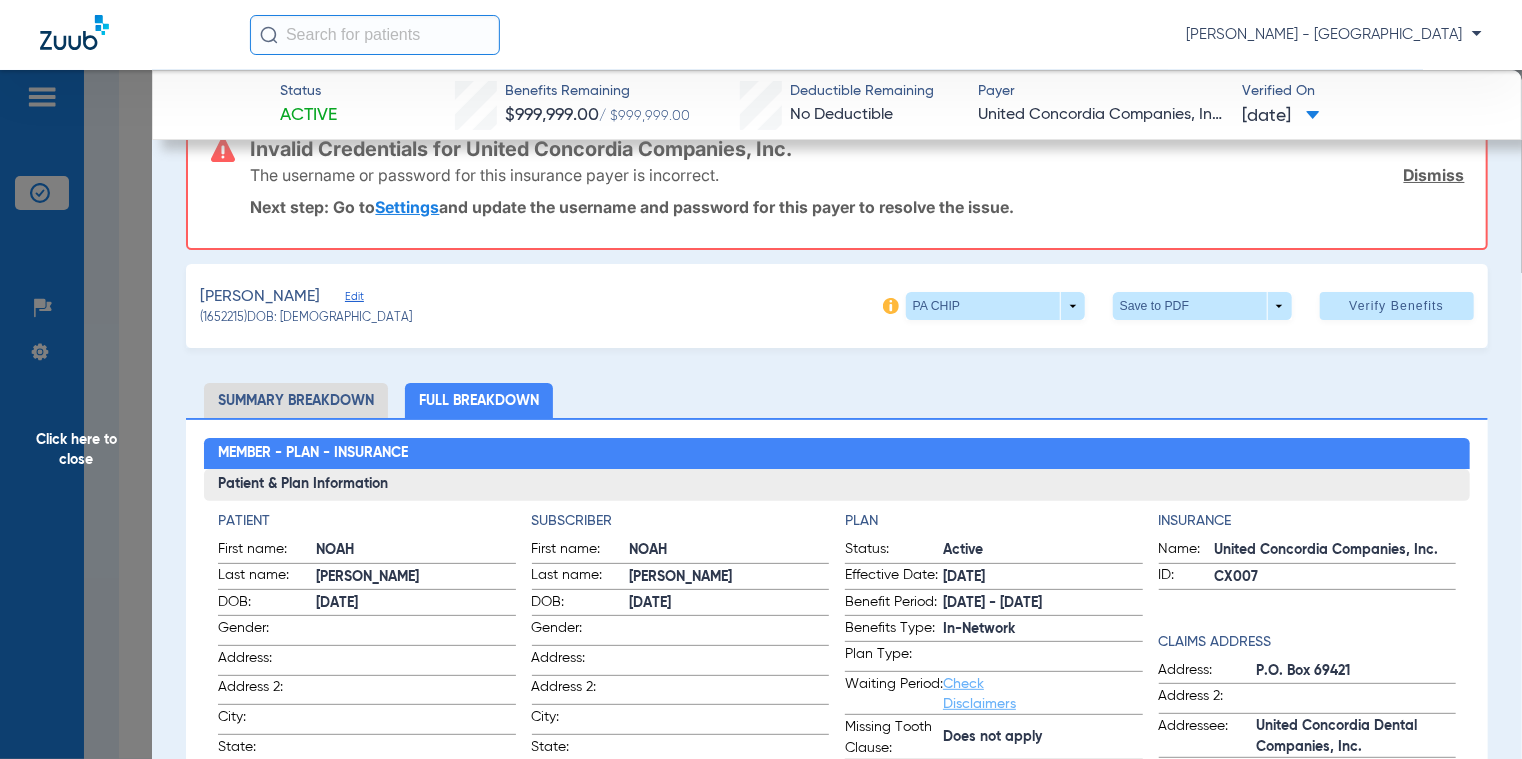 drag, startPoint x: 784, startPoint y: 427, endPoint x: 945, endPoint y: 315, distance: 196.12495 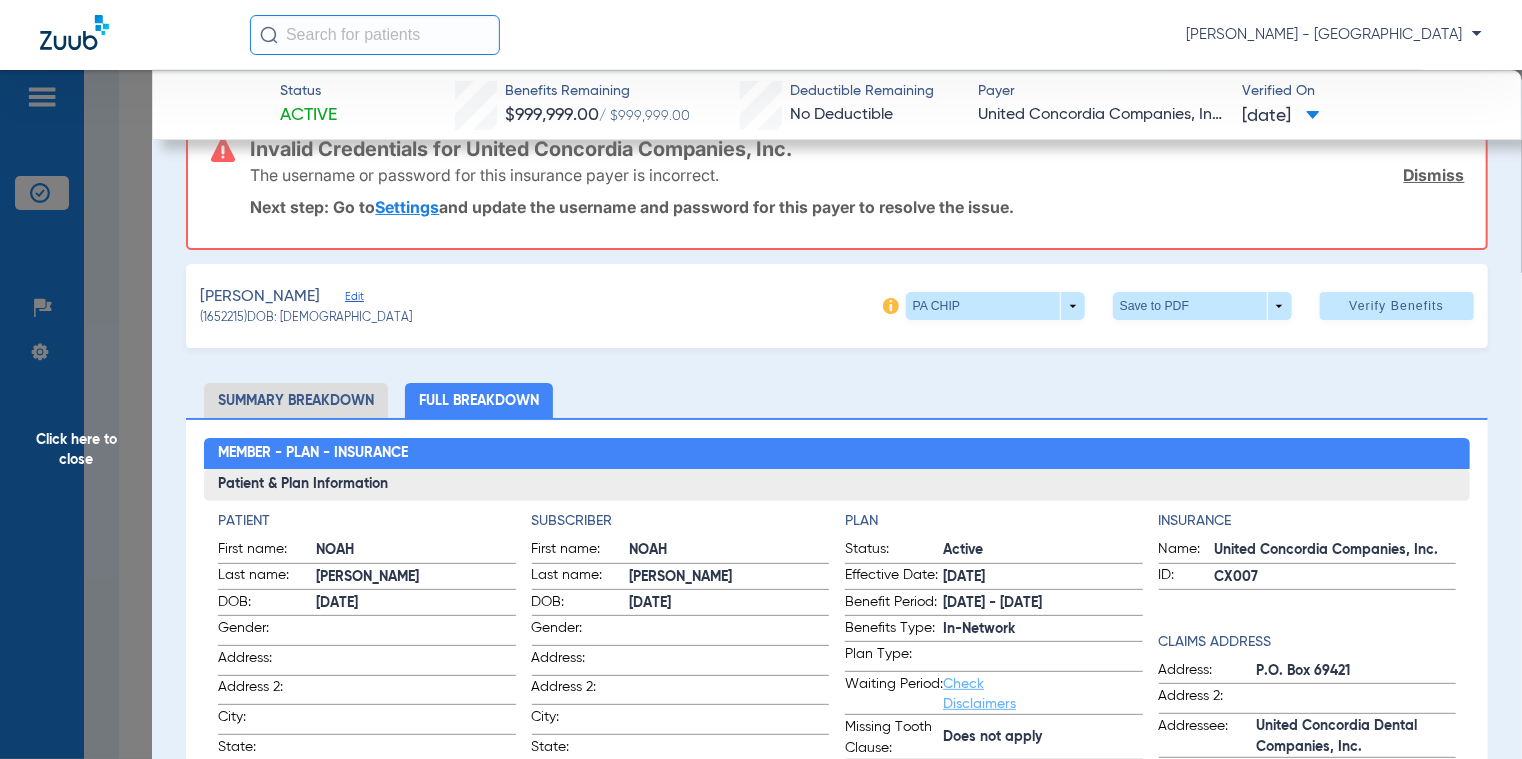click on "First name:  [PERSON_NAME]  Last name:  [PERSON_NAME]:  [DEMOGRAPHIC_DATA]  Gender:    Address:    Address 2:    City:    State:    Zip:    Member ID:  129968688001  Group ID:  106940018  Sub-Group ID:" 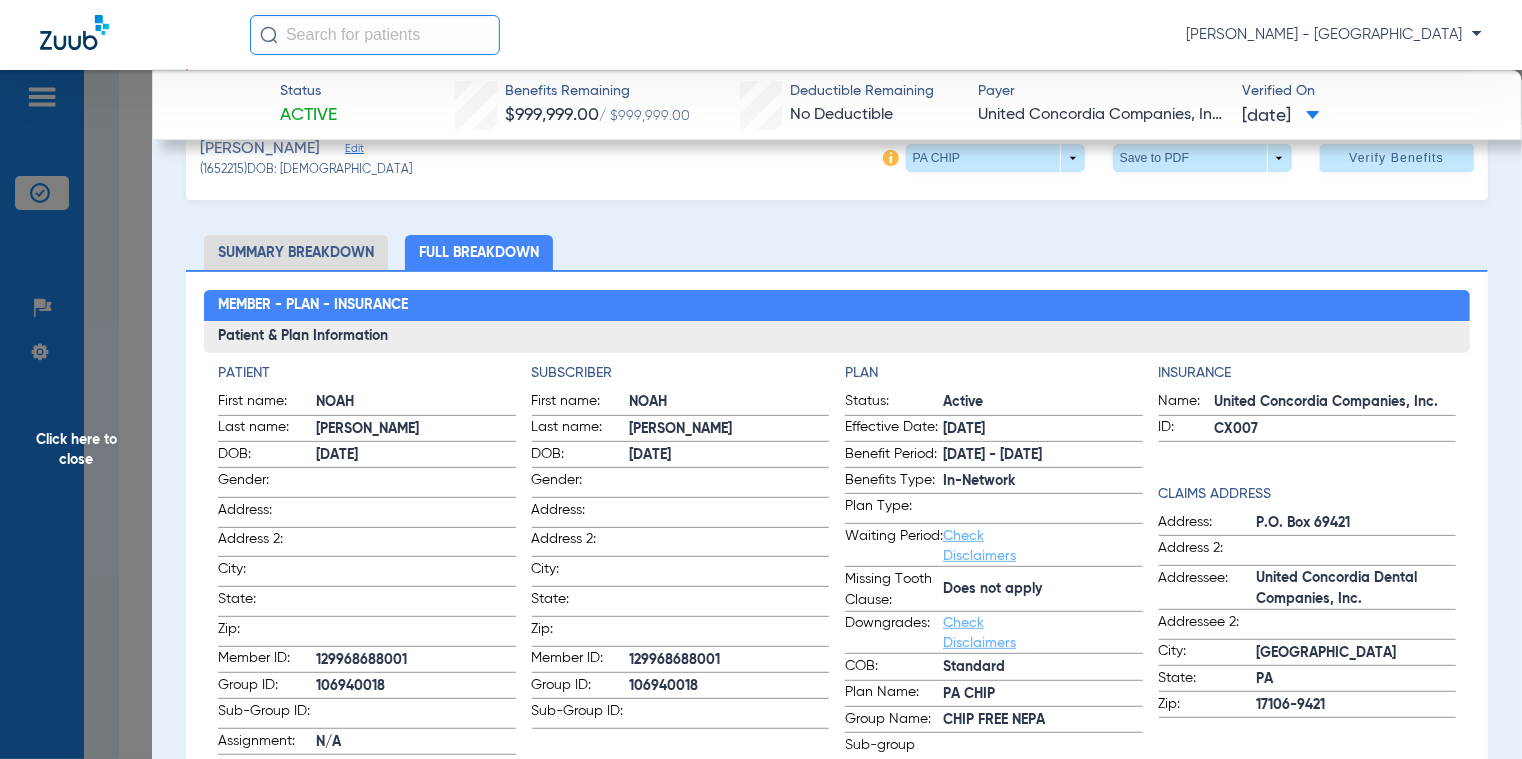 drag, startPoint x: 724, startPoint y: 647, endPoint x: 617, endPoint y: 644, distance: 107.042046 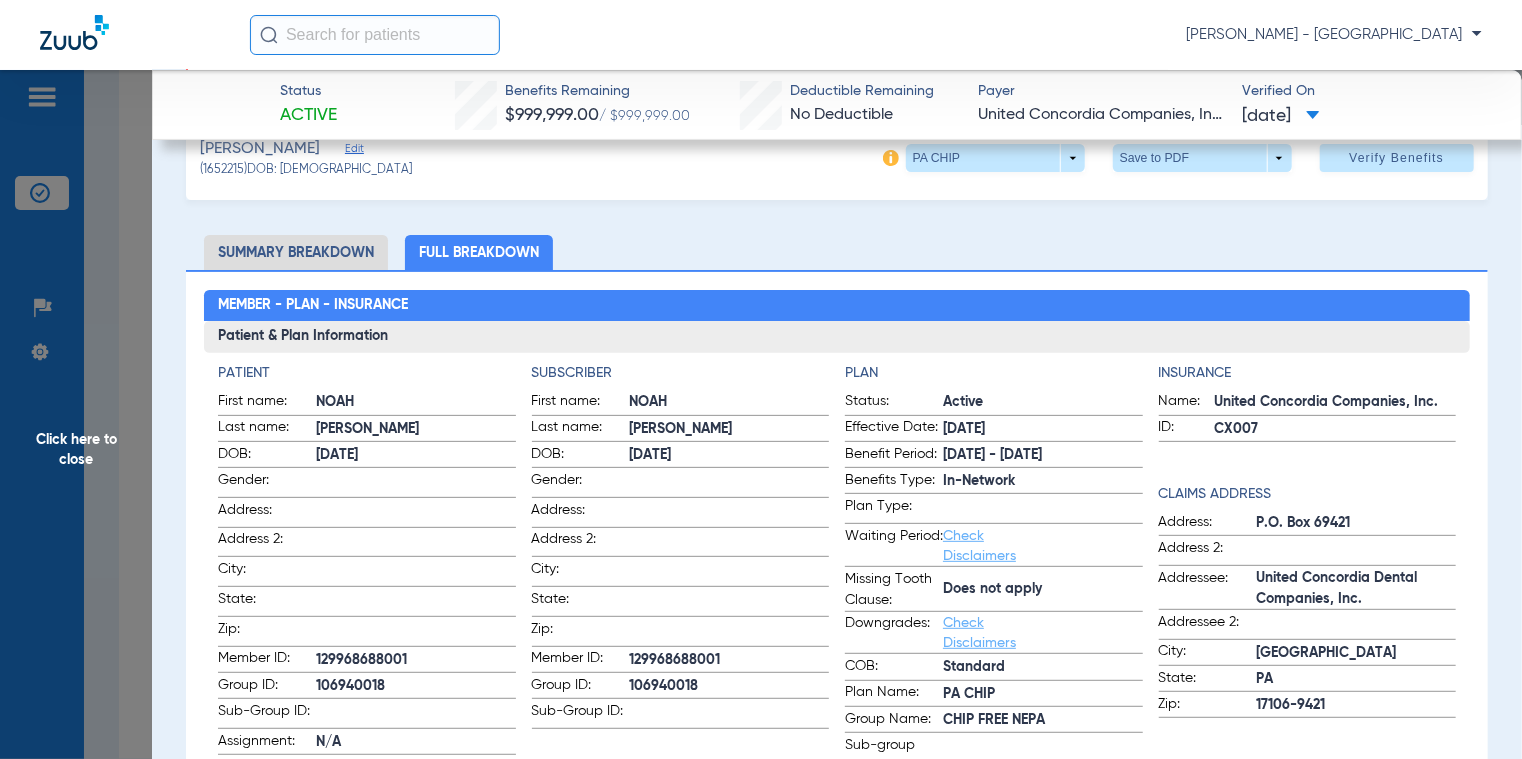 click on "Click here to close" 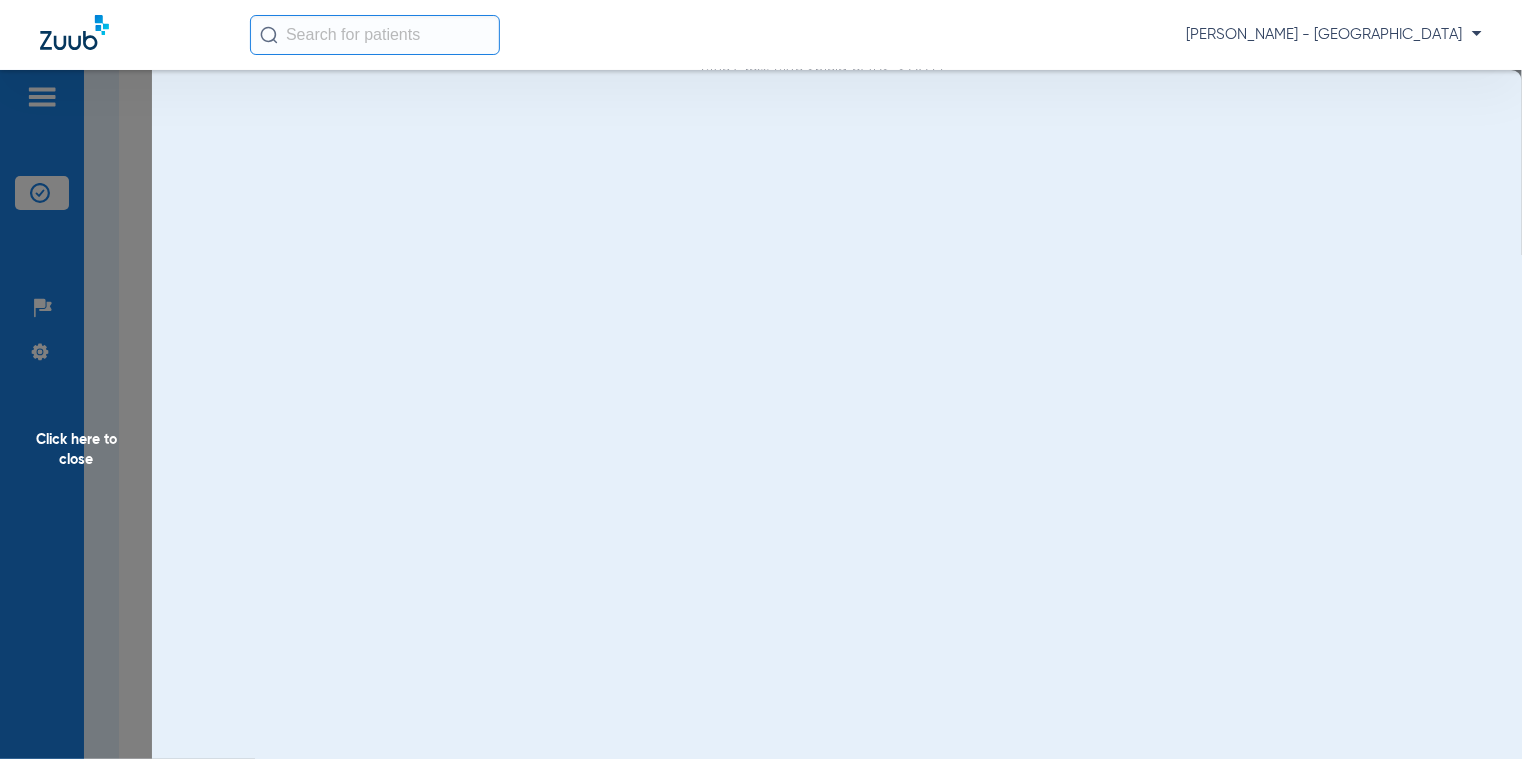 scroll, scrollTop: 0, scrollLeft: 0, axis: both 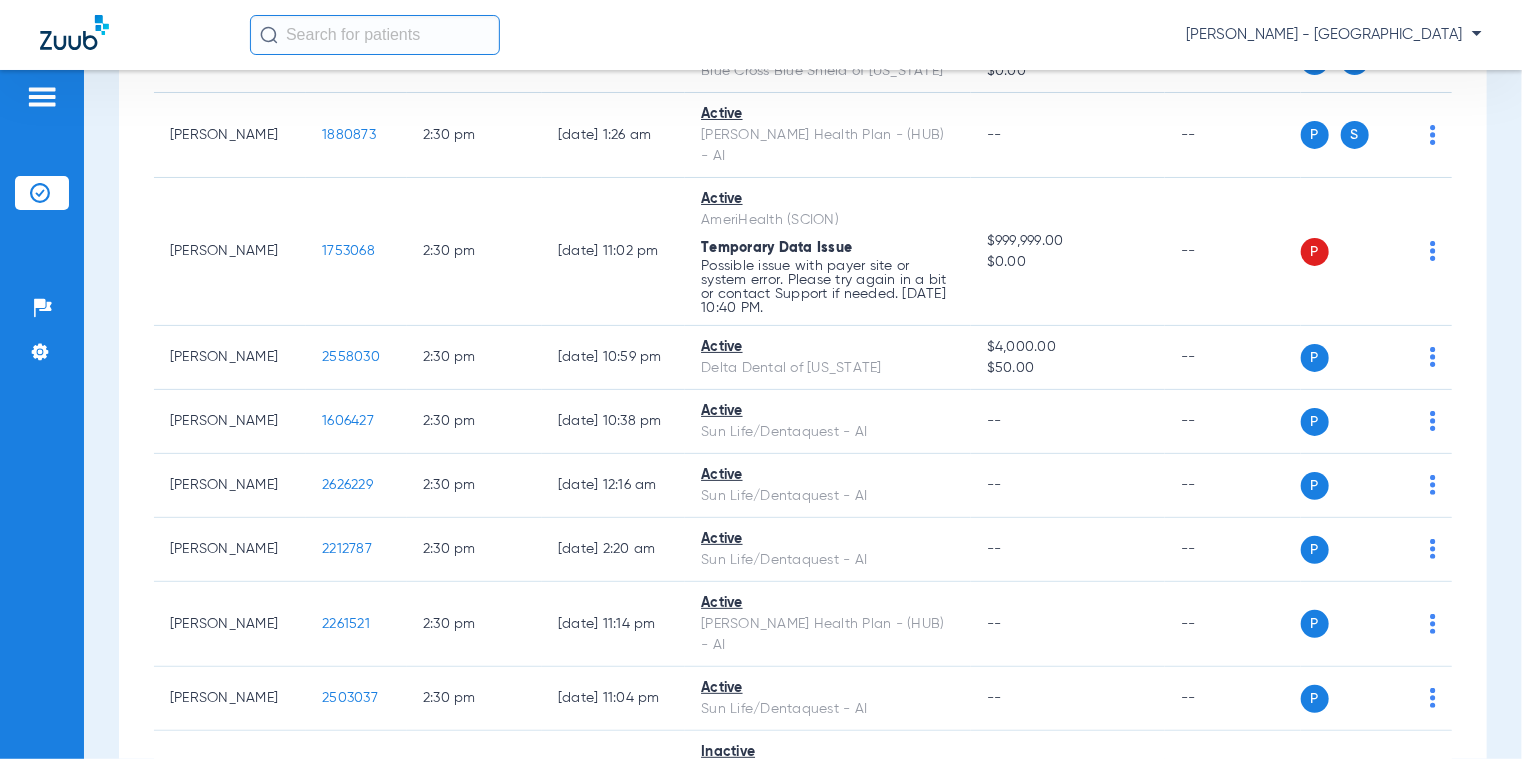 click on "Settings" at bounding box center [765, -15663] 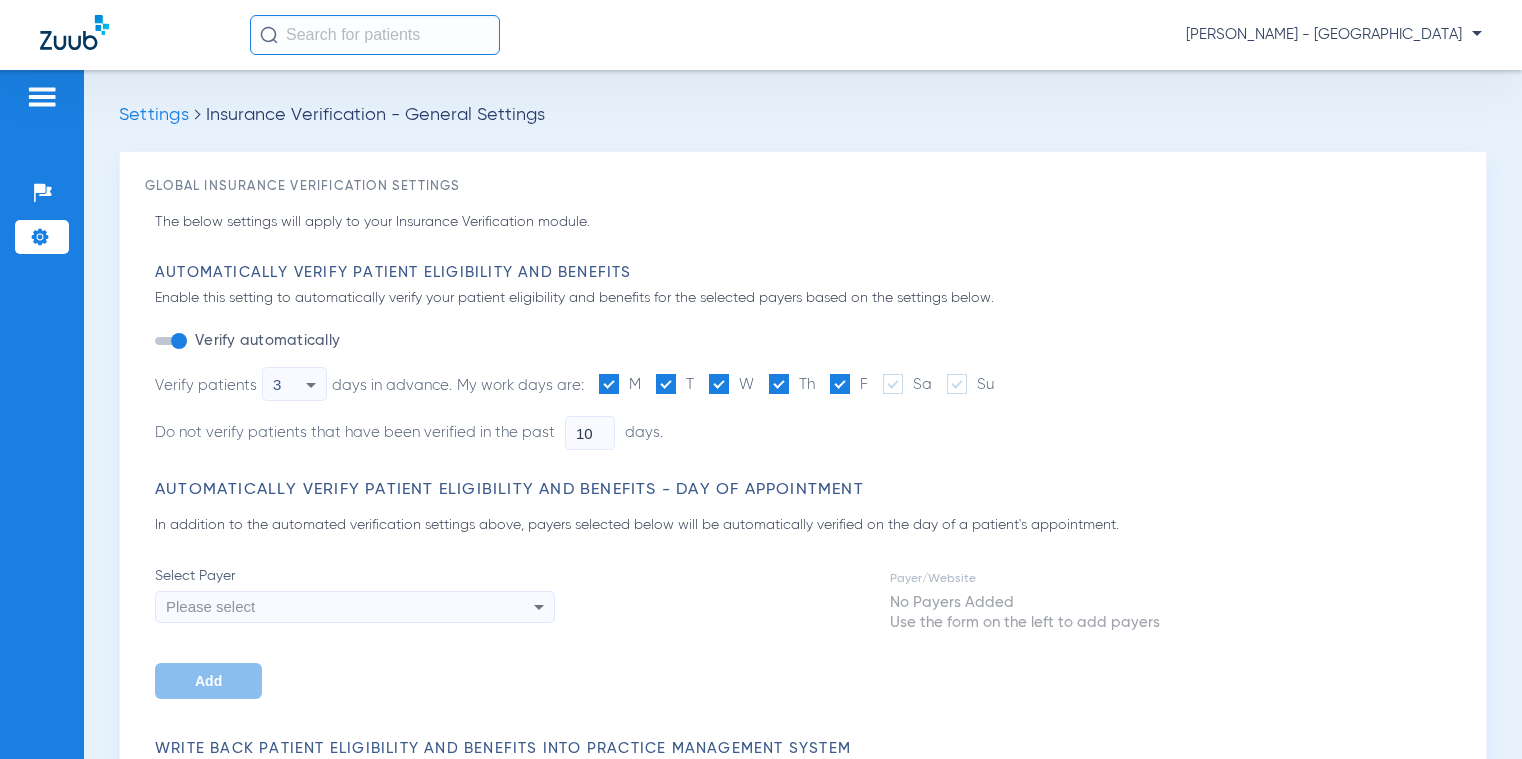type on "0" 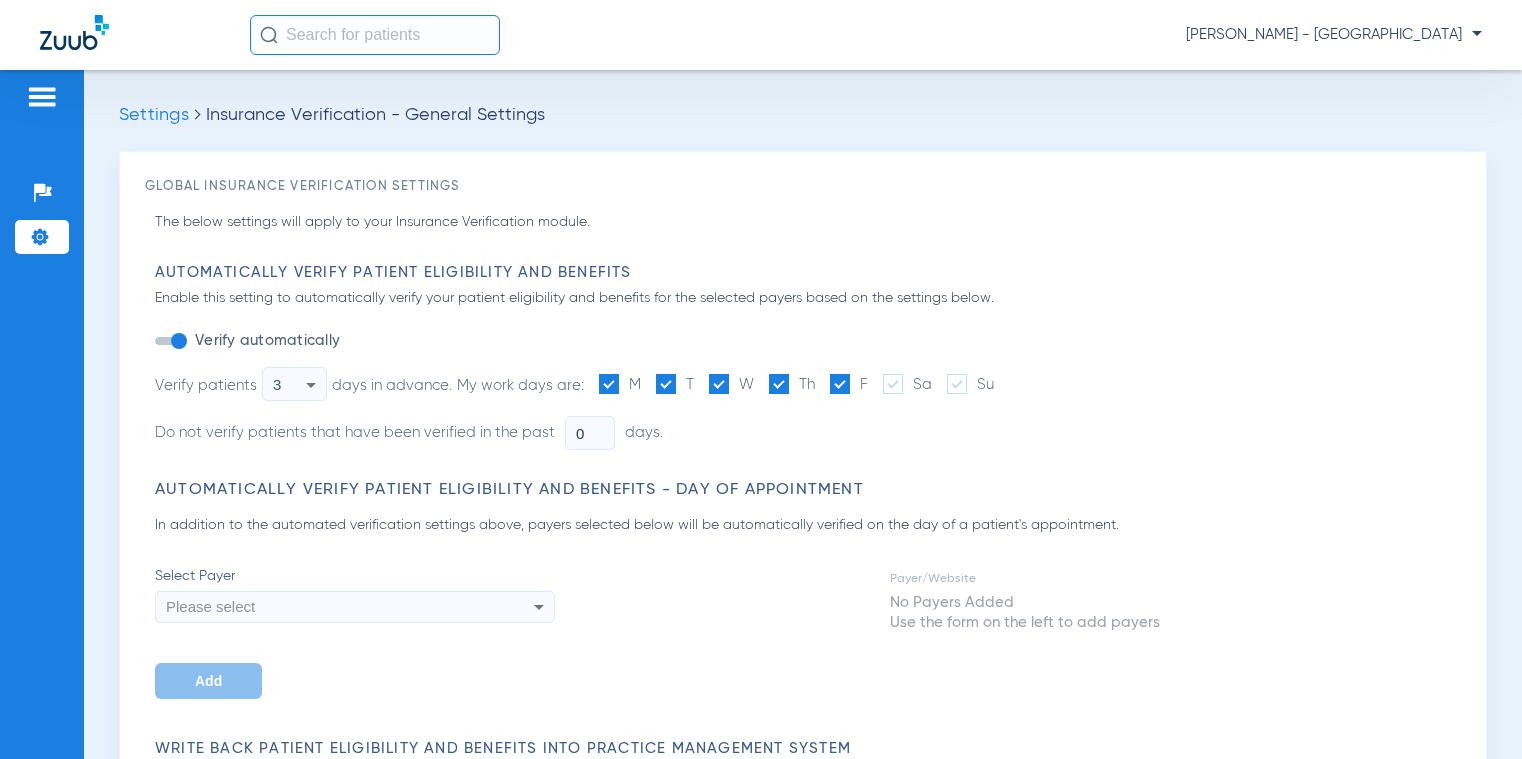 scroll, scrollTop: 0, scrollLeft: 0, axis: both 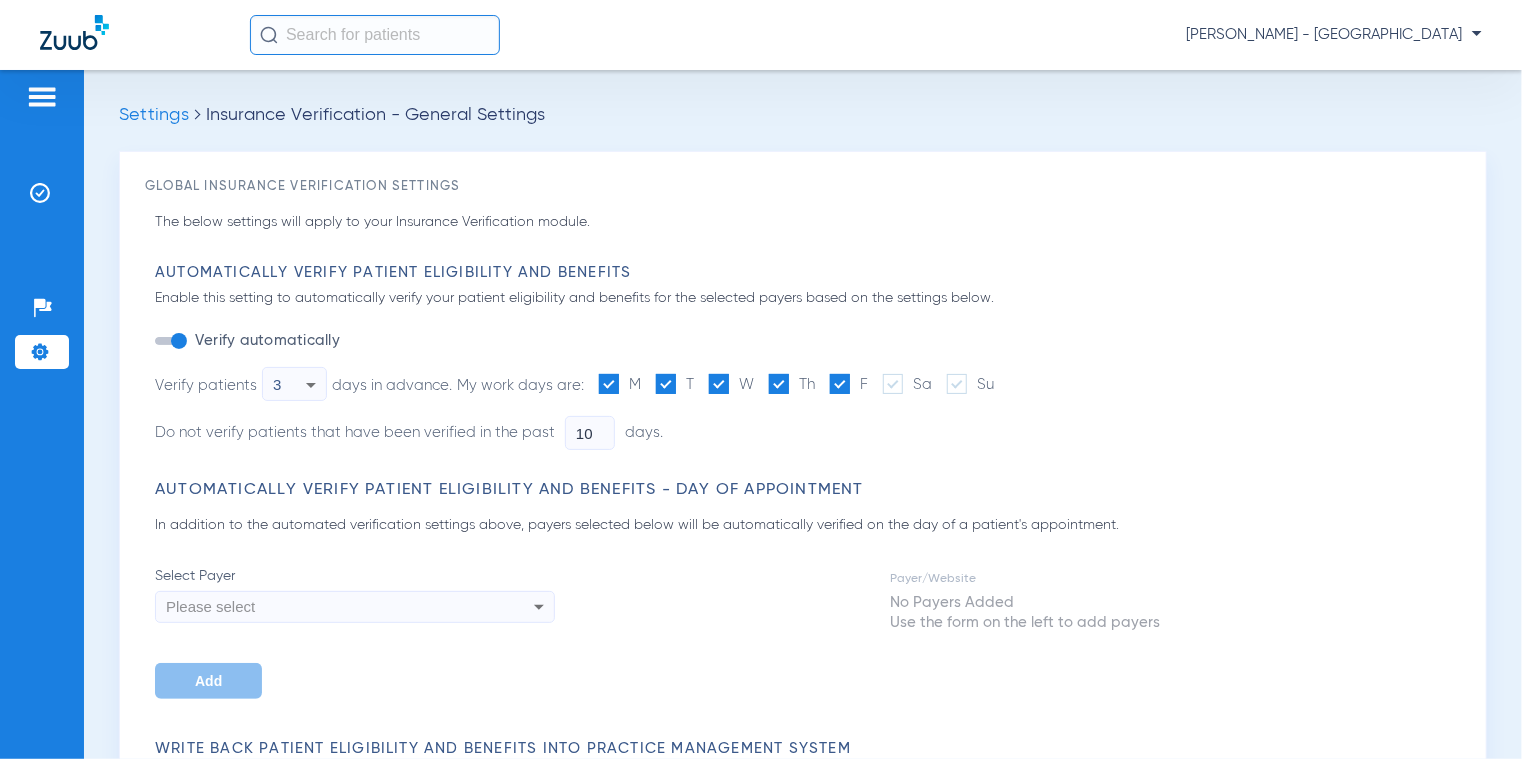 type on "0" 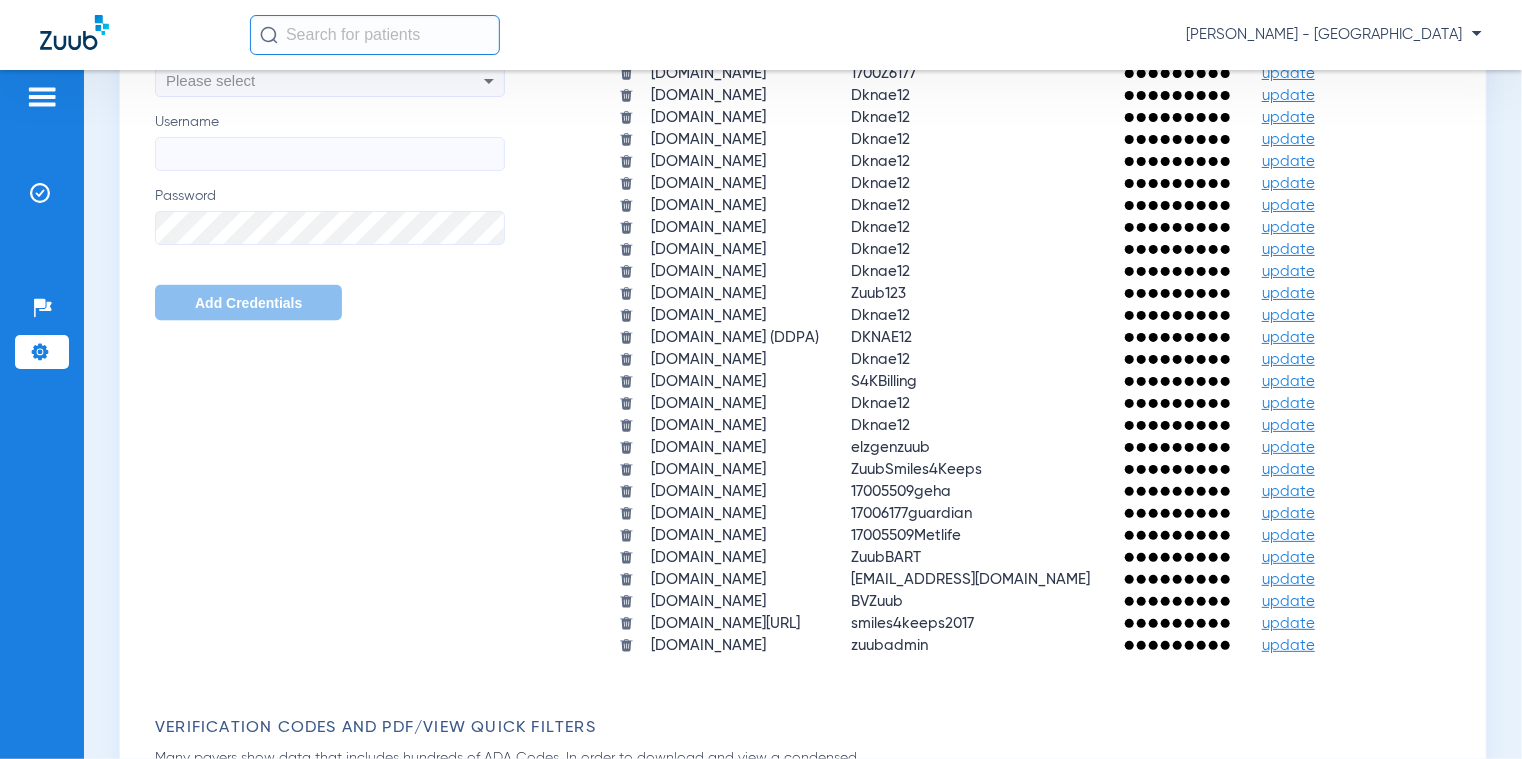 scroll, scrollTop: 1400, scrollLeft: 0, axis: vertical 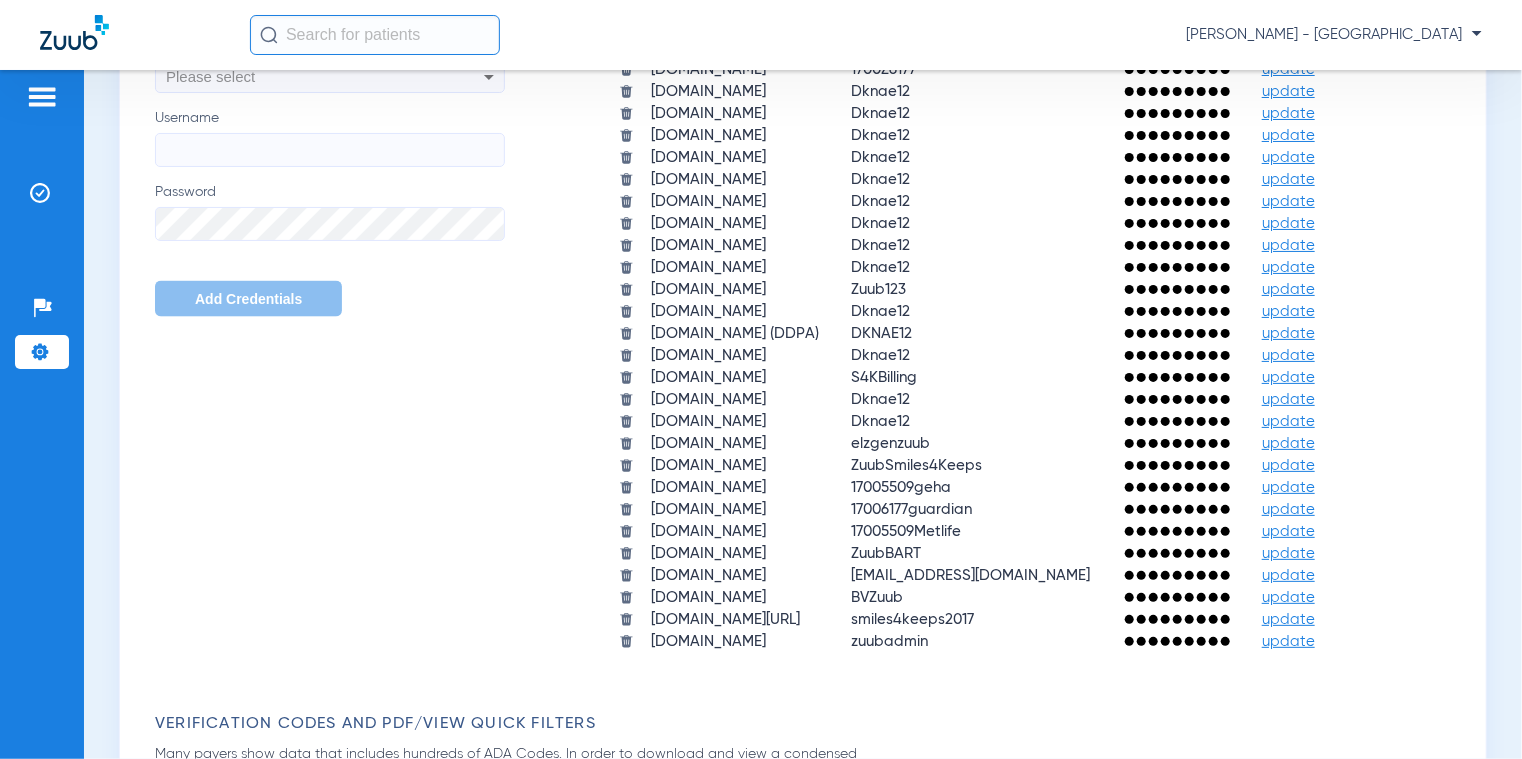 click on "update" 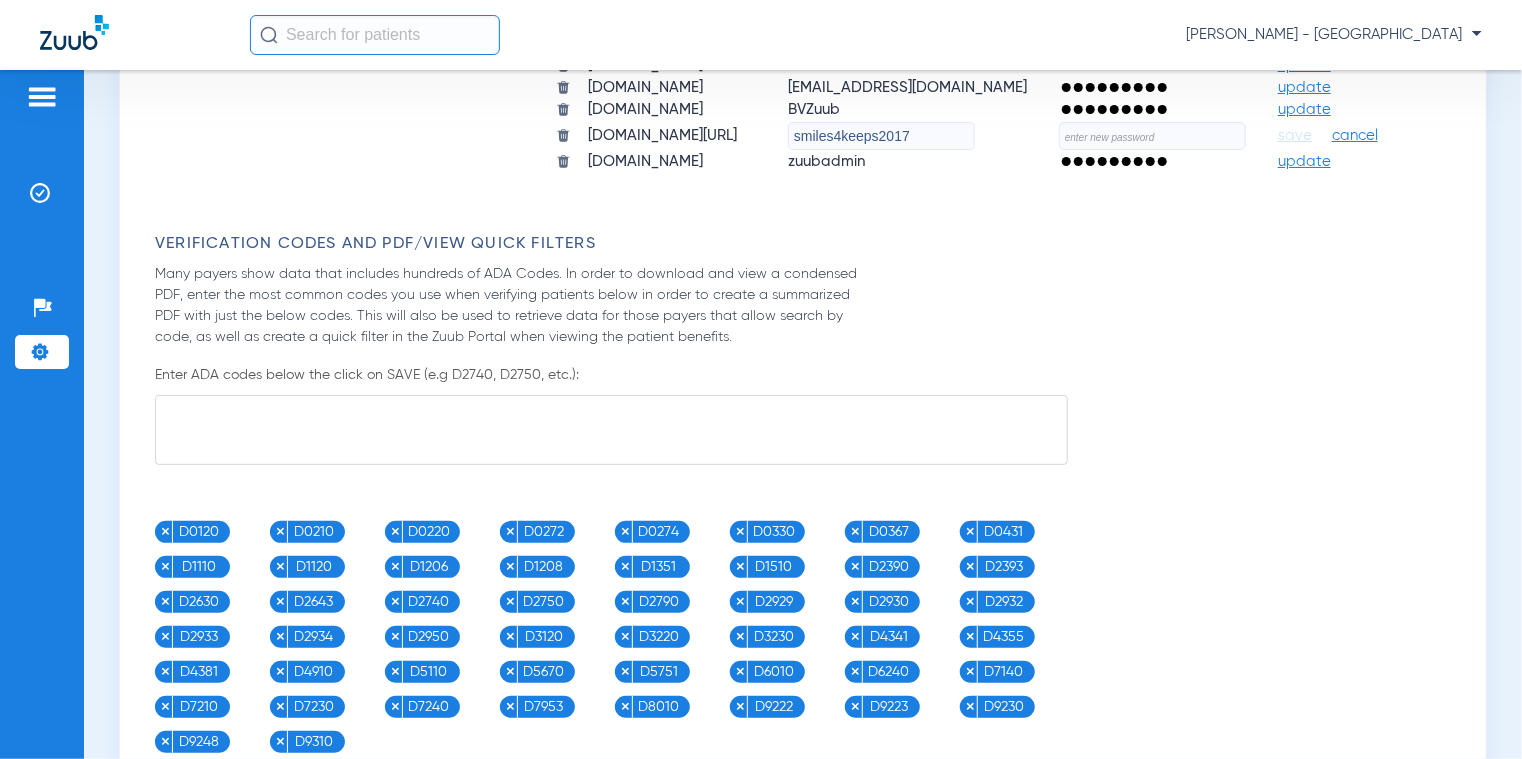 scroll, scrollTop: 1900, scrollLeft: 0, axis: vertical 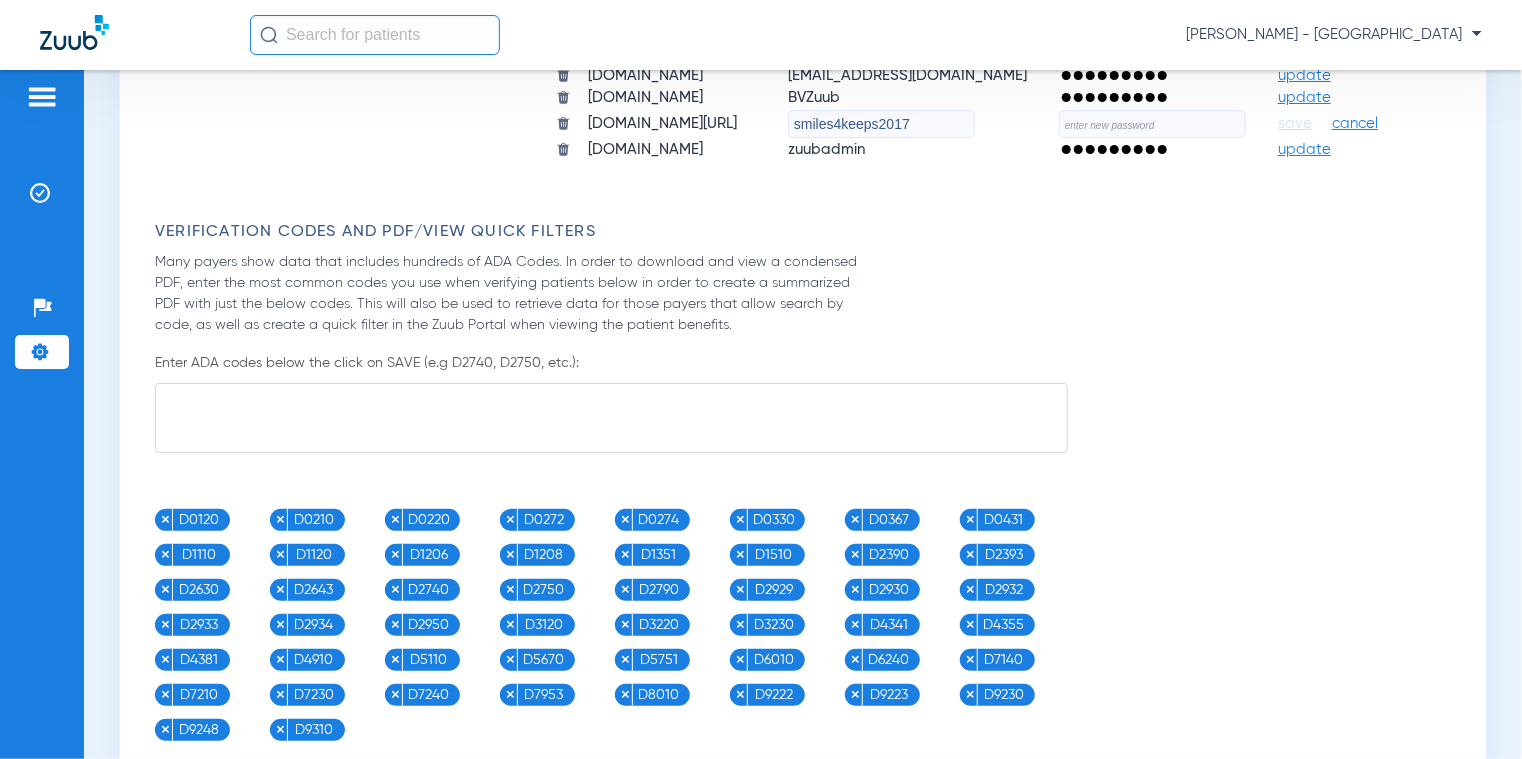 click 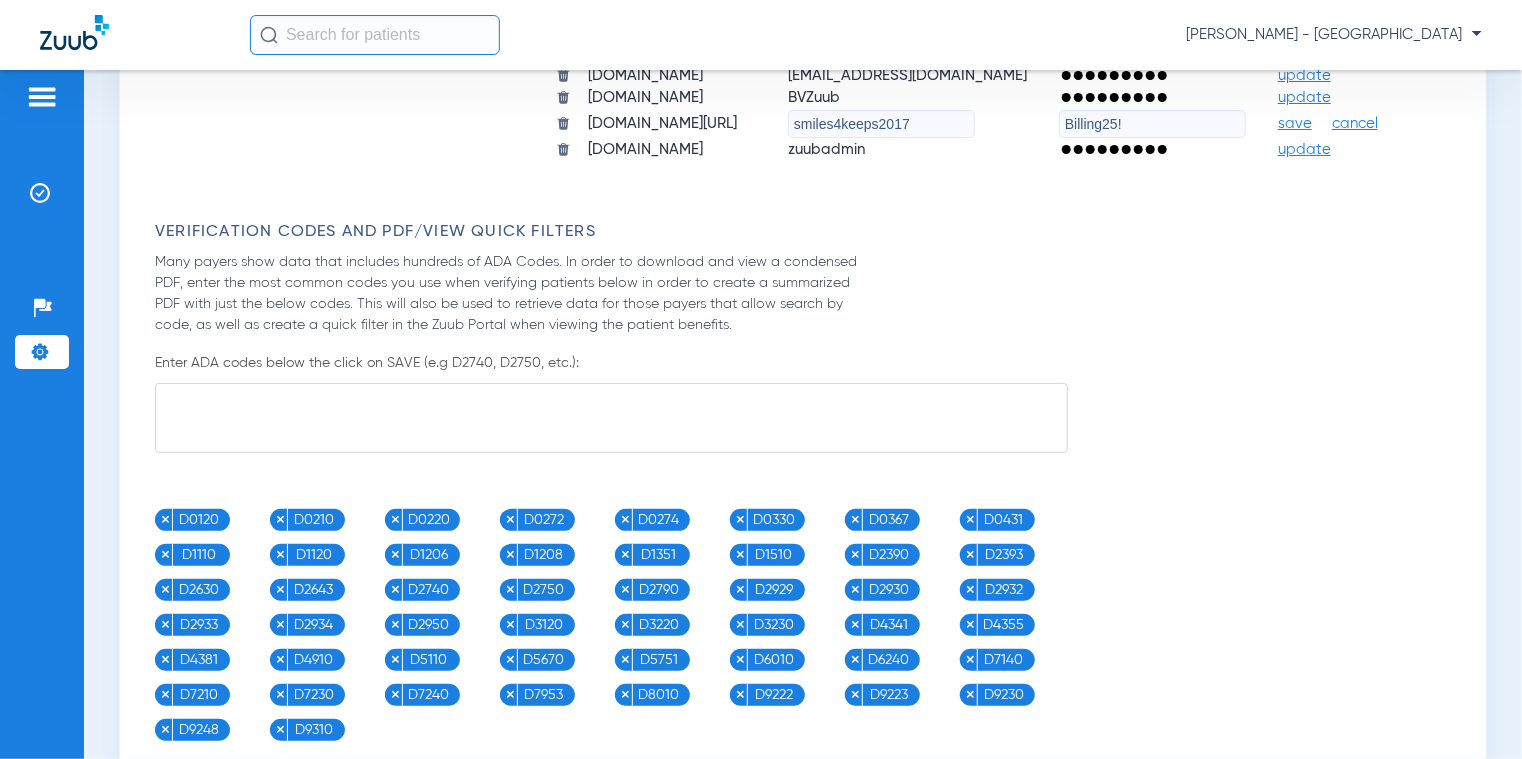 type on "Billing25!" 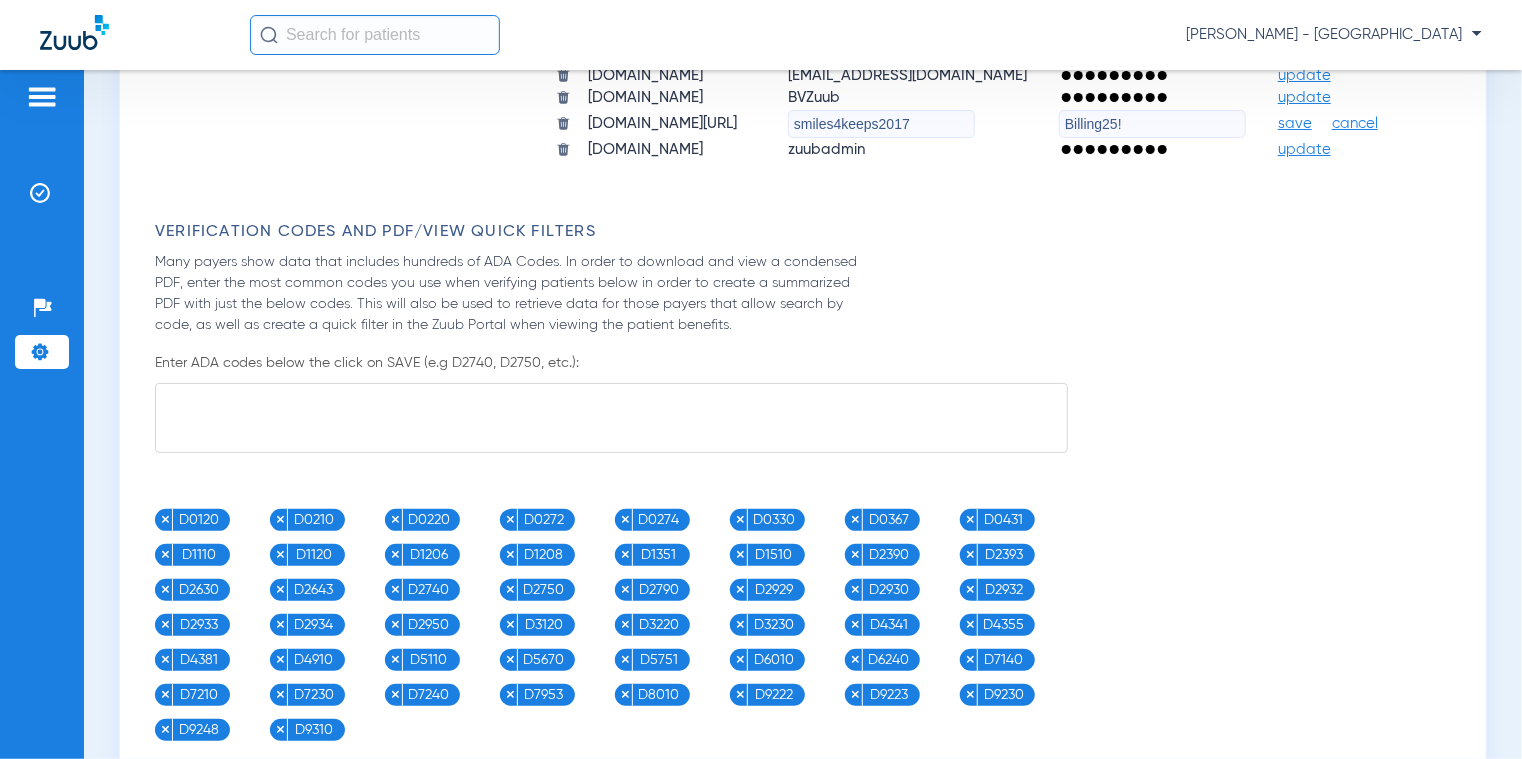 click on "save" 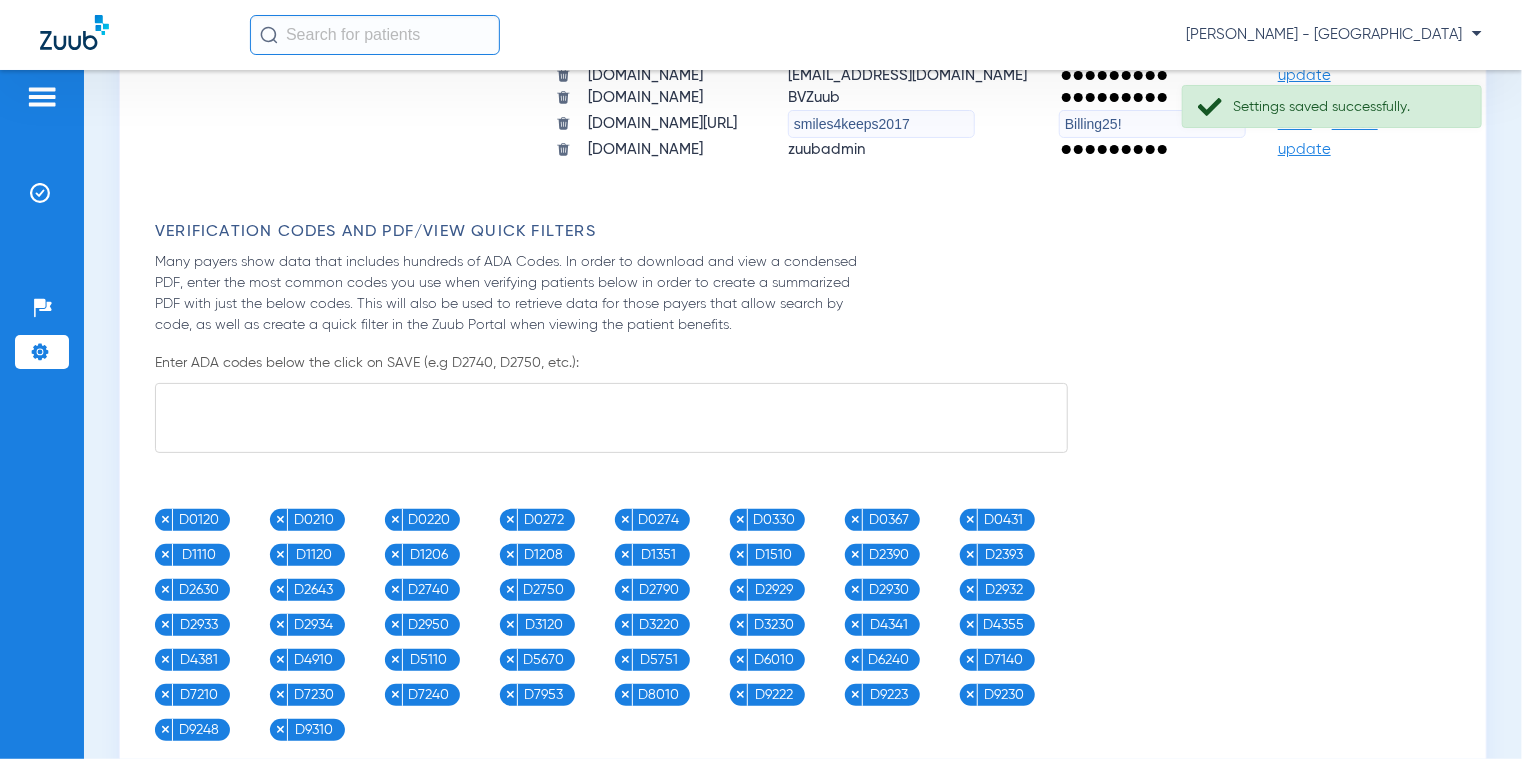 scroll, scrollTop: 1618, scrollLeft: 0, axis: vertical 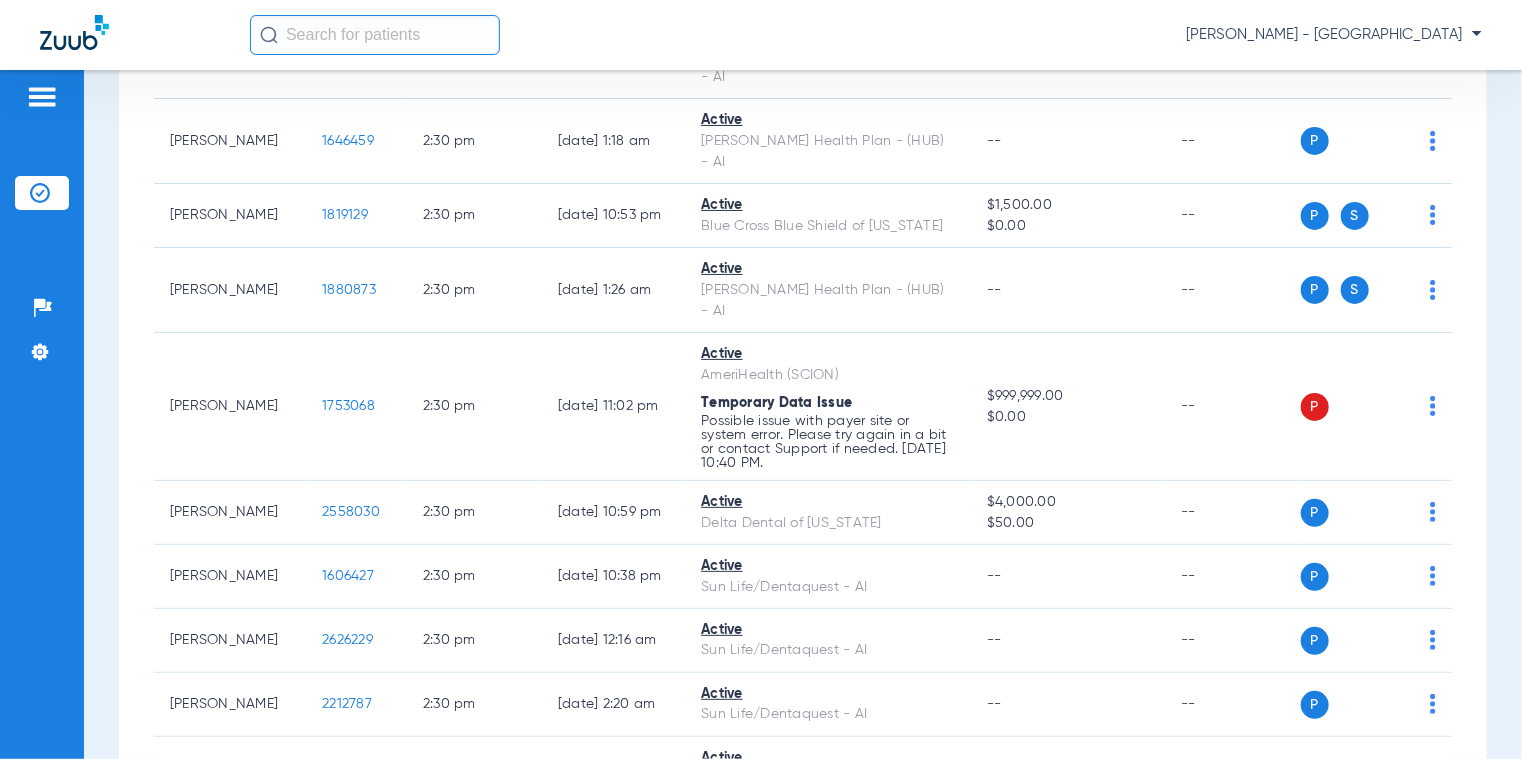drag, startPoint x: 372, startPoint y: 295, endPoint x: 295, endPoint y: 295, distance: 77 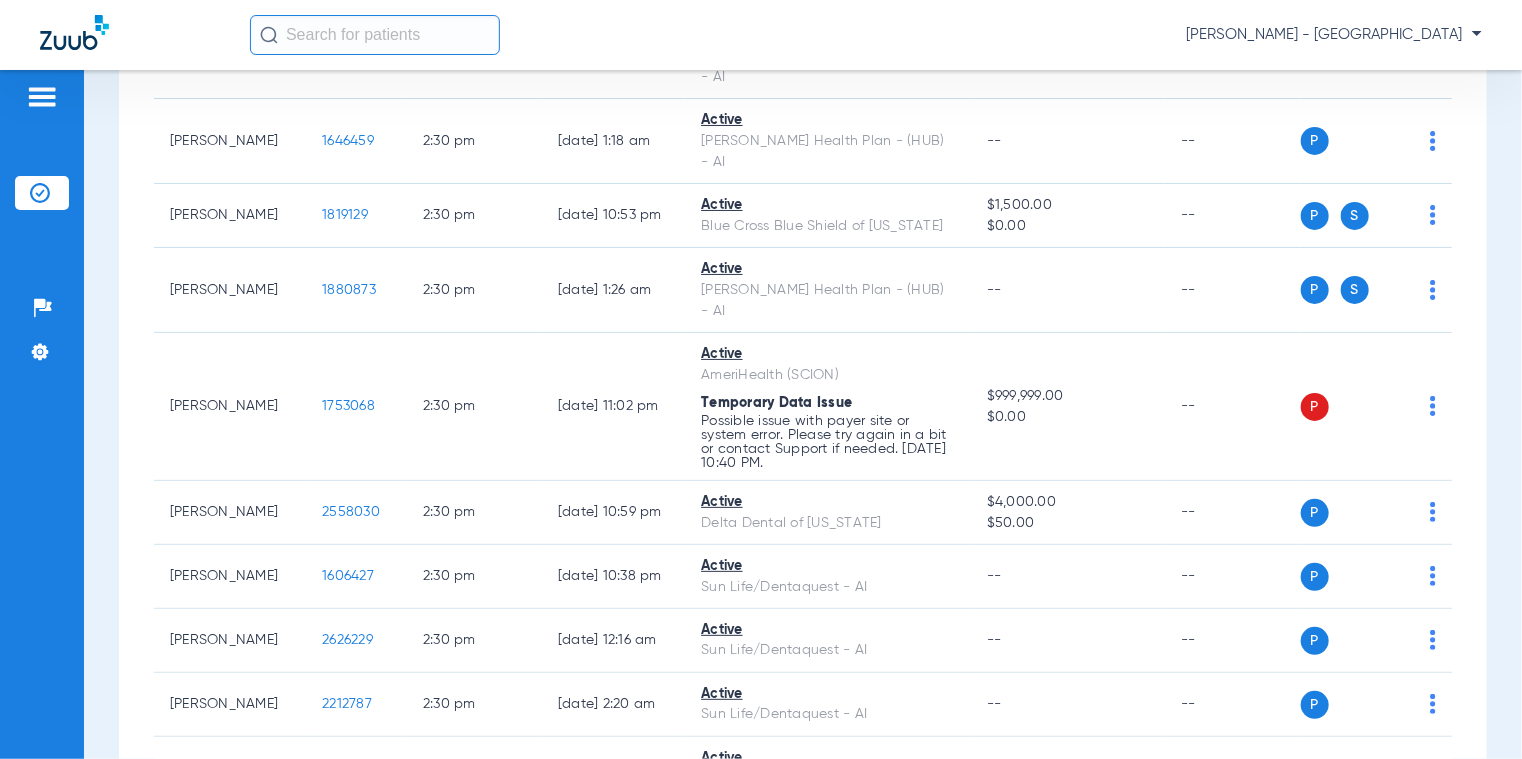 click on "1835982" 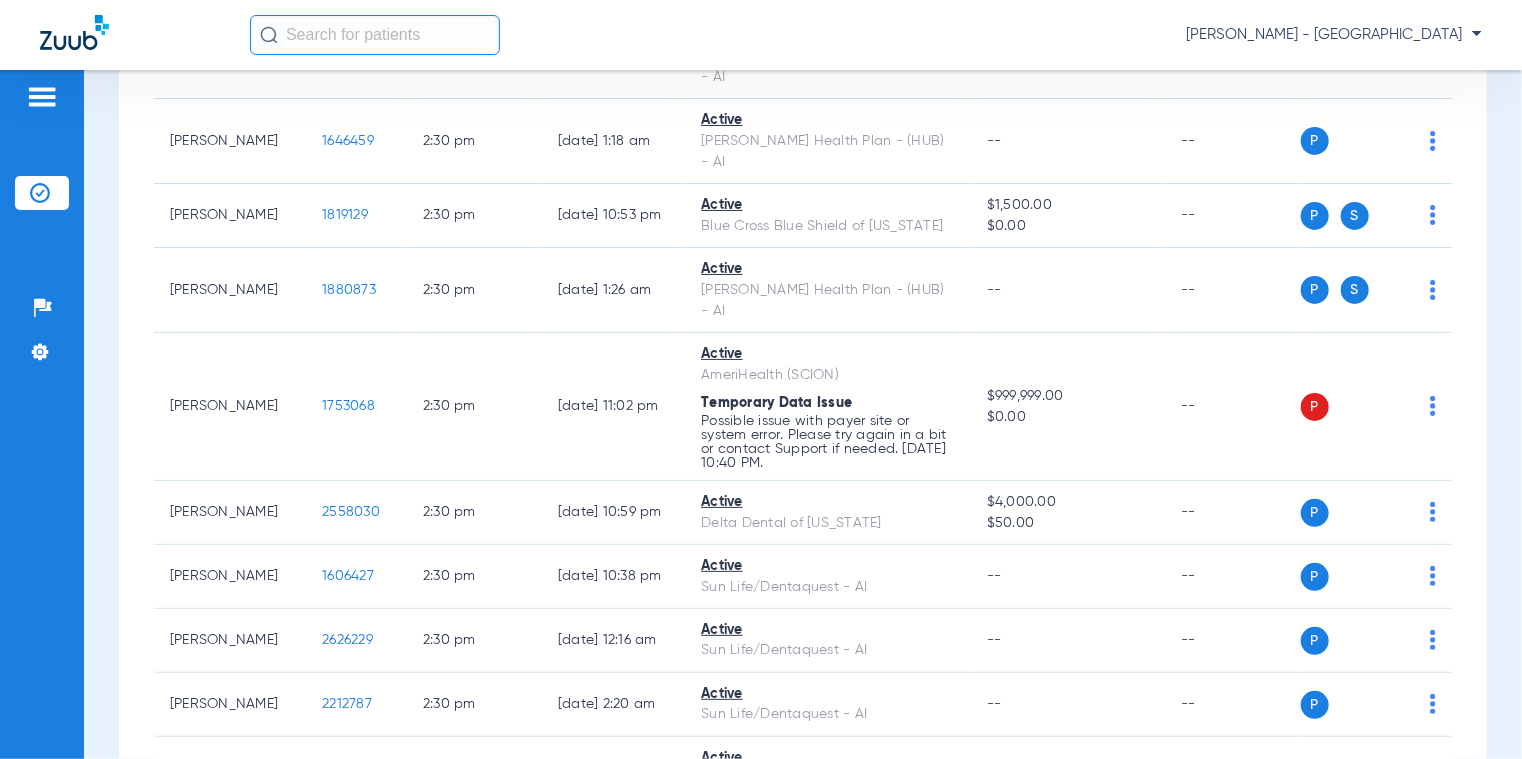 drag, startPoint x: 337, startPoint y: 180, endPoint x: 279, endPoint y: 182, distance: 58.034473 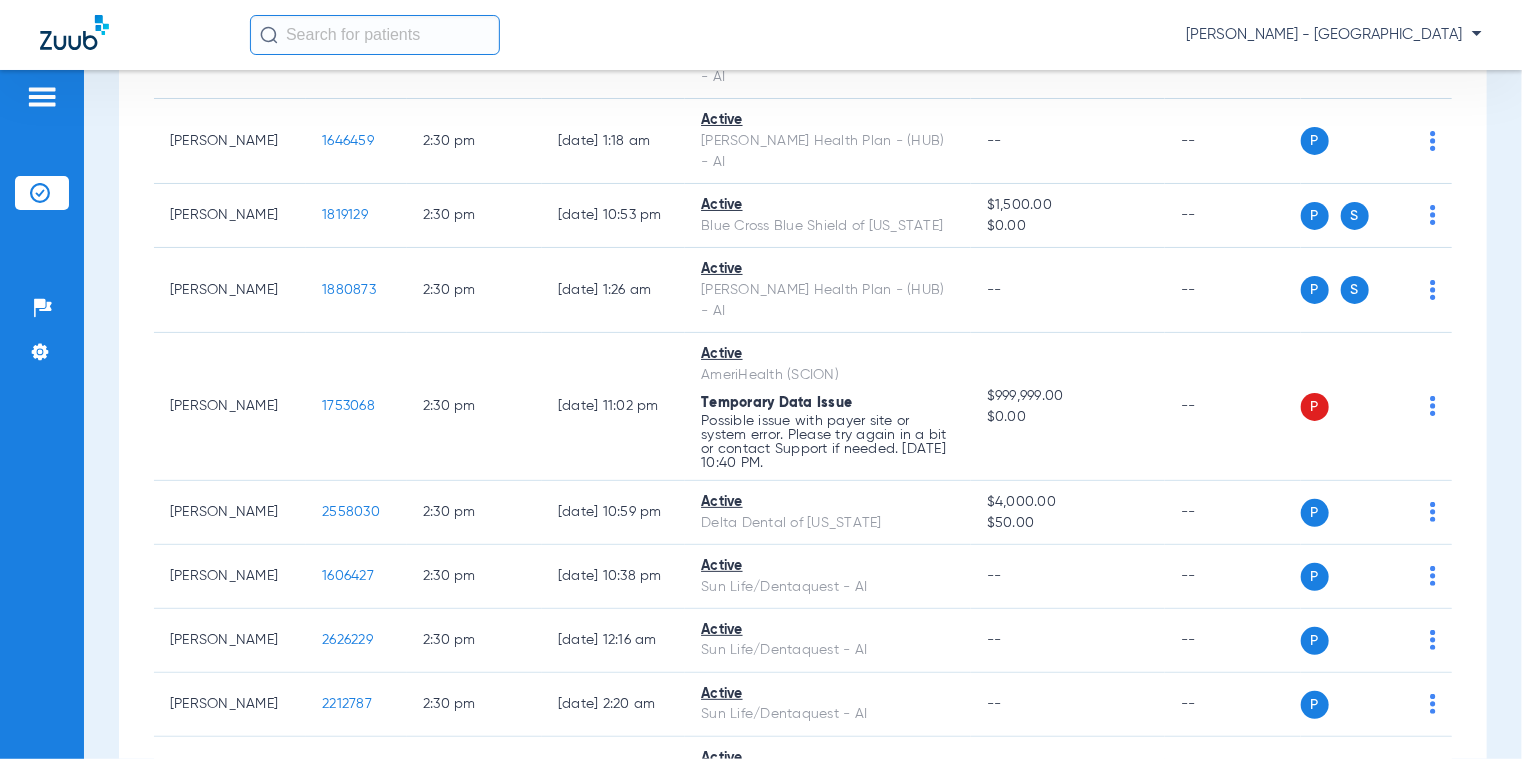 click on "Anais Pacheco   1802045   2:30 PM   05/20/25 11:00 PM   See Verification   AmeriHealth (SCION)  Temporary Data Issue Possible issue with payer site or system error. Please try again in a bit or contact Support if needed. 07/21/25 10:40 PM. --  --  P S" 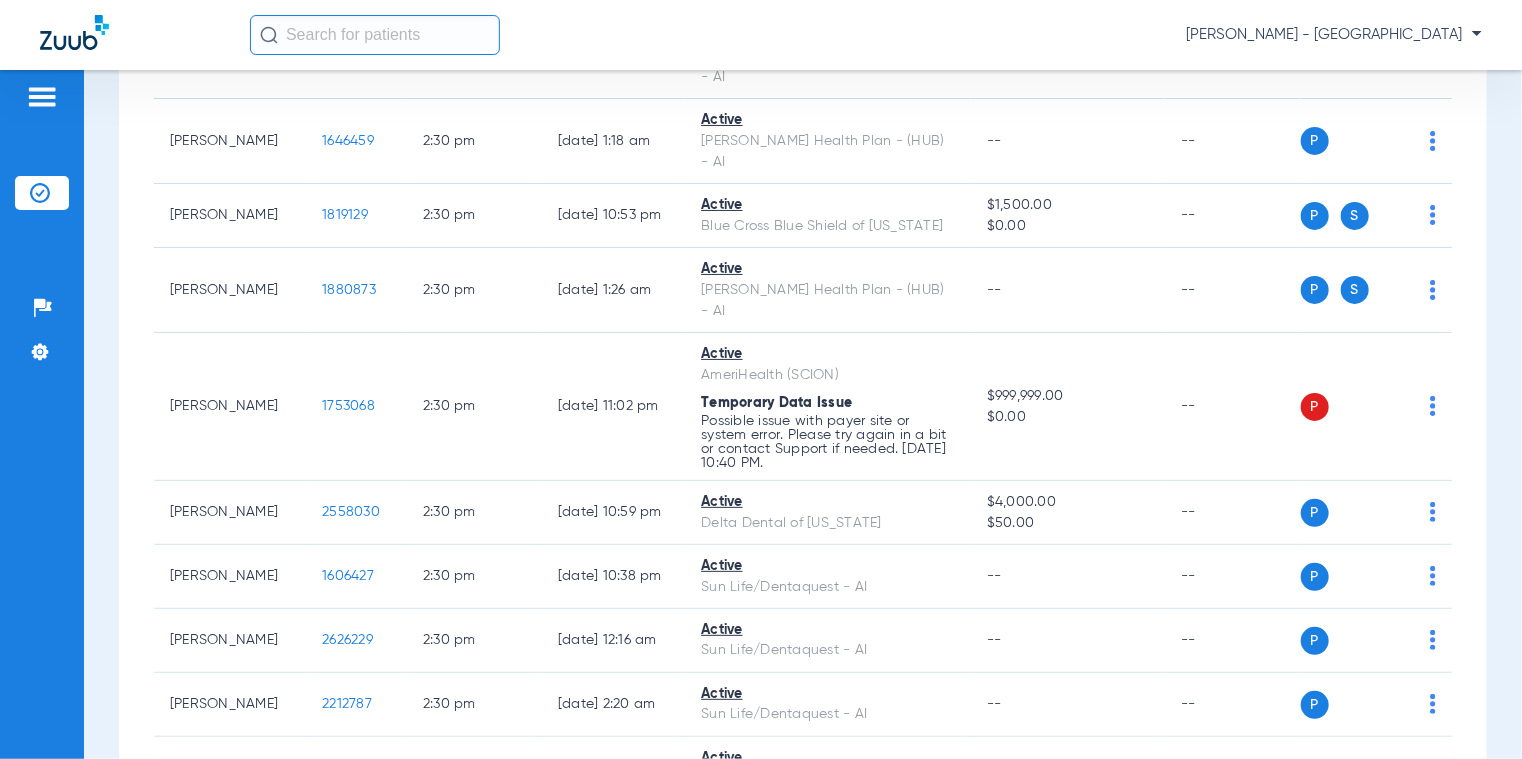 drag, startPoint x: 352, startPoint y: 188, endPoint x: 288, endPoint y: 193, distance: 64.195015 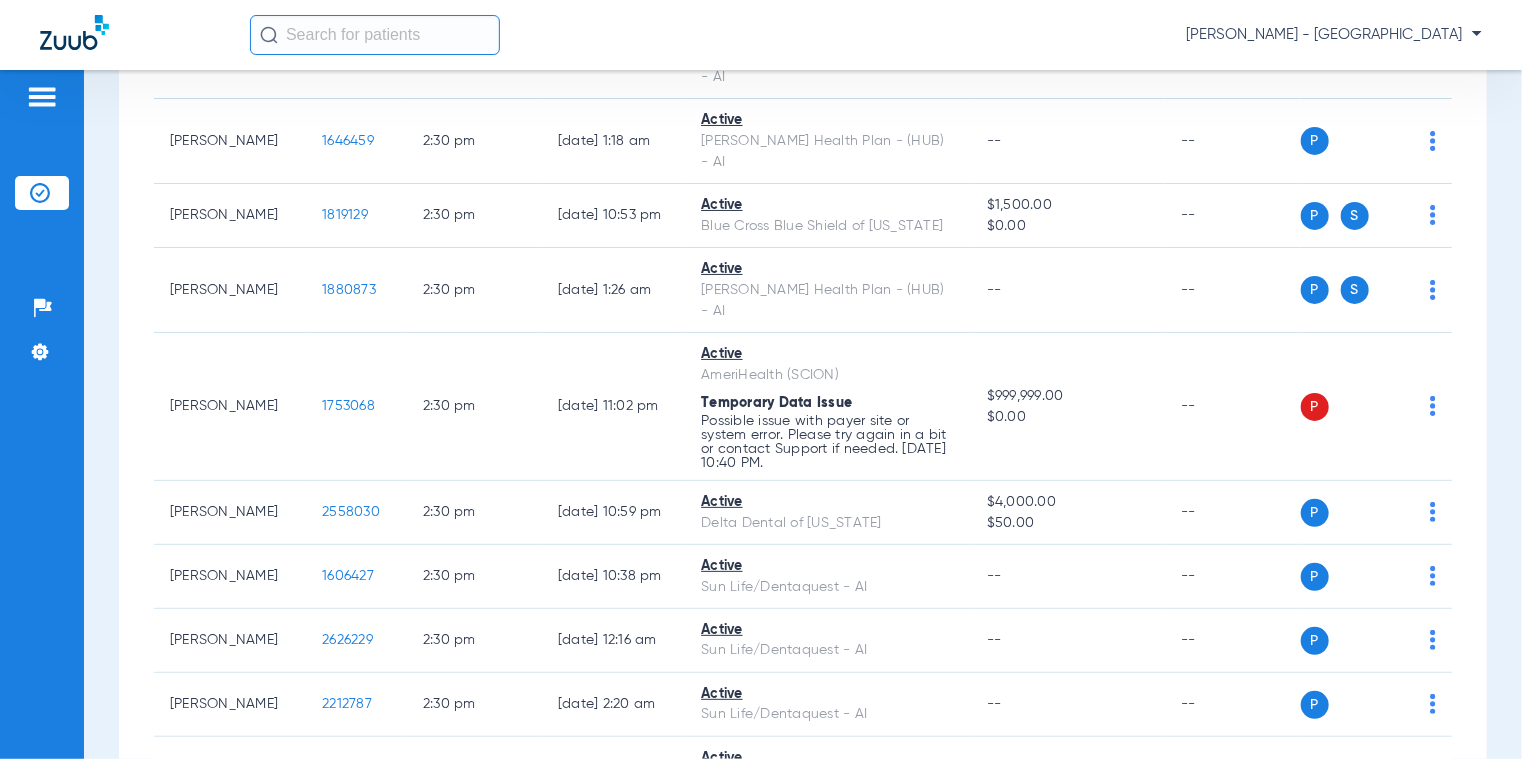 click on "1802045" 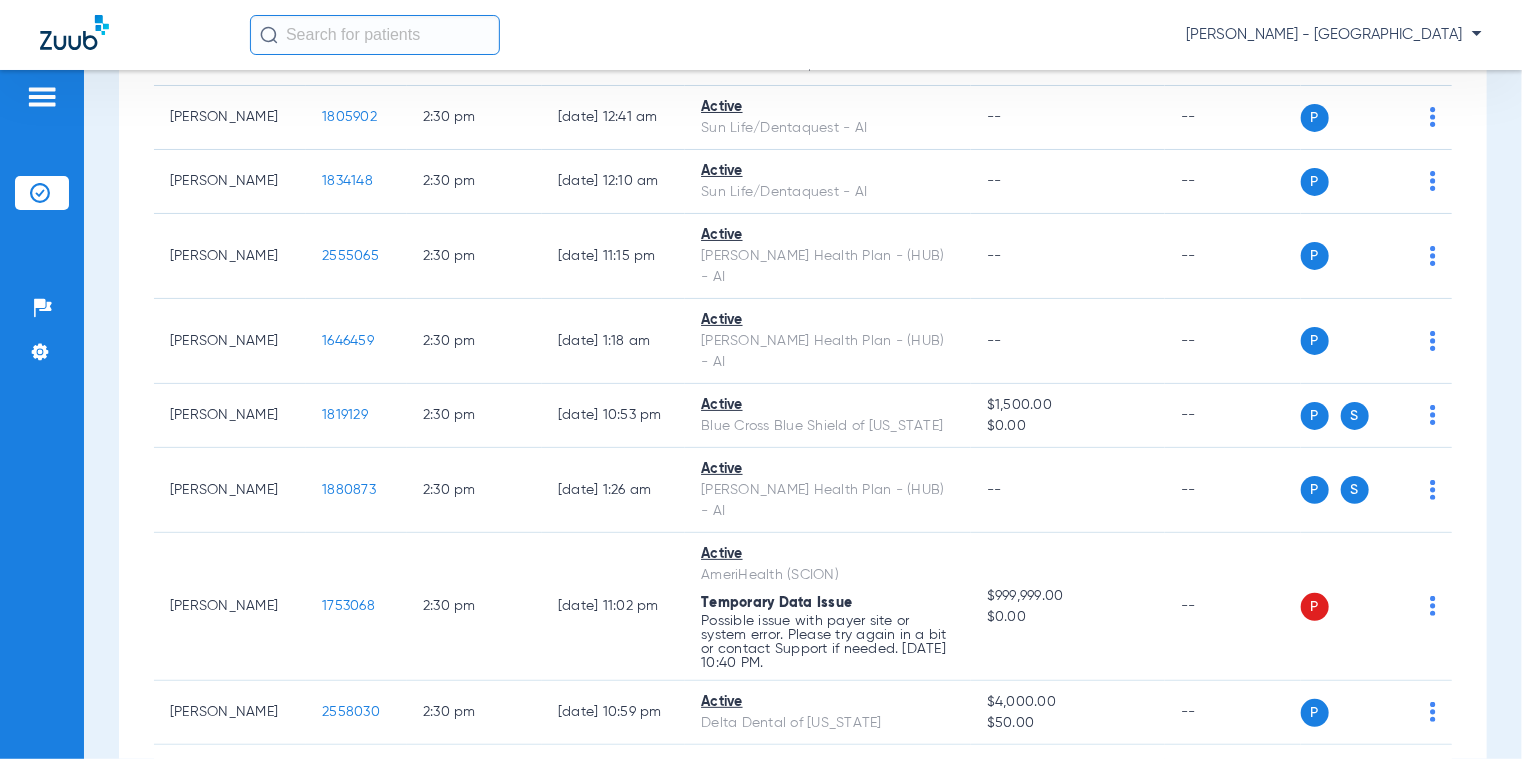 scroll, scrollTop: 16284, scrollLeft: 0, axis: vertical 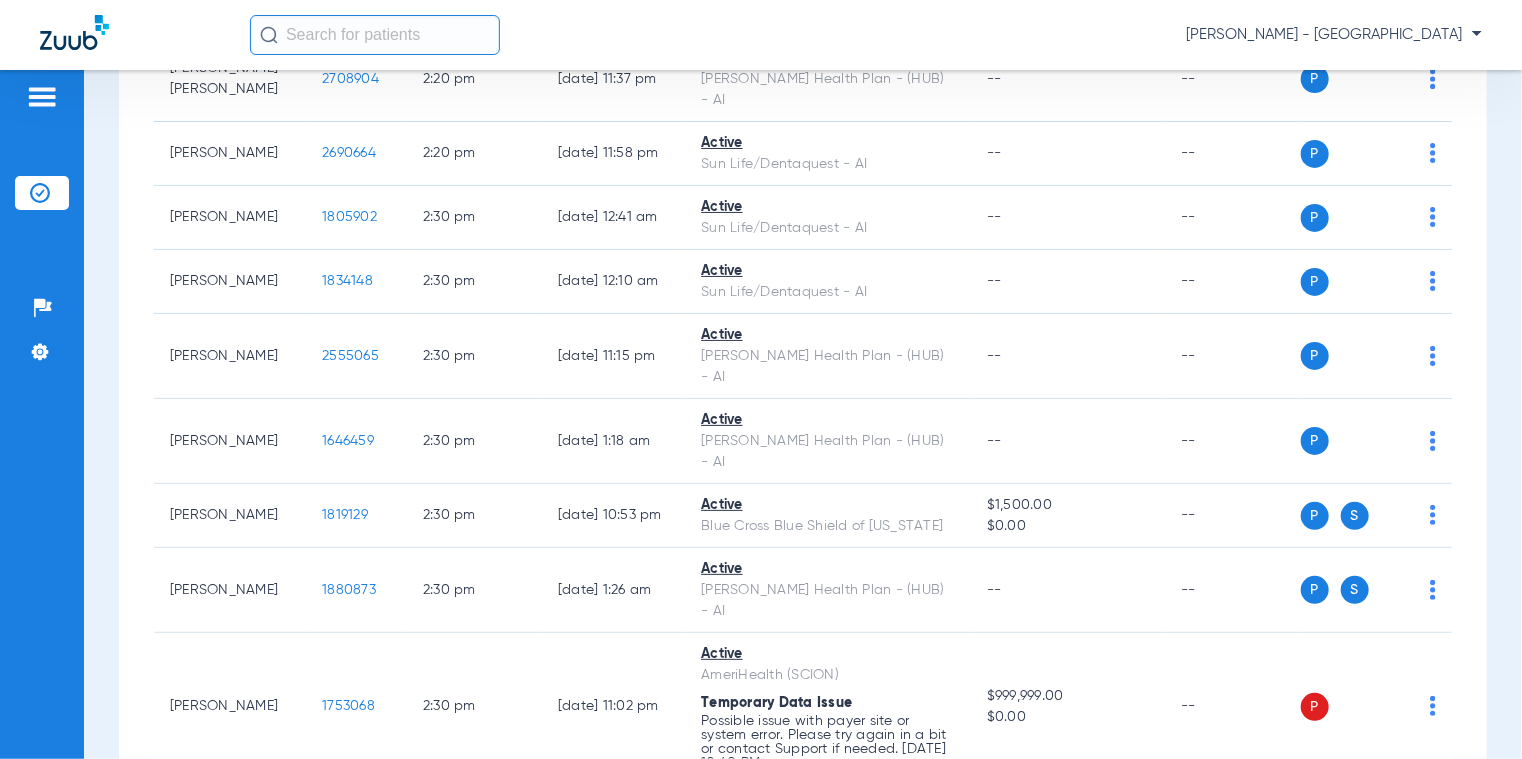 drag, startPoint x: 372, startPoint y: 351, endPoint x: 272, endPoint y: 351, distance: 100 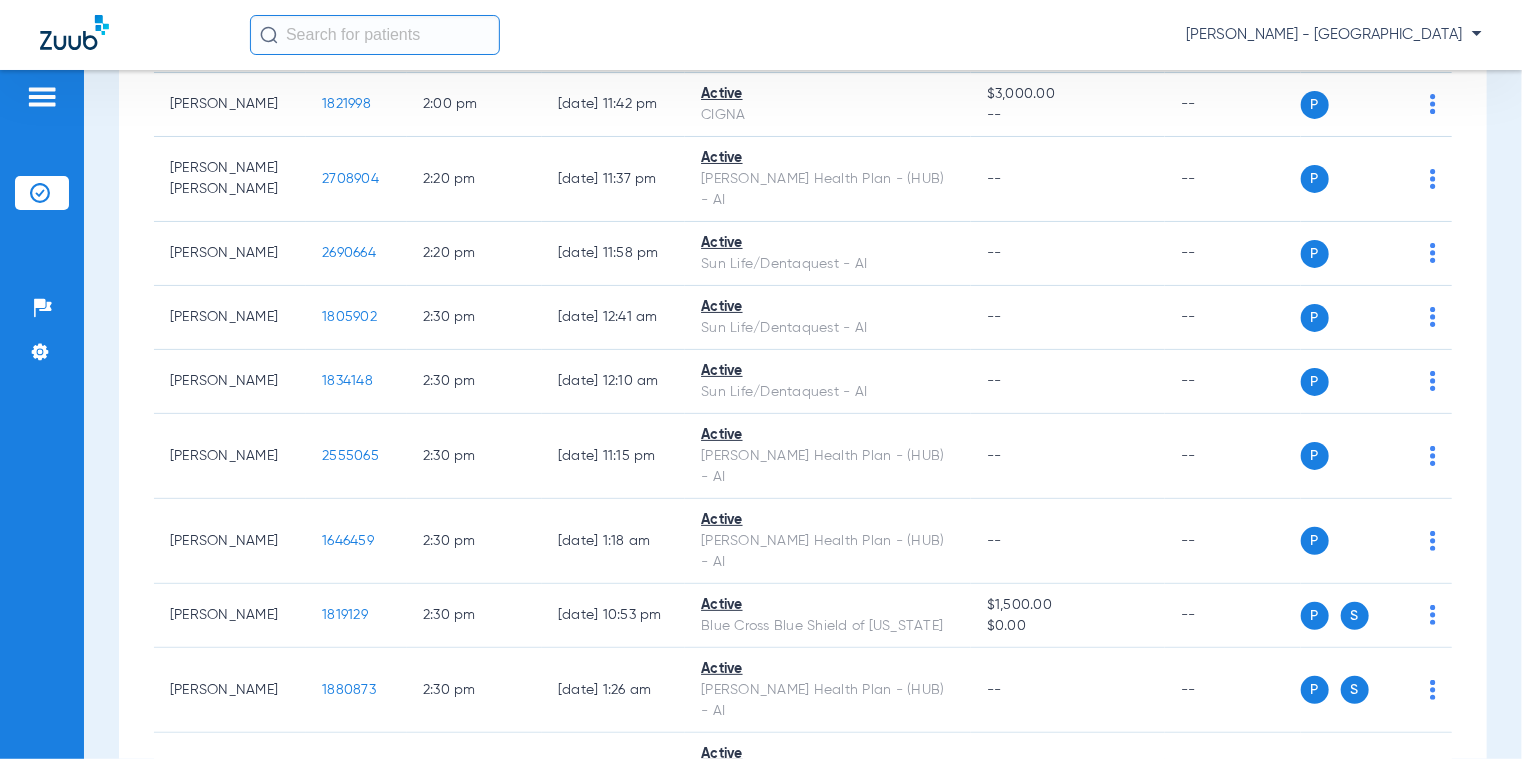scroll, scrollTop: 16084, scrollLeft: 0, axis: vertical 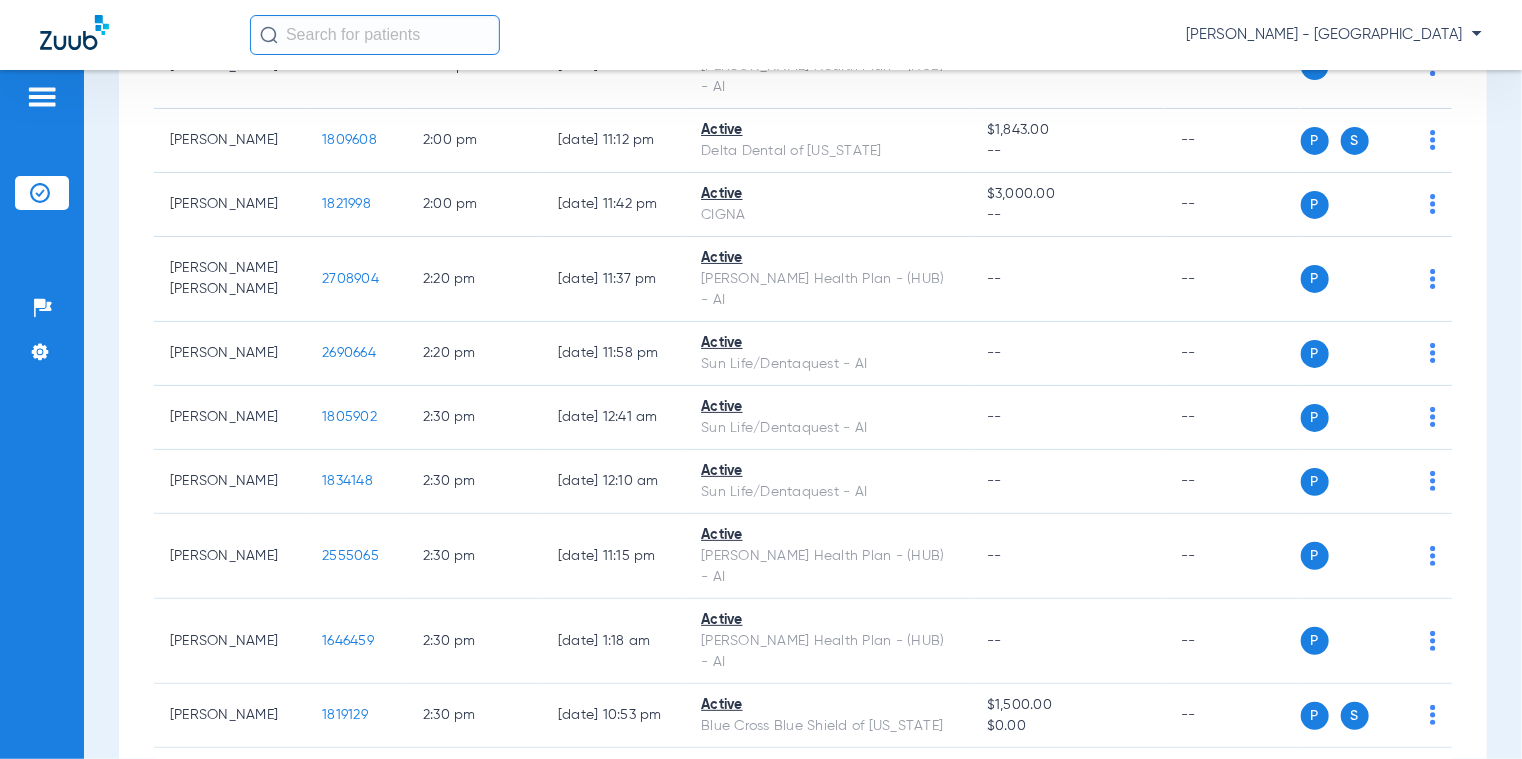 drag, startPoint x: 92, startPoint y: 338, endPoint x: 147, endPoint y: 347, distance: 55.7315 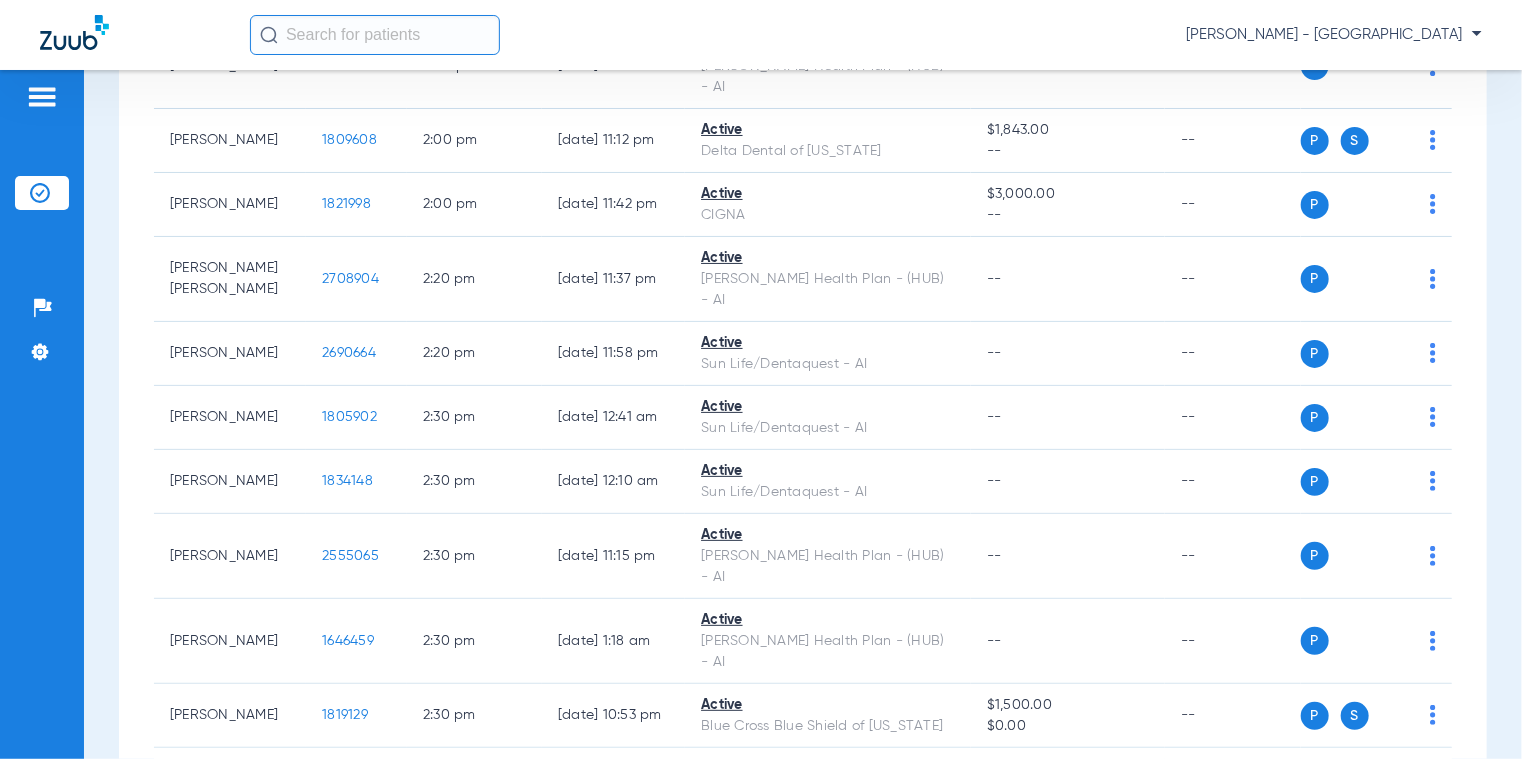 drag, startPoint x: 356, startPoint y: 346, endPoint x: 296, endPoint y: 343, distance: 60.074955 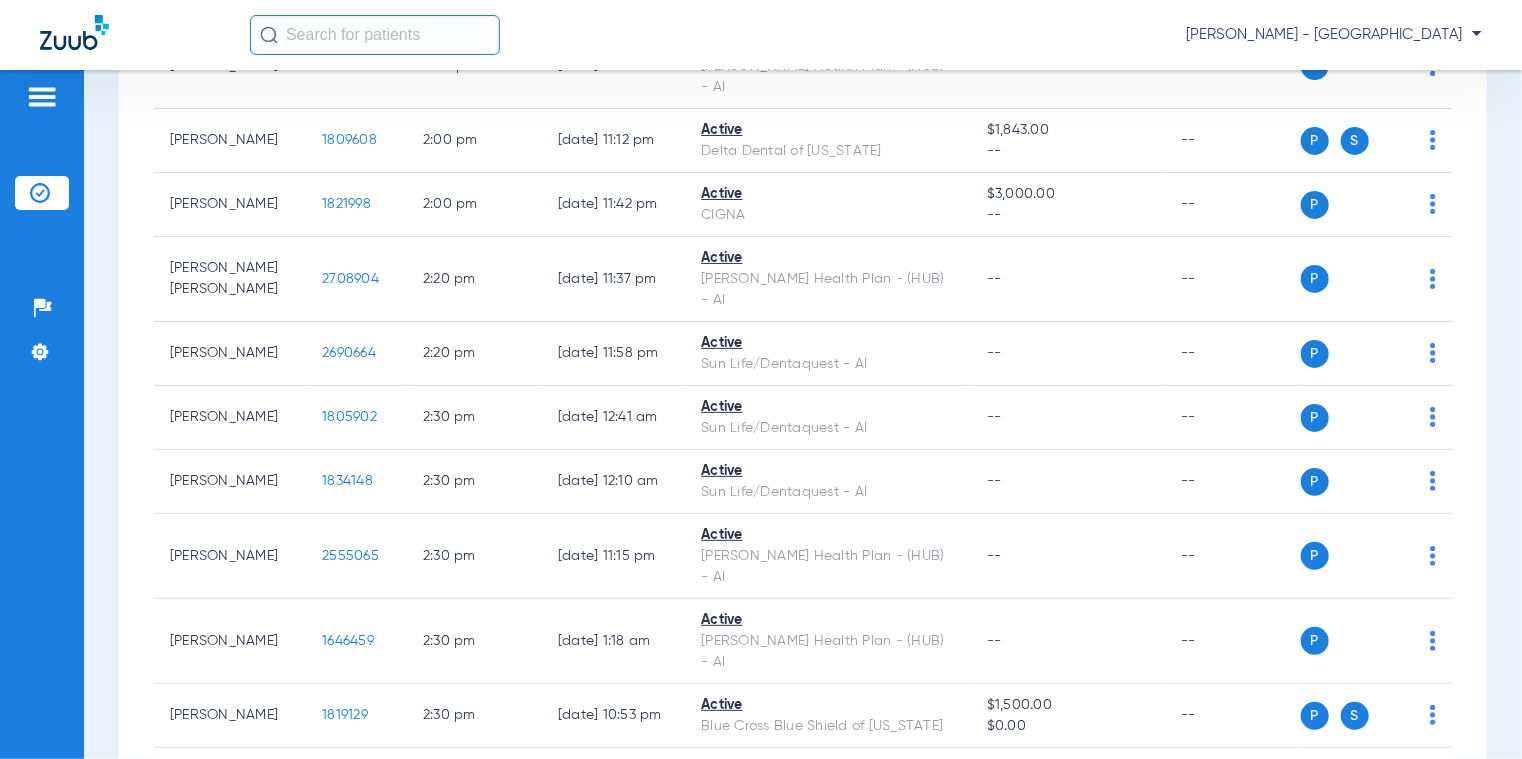 click on "2503037" 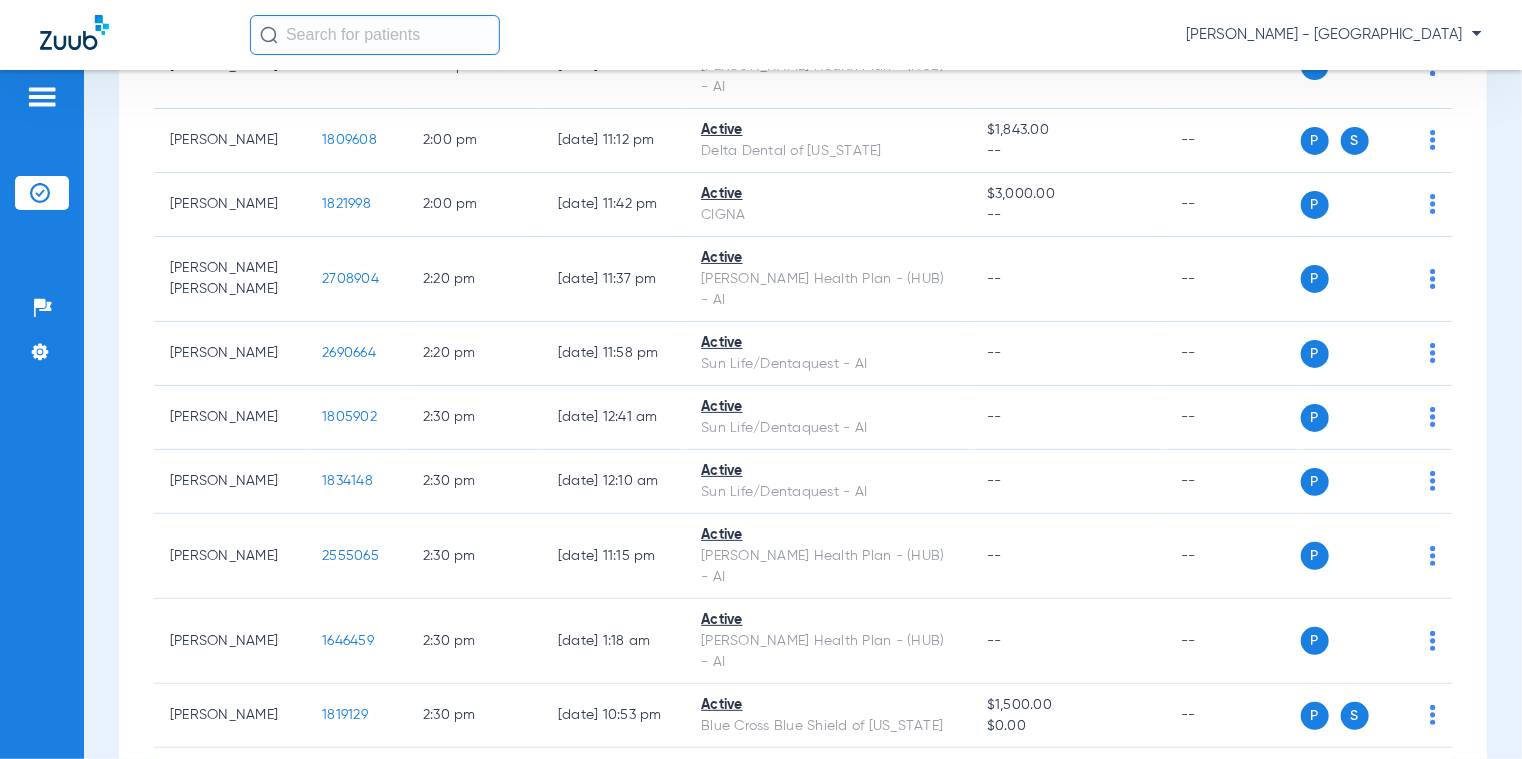 drag, startPoint x: 368, startPoint y: 287, endPoint x: 296, endPoint y: 286, distance: 72.00694 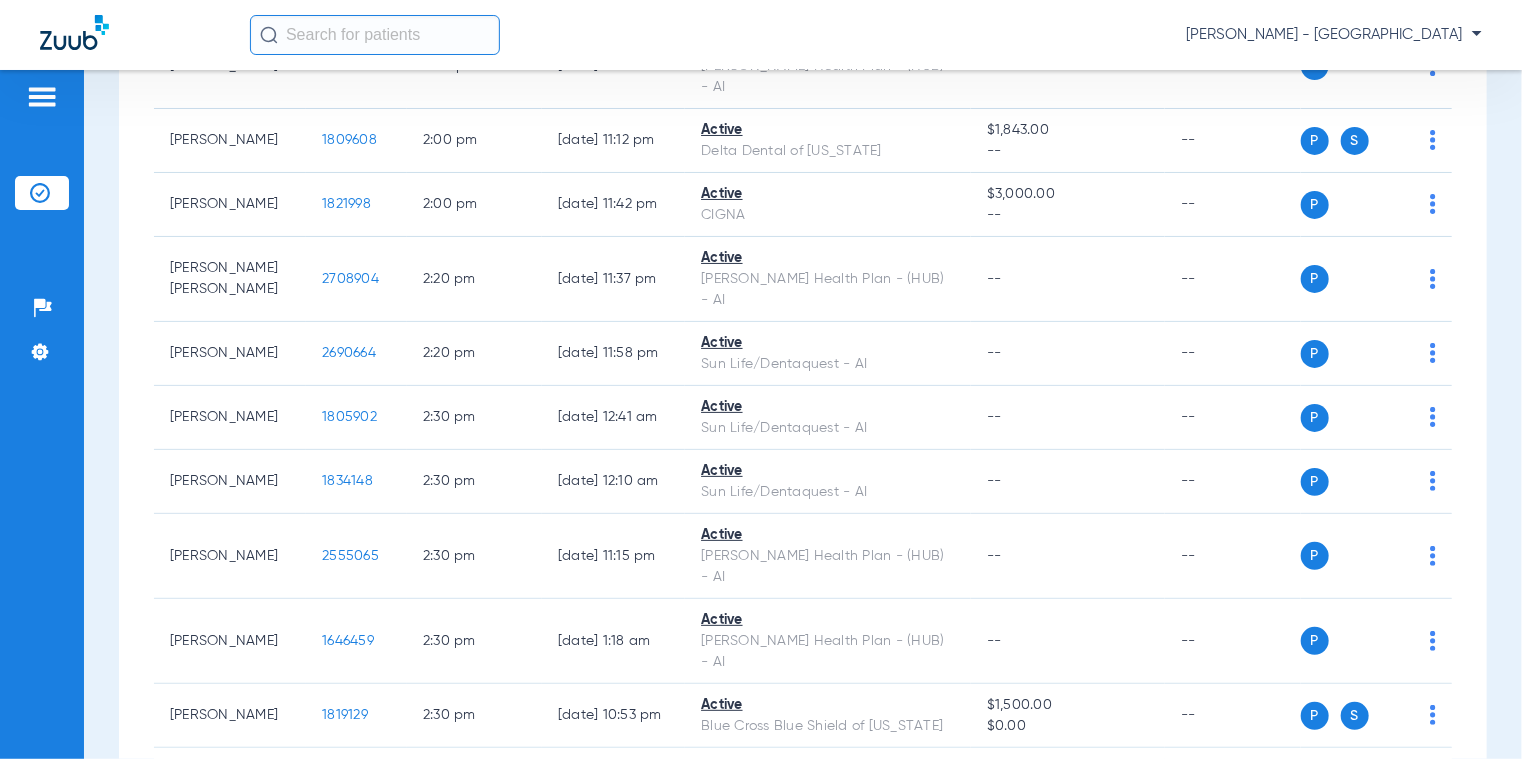 click on "2261521" 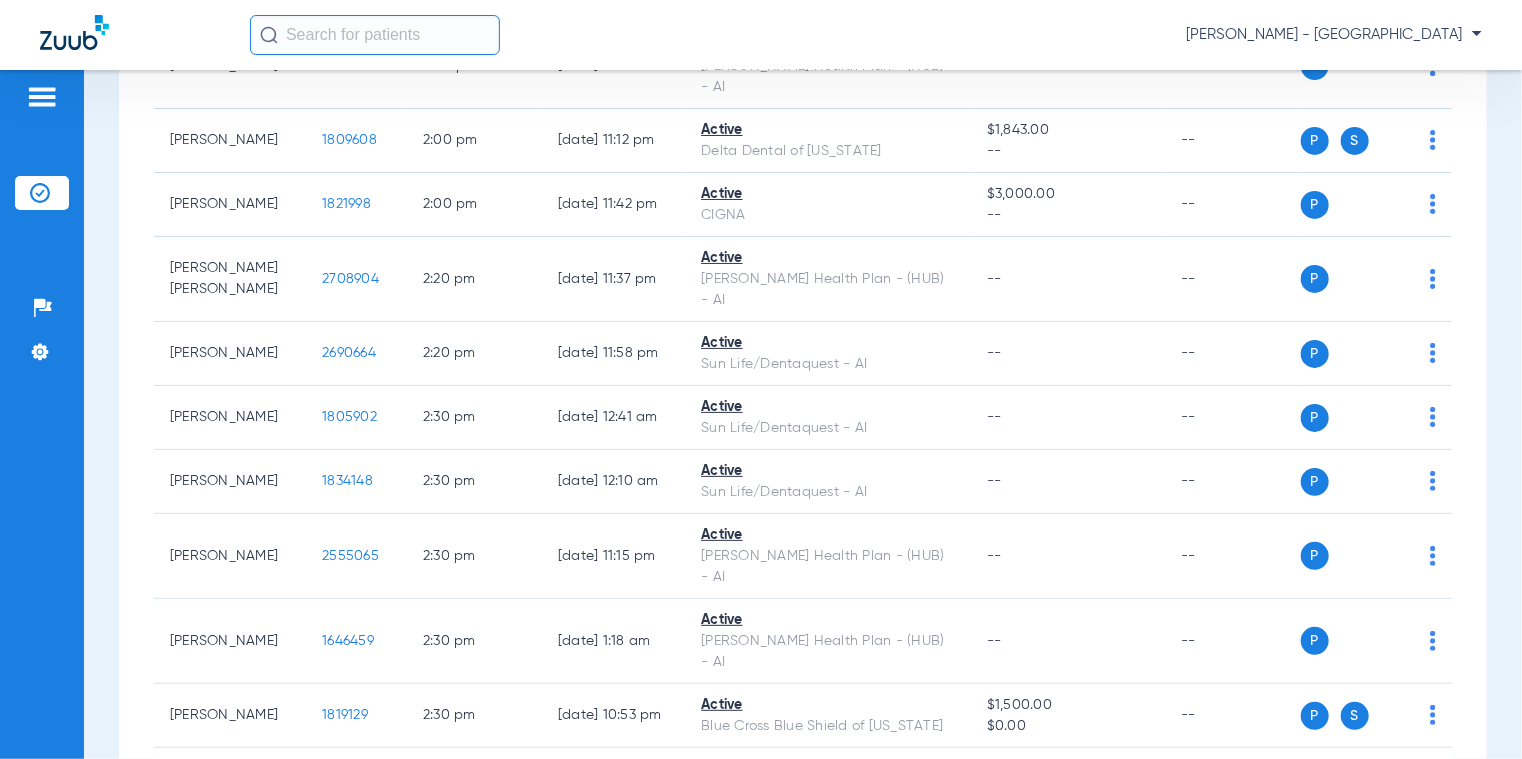 click on "2261521" 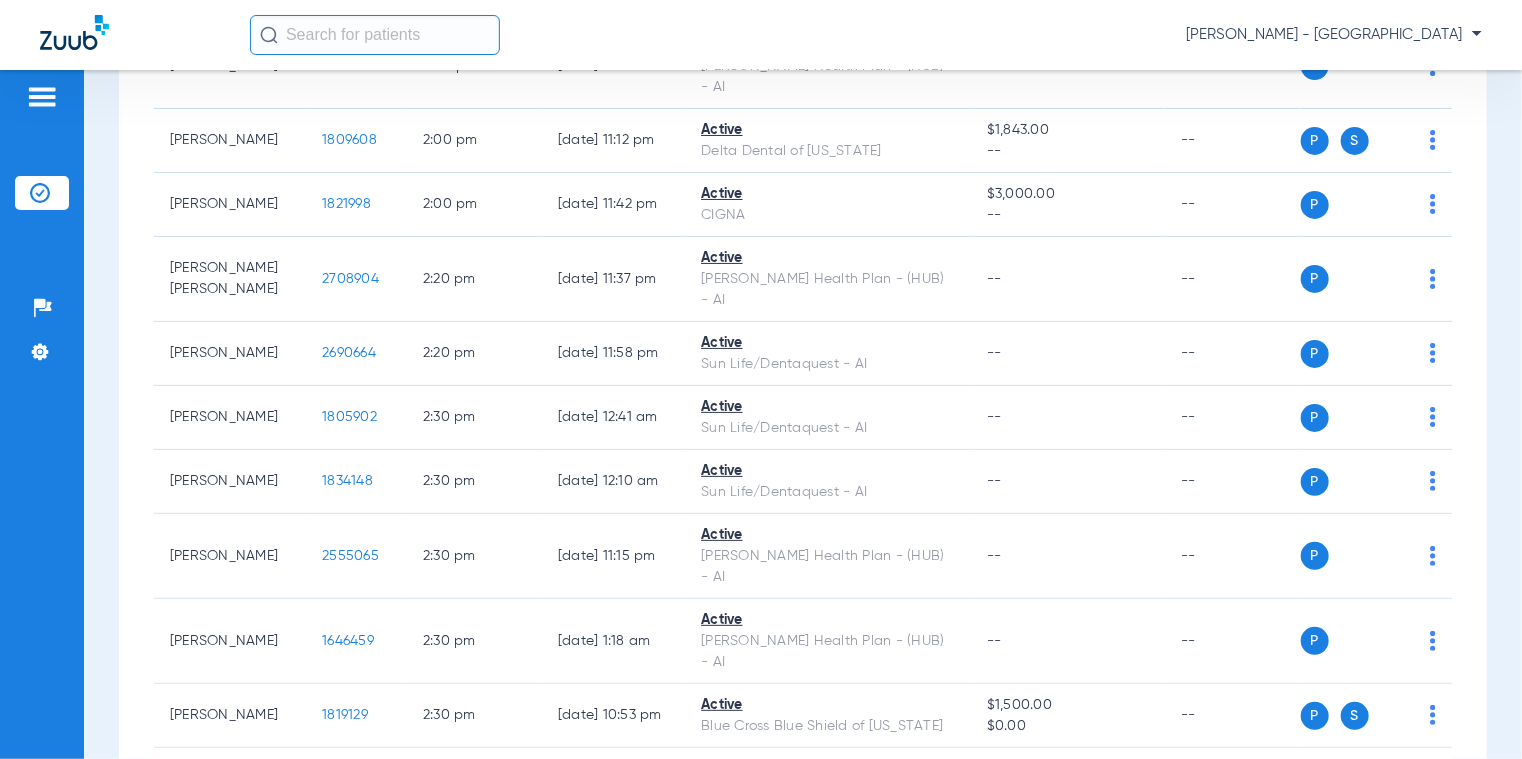 copy on "2261521" 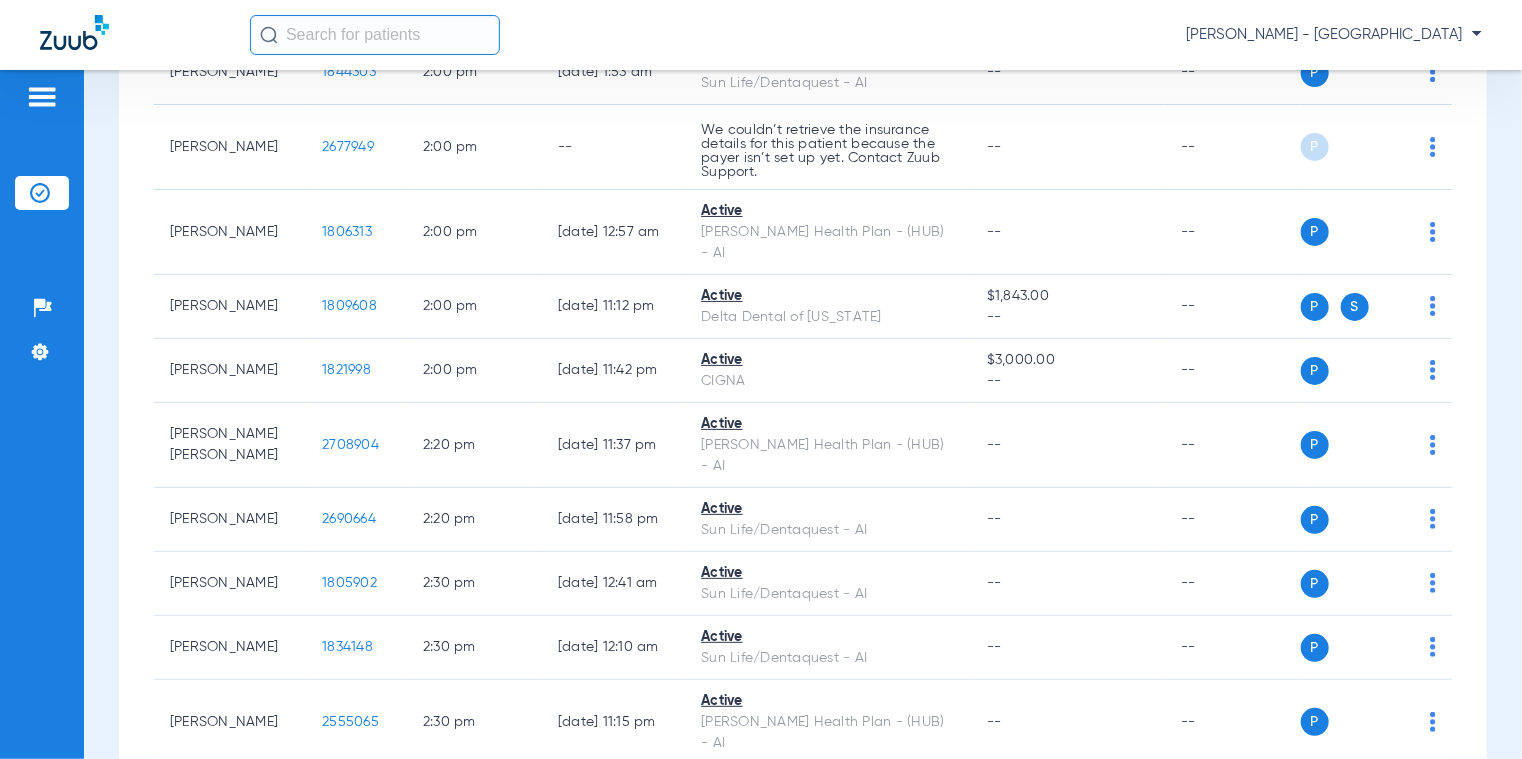 scroll, scrollTop: 15884, scrollLeft: 0, axis: vertical 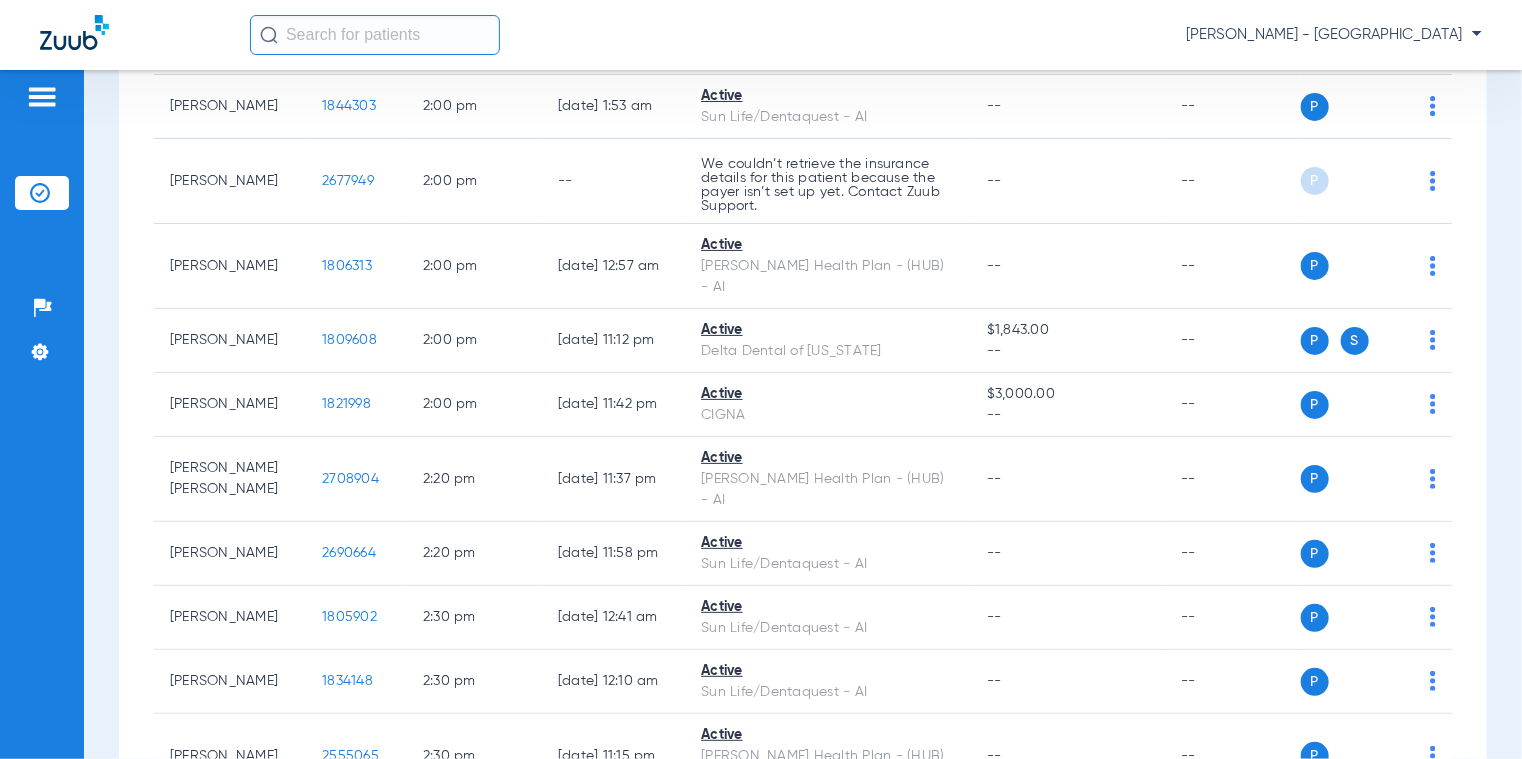 drag, startPoint x: 368, startPoint y: 414, endPoint x: 288, endPoint y: 405, distance: 80.50466 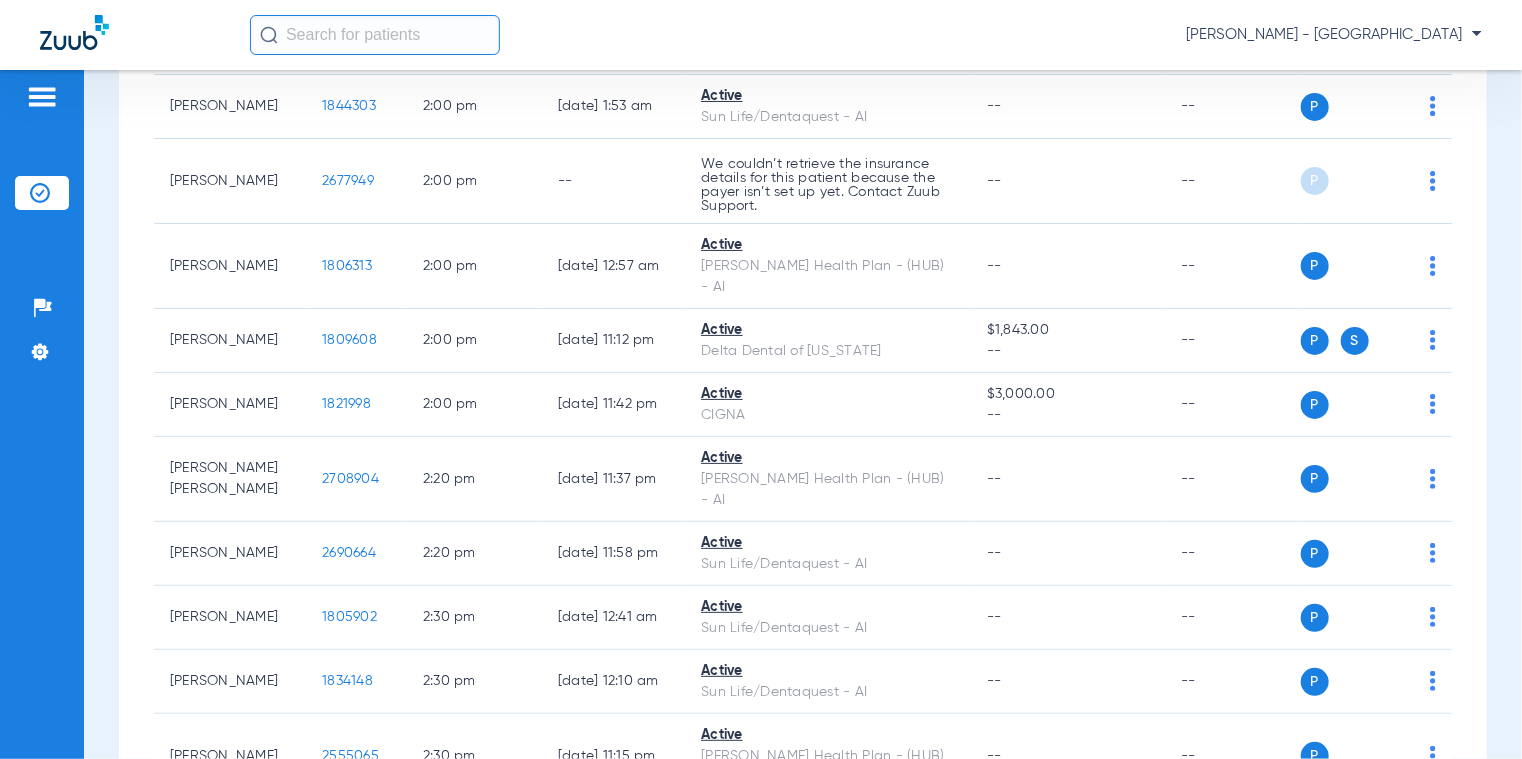 click on "2212787" 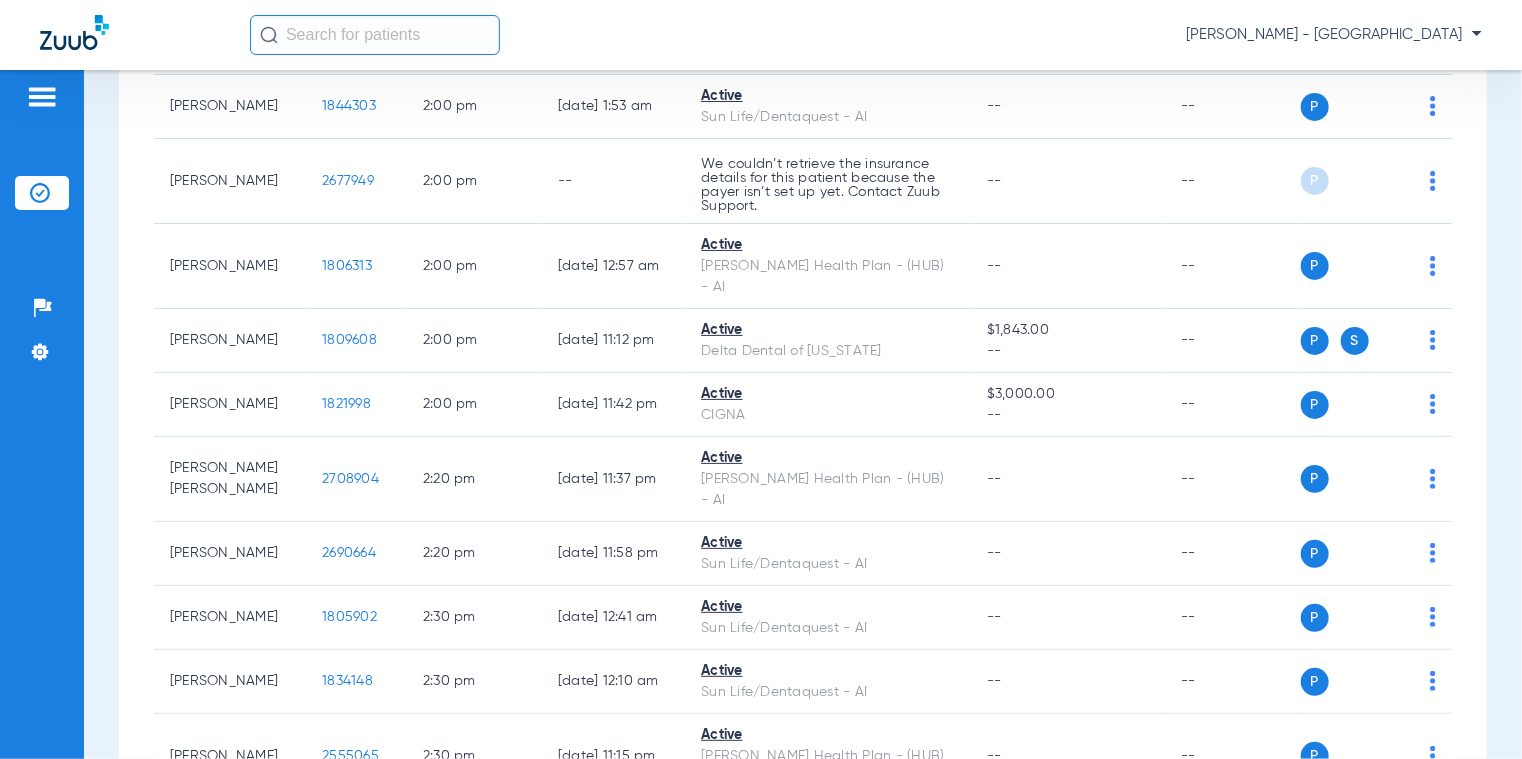 drag, startPoint x: 326, startPoint y: 355, endPoint x: 296, endPoint y: 358, distance: 30.149628 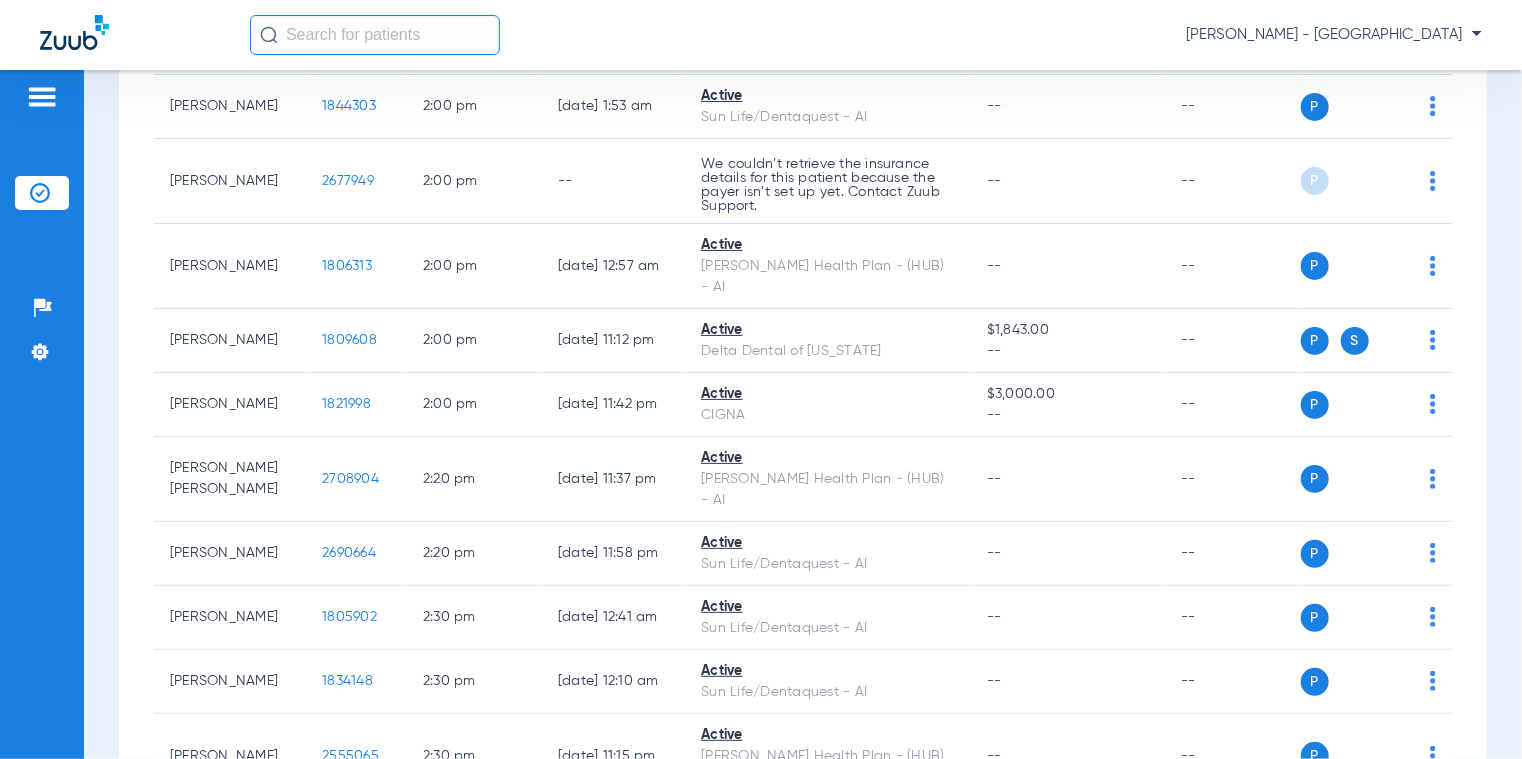click on "2626229" 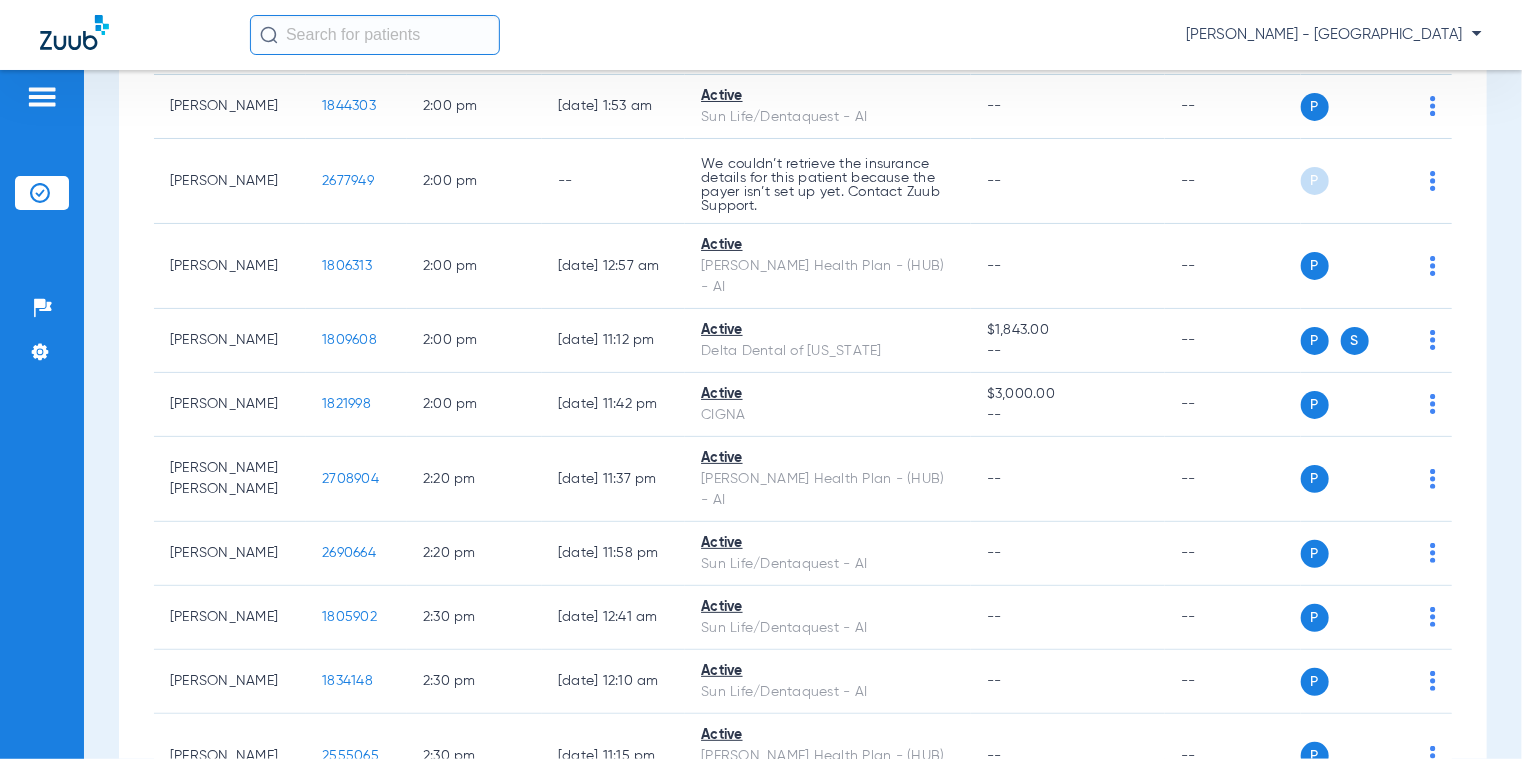 drag, startPoint x: 354, startPoint y: 287, endPoint x: 299, endPoint y: 285, distance: 55.03635 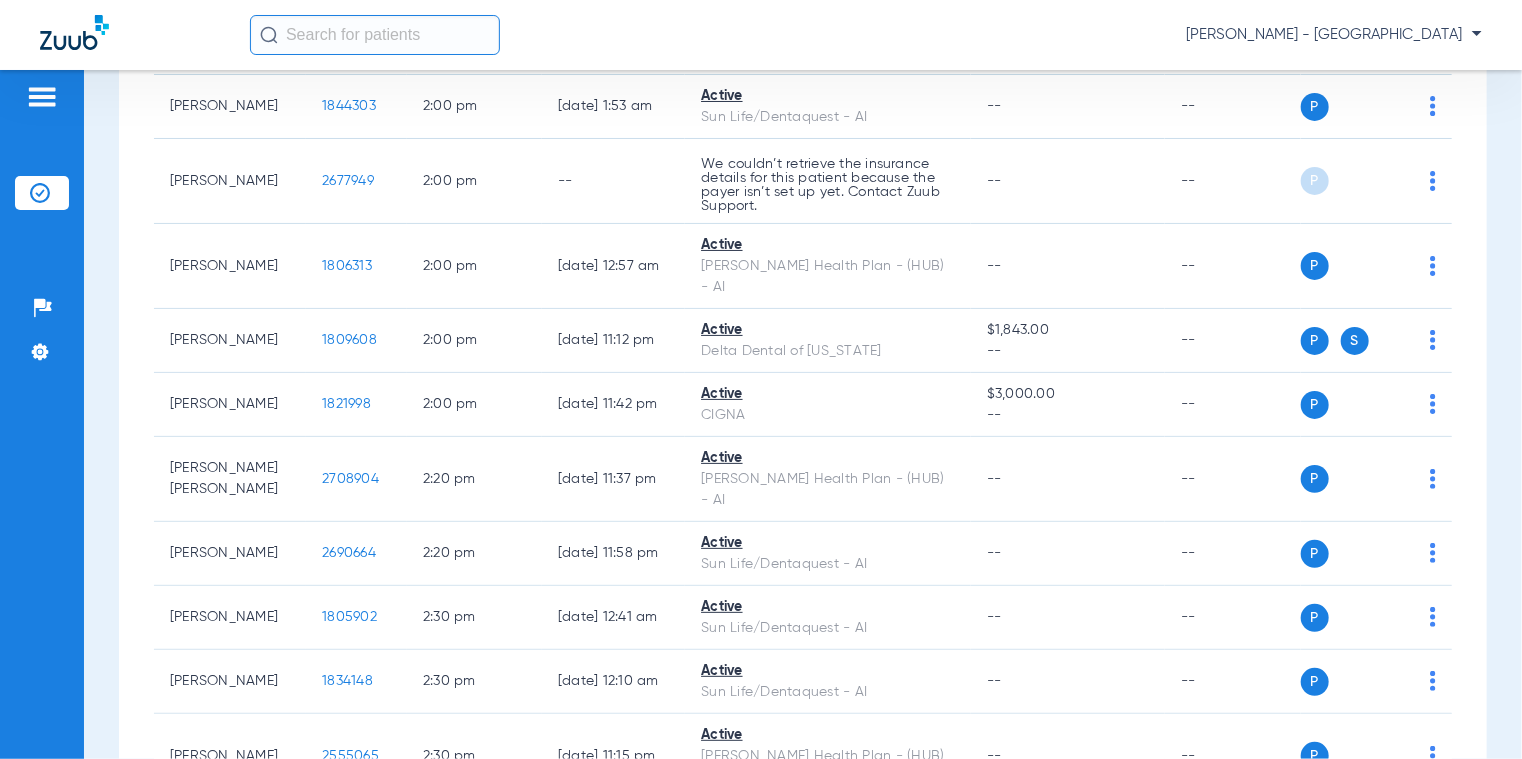 click on "1606427" 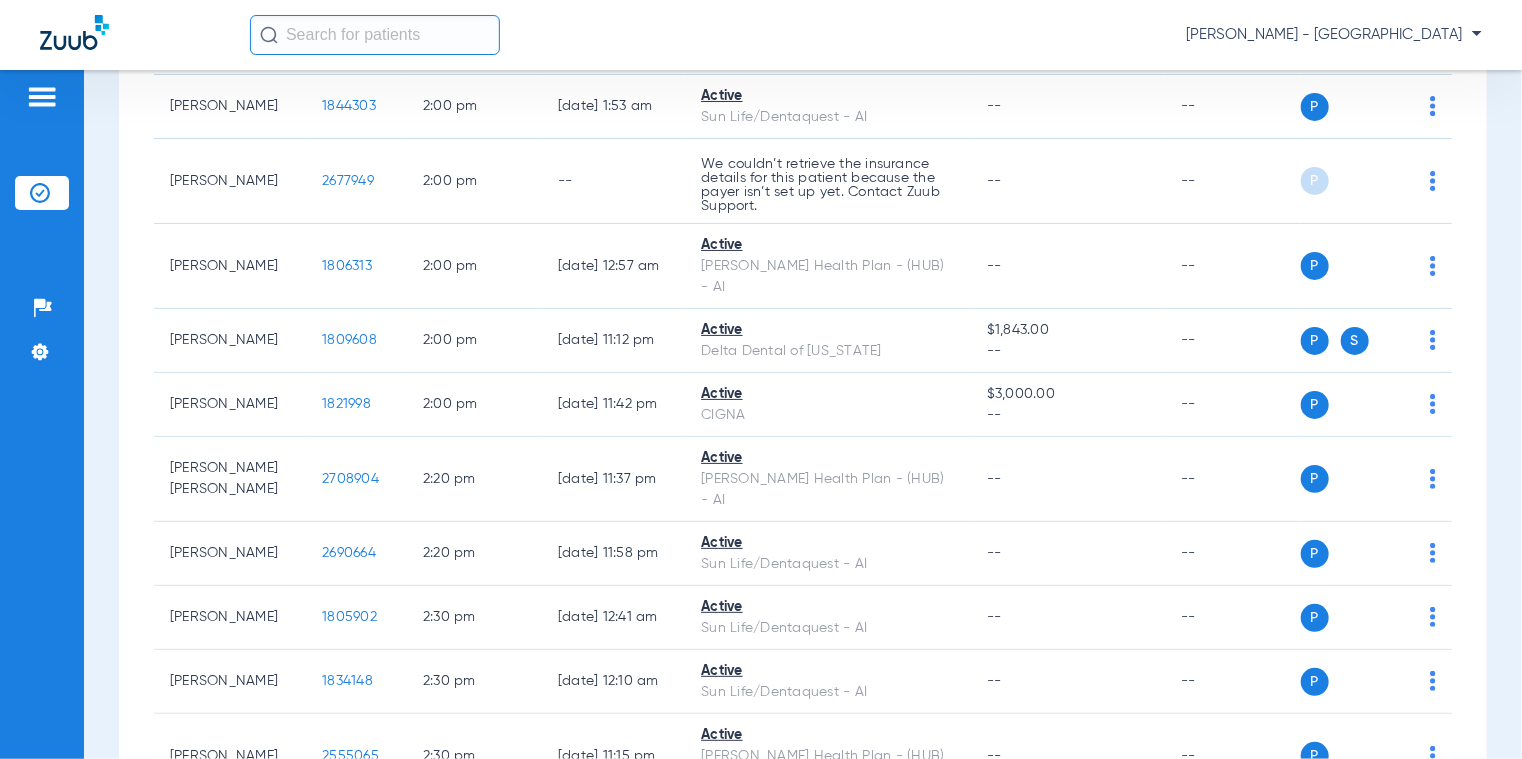 drag, startPoint x: 356, startPoint y: 219, endPoint x: 280, endPoint y: 219, distance: 76 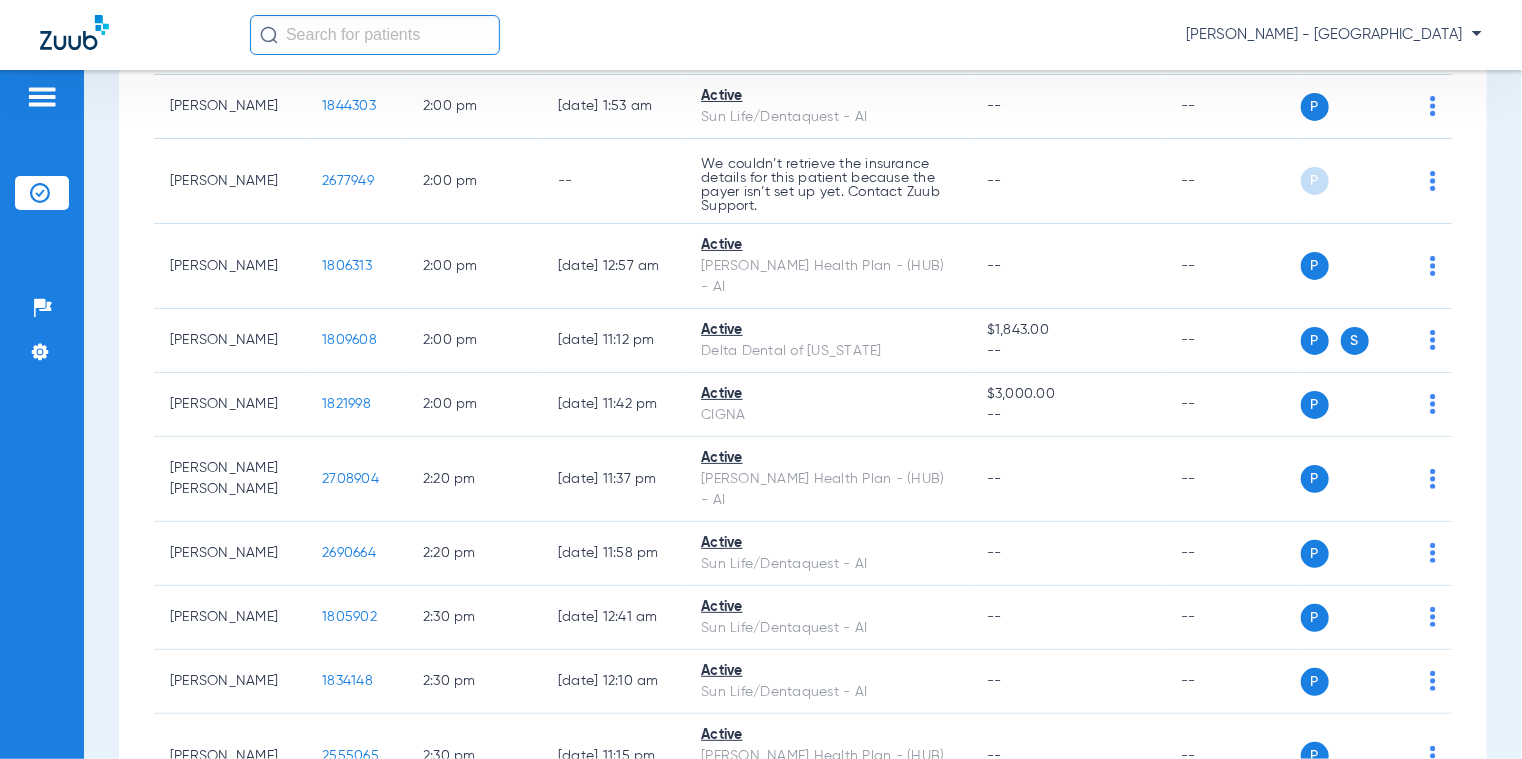 click on "Jahmelia Eugene   2558030   2:30 PM   07/21/25 10:59 PM   Active   Delta Dental of North Carolina   $4,000.00   $50.00   --  P S" 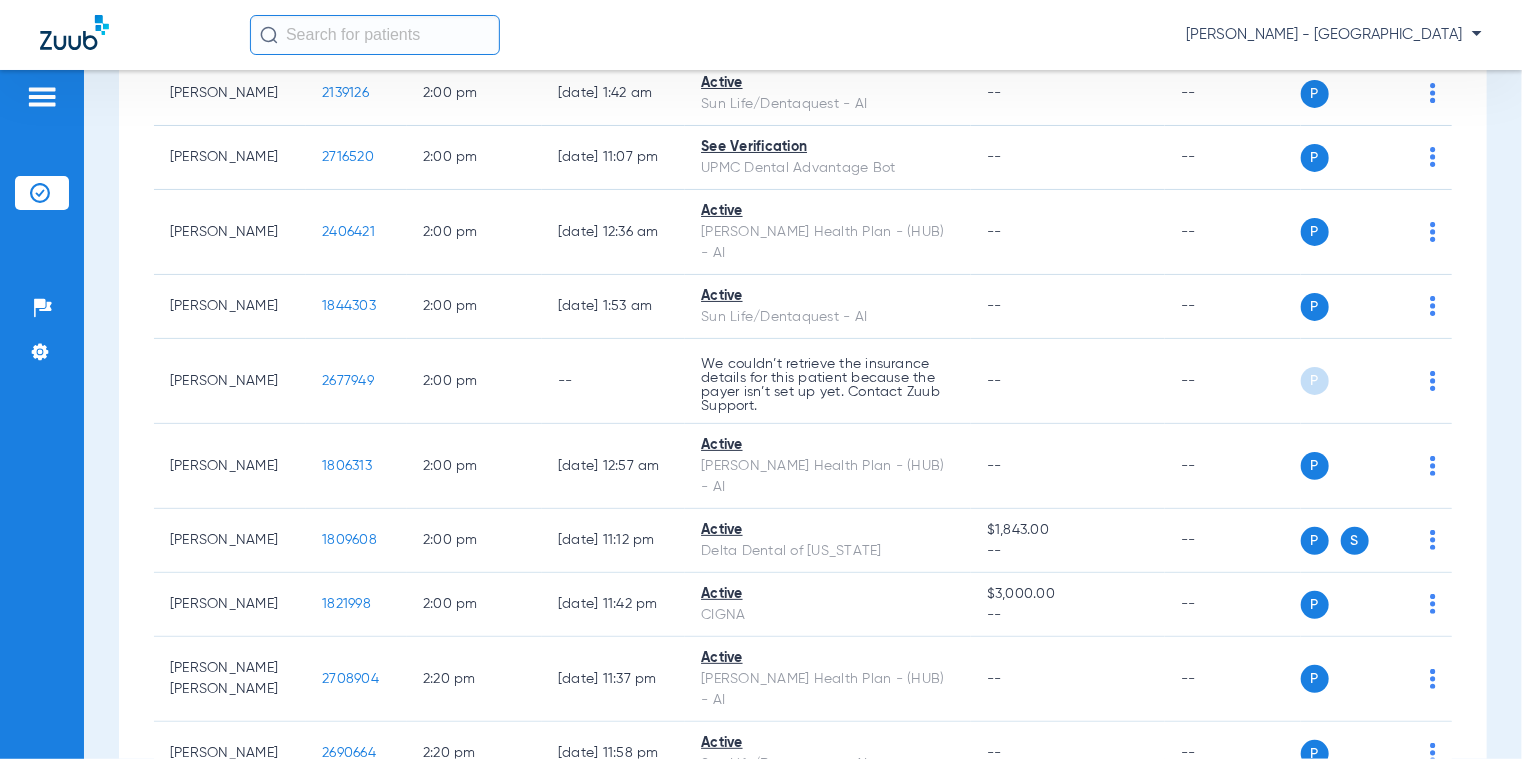 scroll, scrollTop: 15584, scrollLeft: 0, axis: vertical 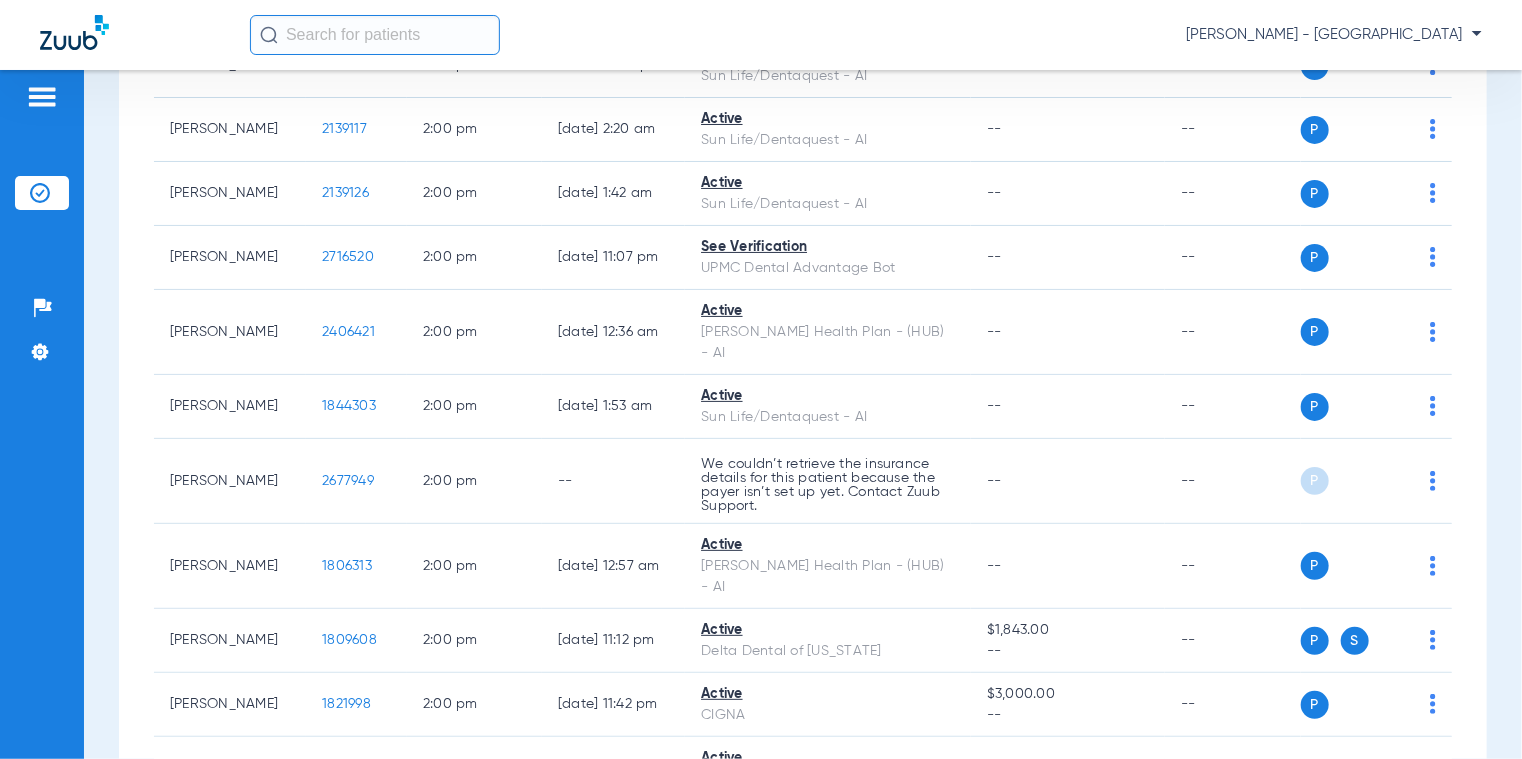 click on "1753068" 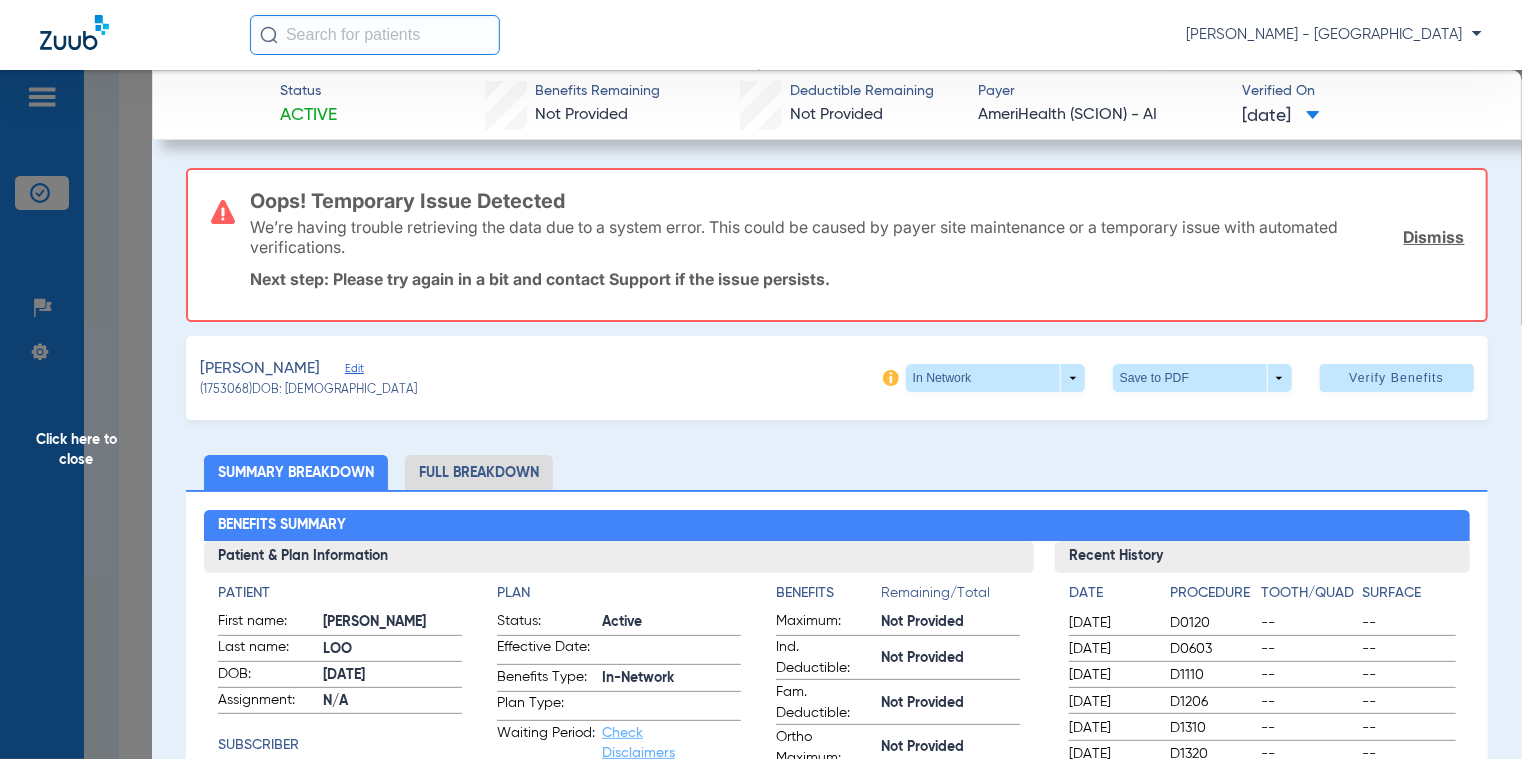 click on "Click here to close" 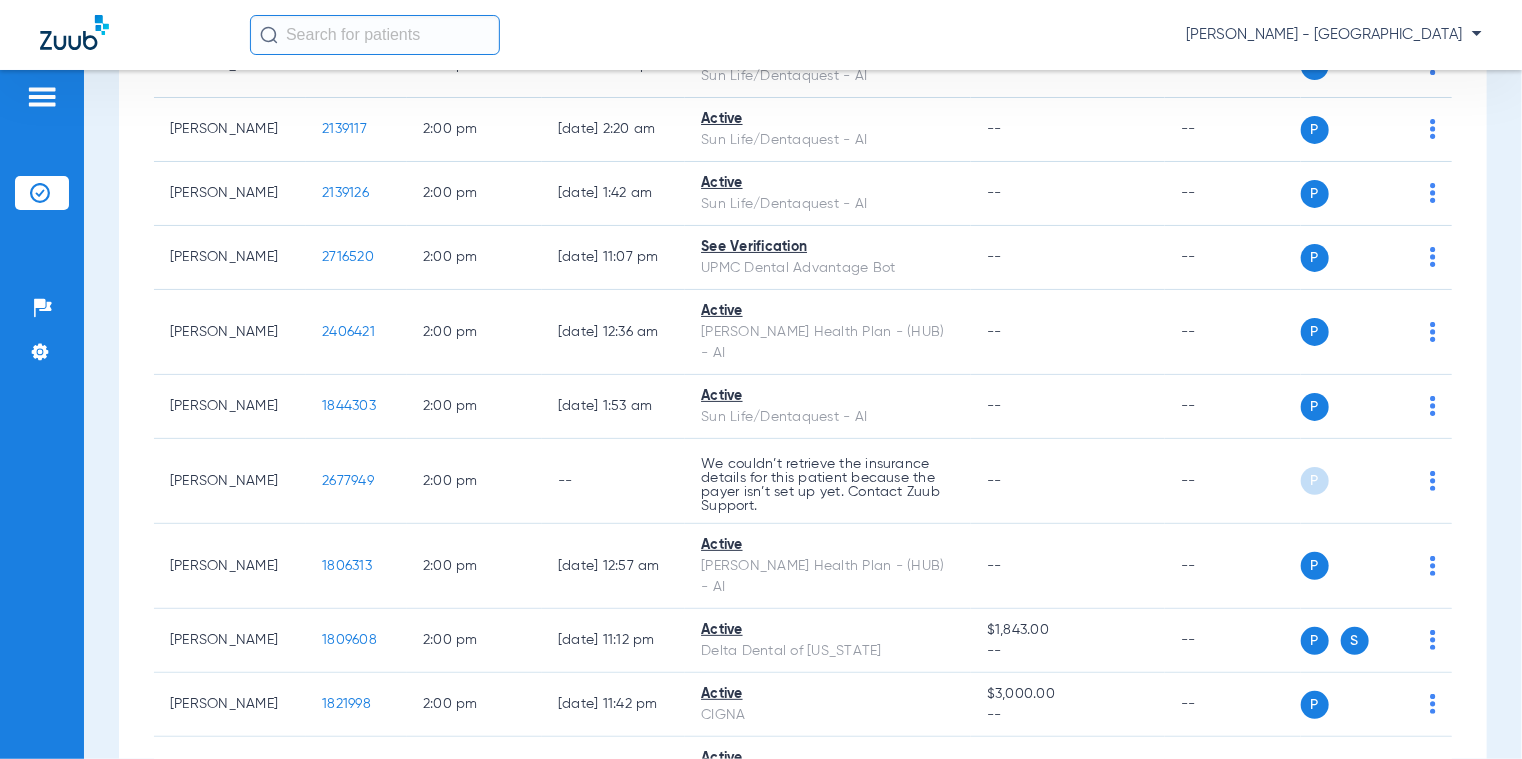 drag, startPoint x: 356, startPoint y: 413, endPoint x: 292, endPoint y: 414, distance: 64.00781 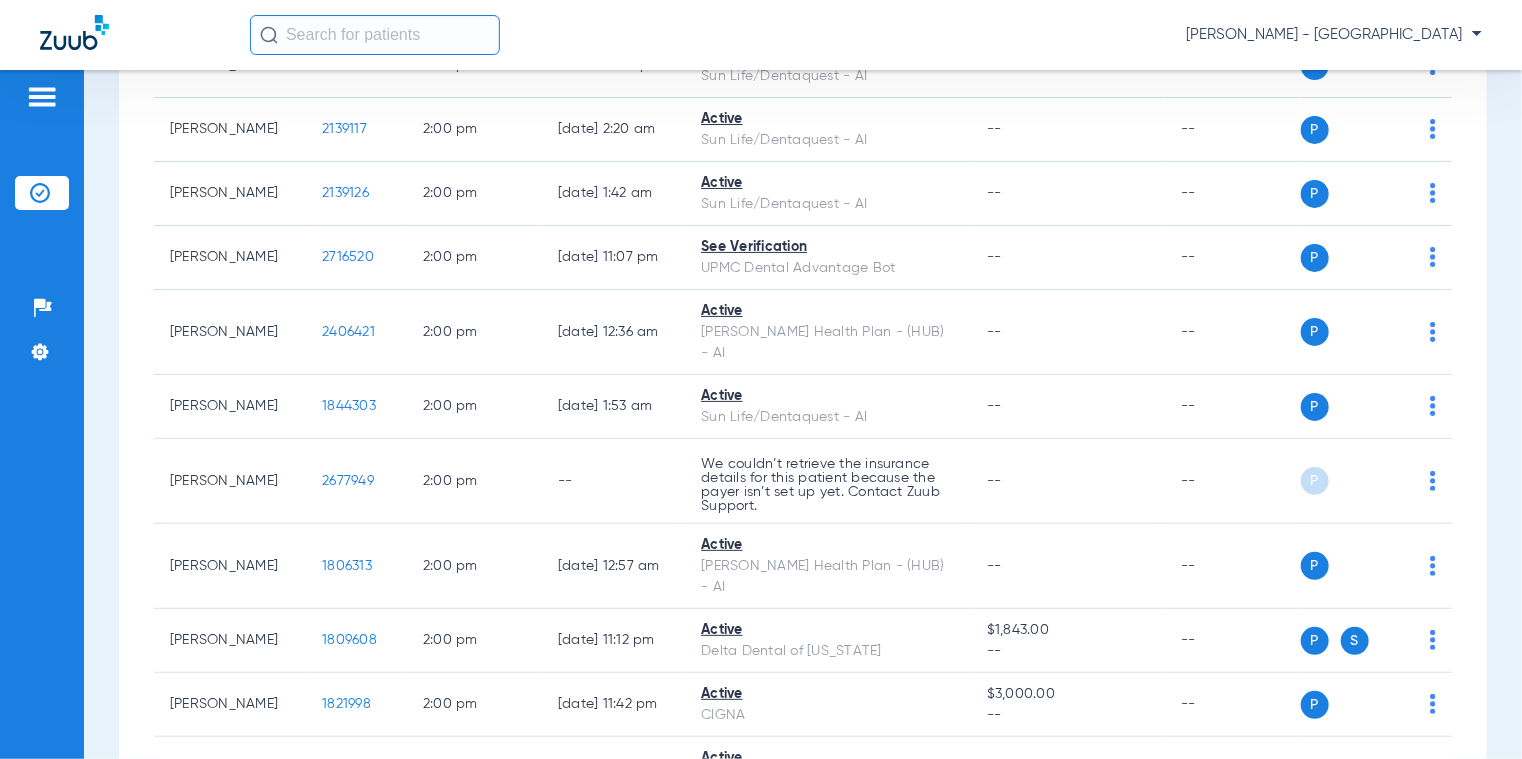 drag, startPoint x: 362, startPoint y: 308, endPoint x: 296, endPoint y: 308, distance: 66 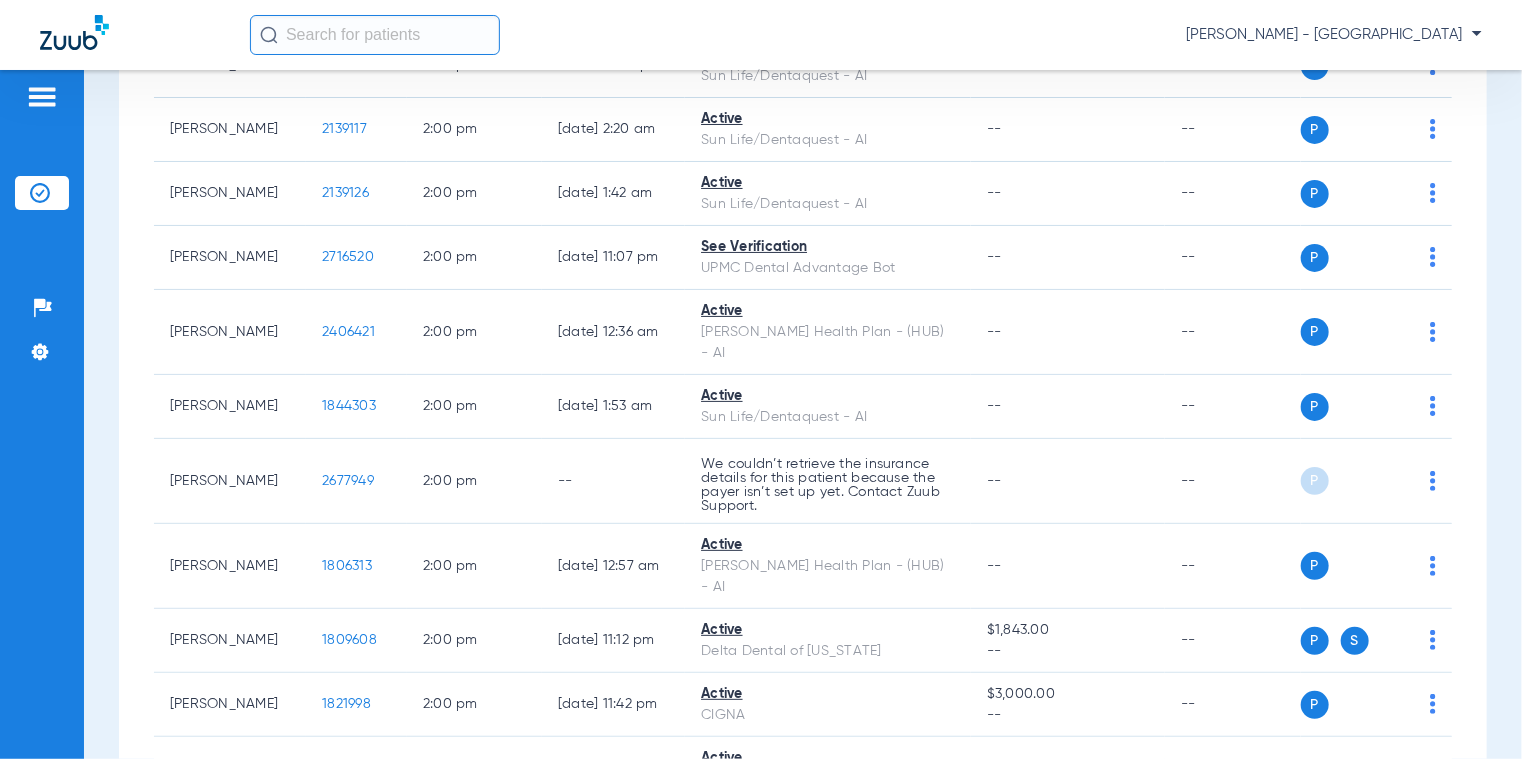 click on "1880873" 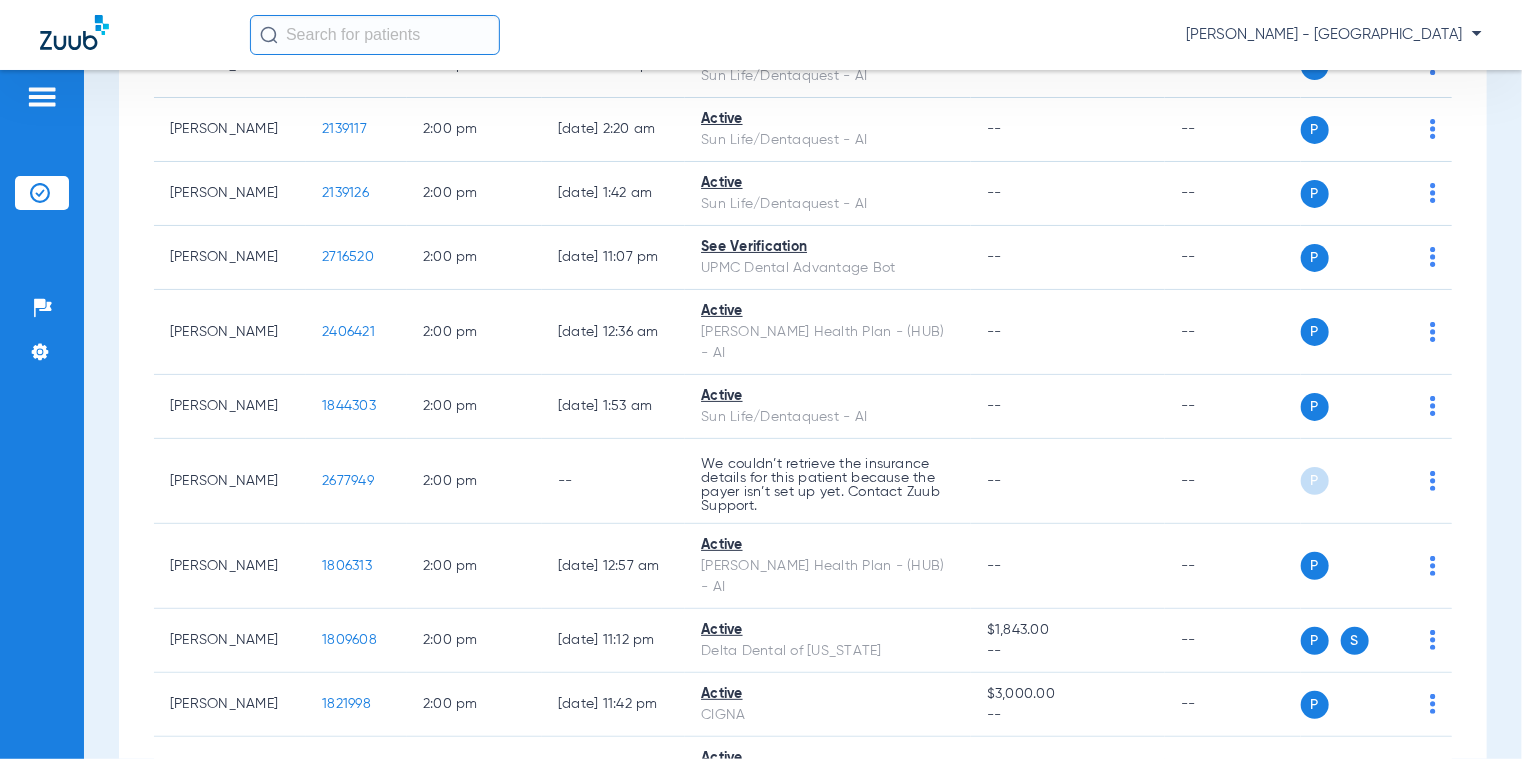 drag, startPoint x: 352, startPoint y: 243, endPoint x: 288, endPoint y: 242, distance: 64.00781 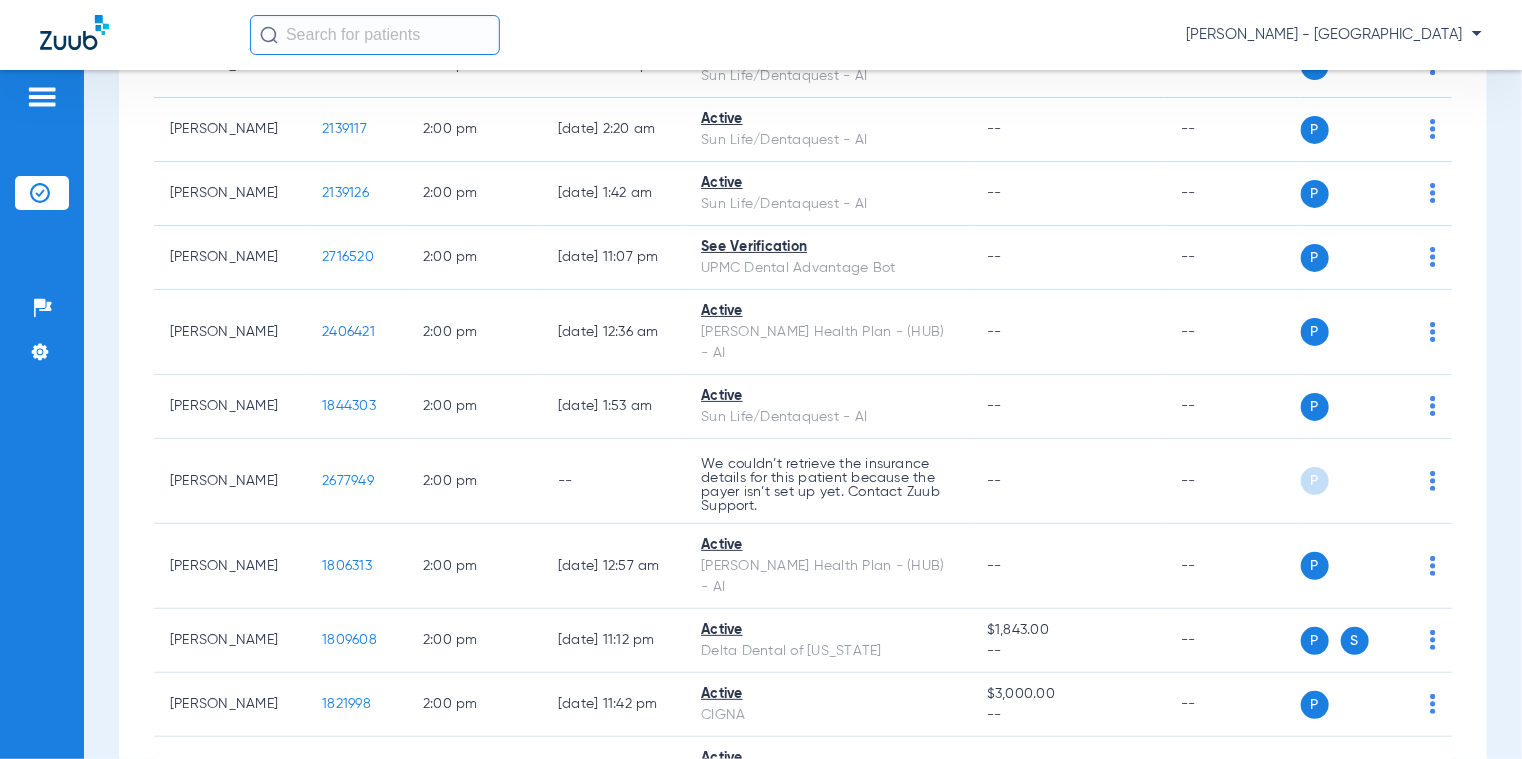 click on "1819129" 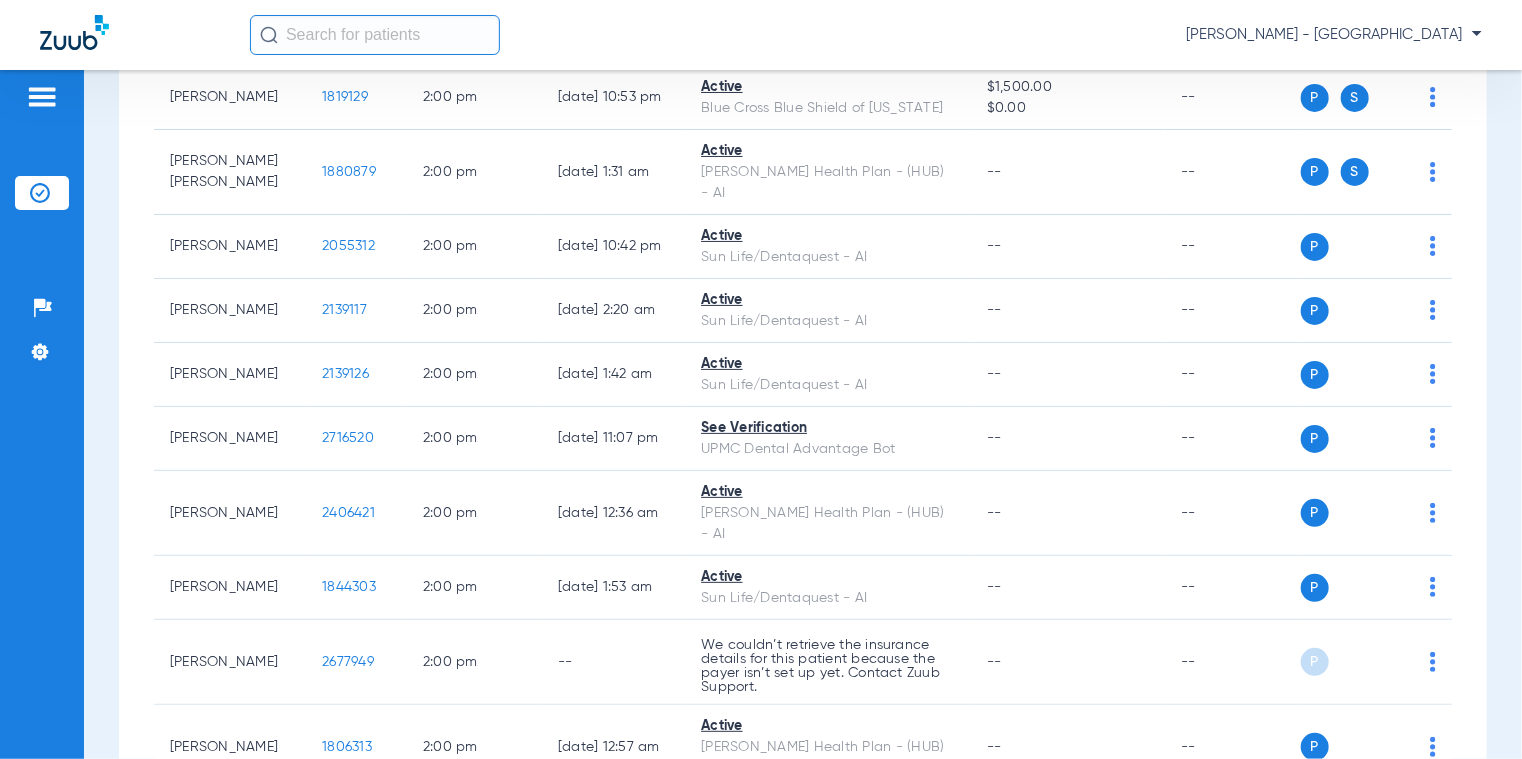 scroll, scrollTop: 15384, scrollLeft: 0, axis: vertical 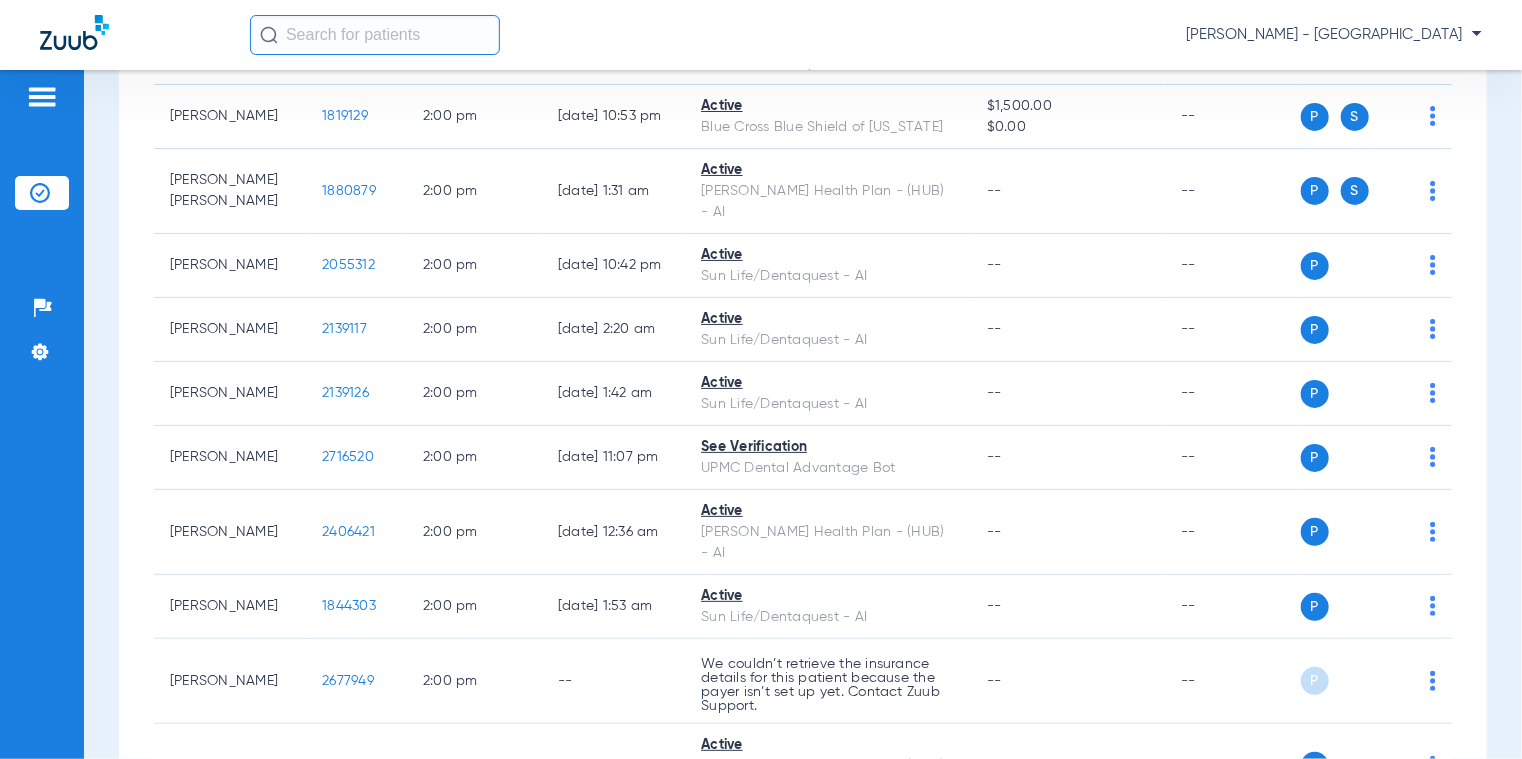 drag, startPoint x: 360, startPoint y: 380, endPoint x: 290, endPoint y: 380, distance: 70 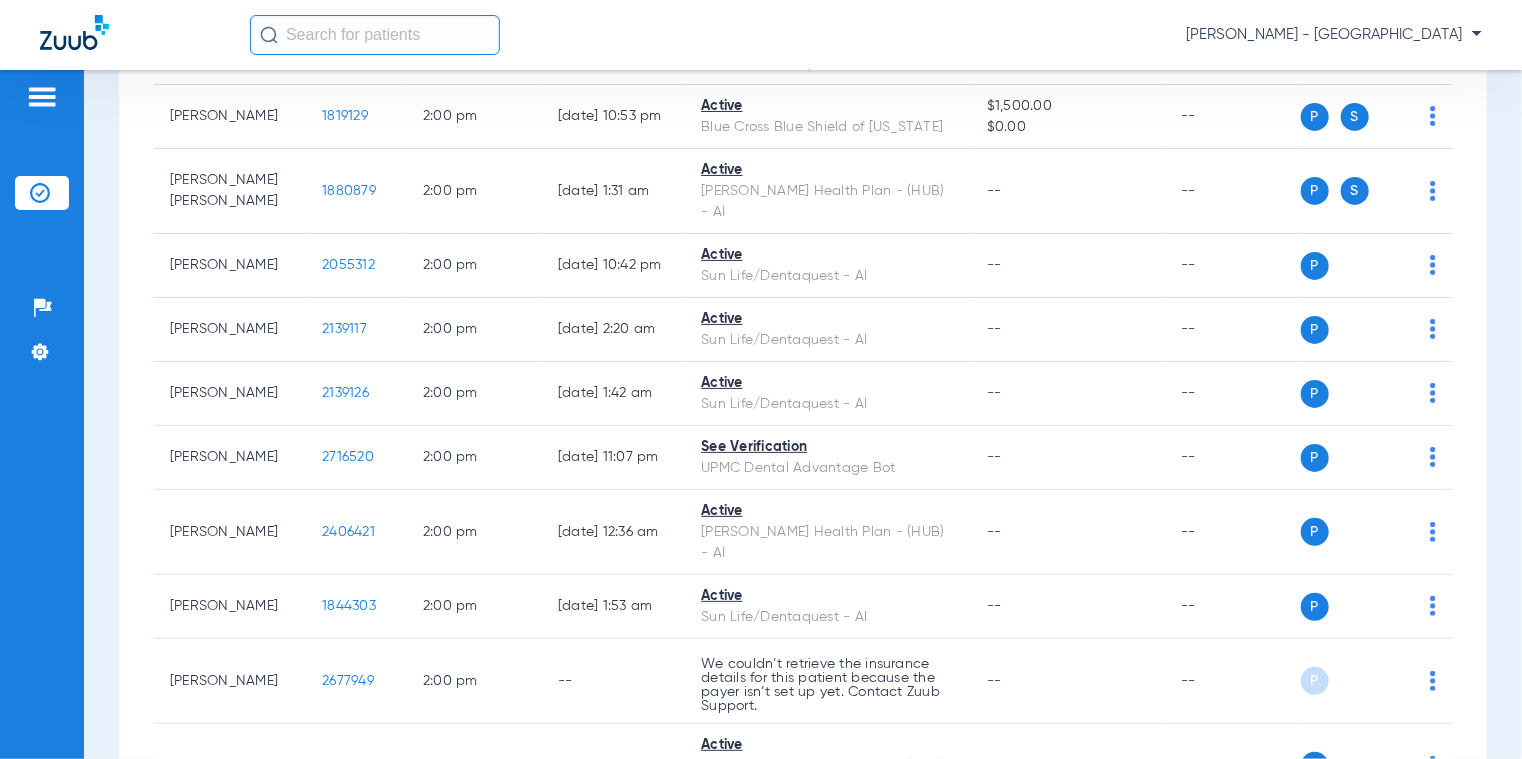 click on "1646459" 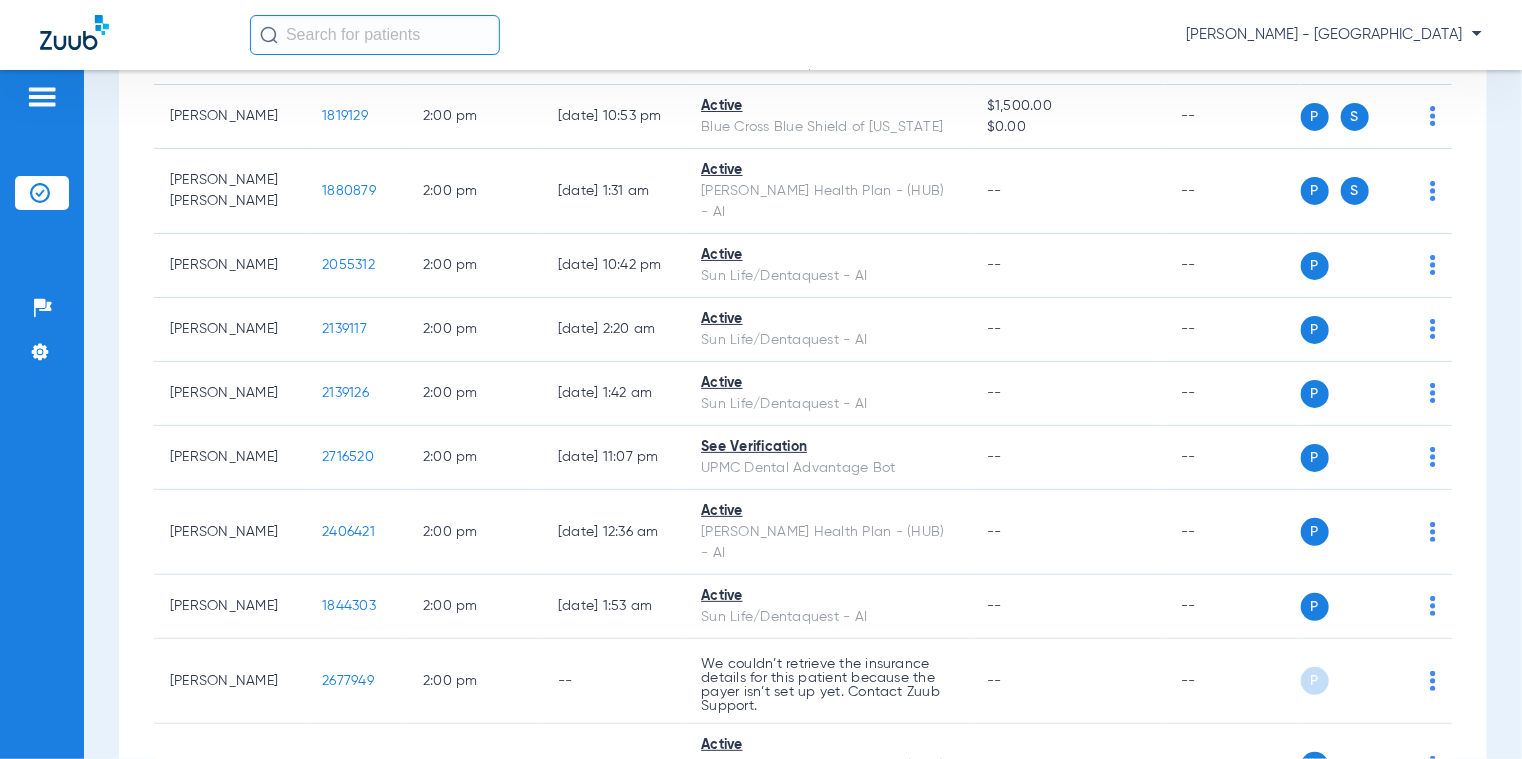 drag, startPoint x: 367, startPoint y: 321, endPoint x: 284, endPoint y: 318, distance: 83.0542 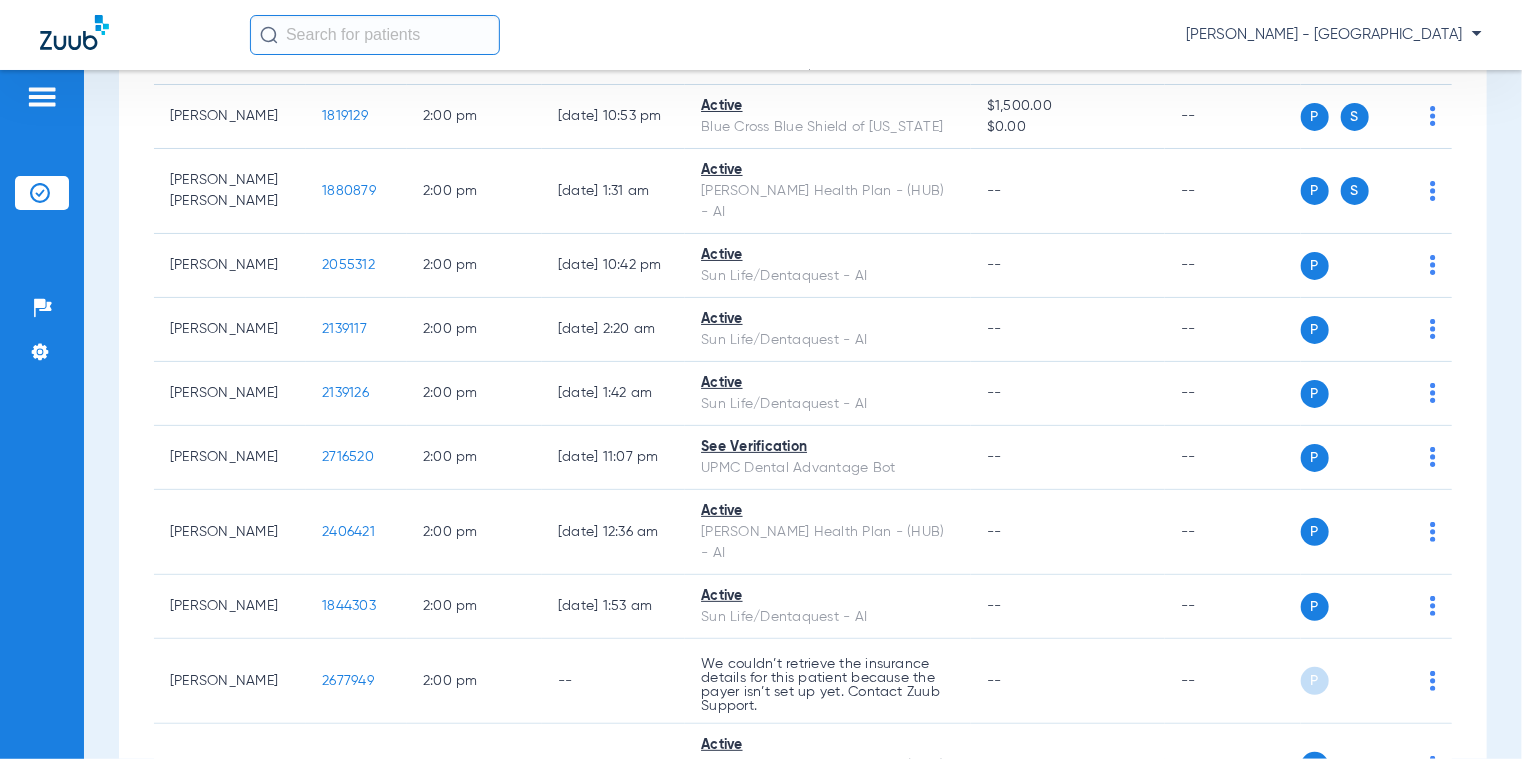 click on "2555065" 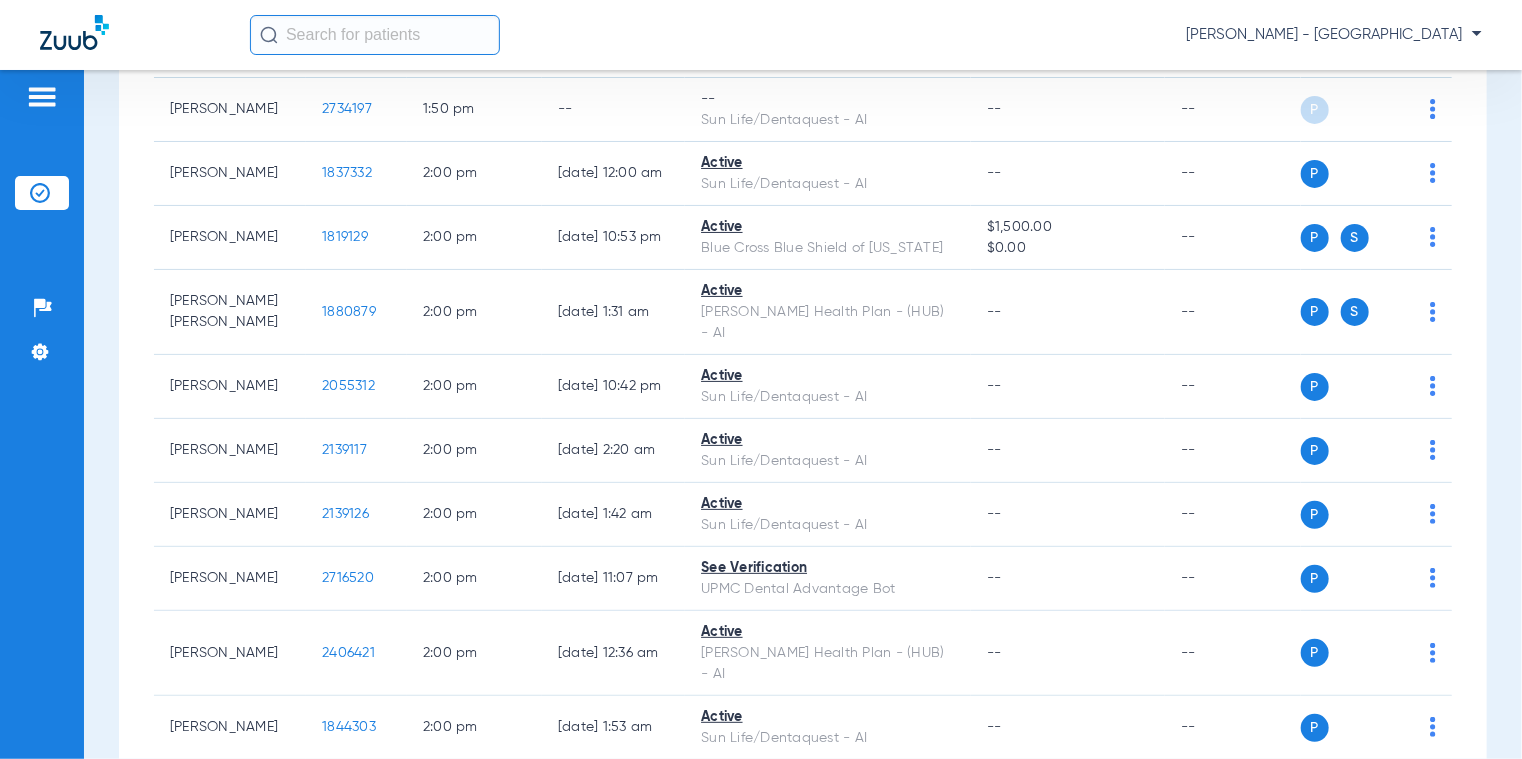 scroll, scrollTop: 15184, scrollLeft: 0, axis: vertical 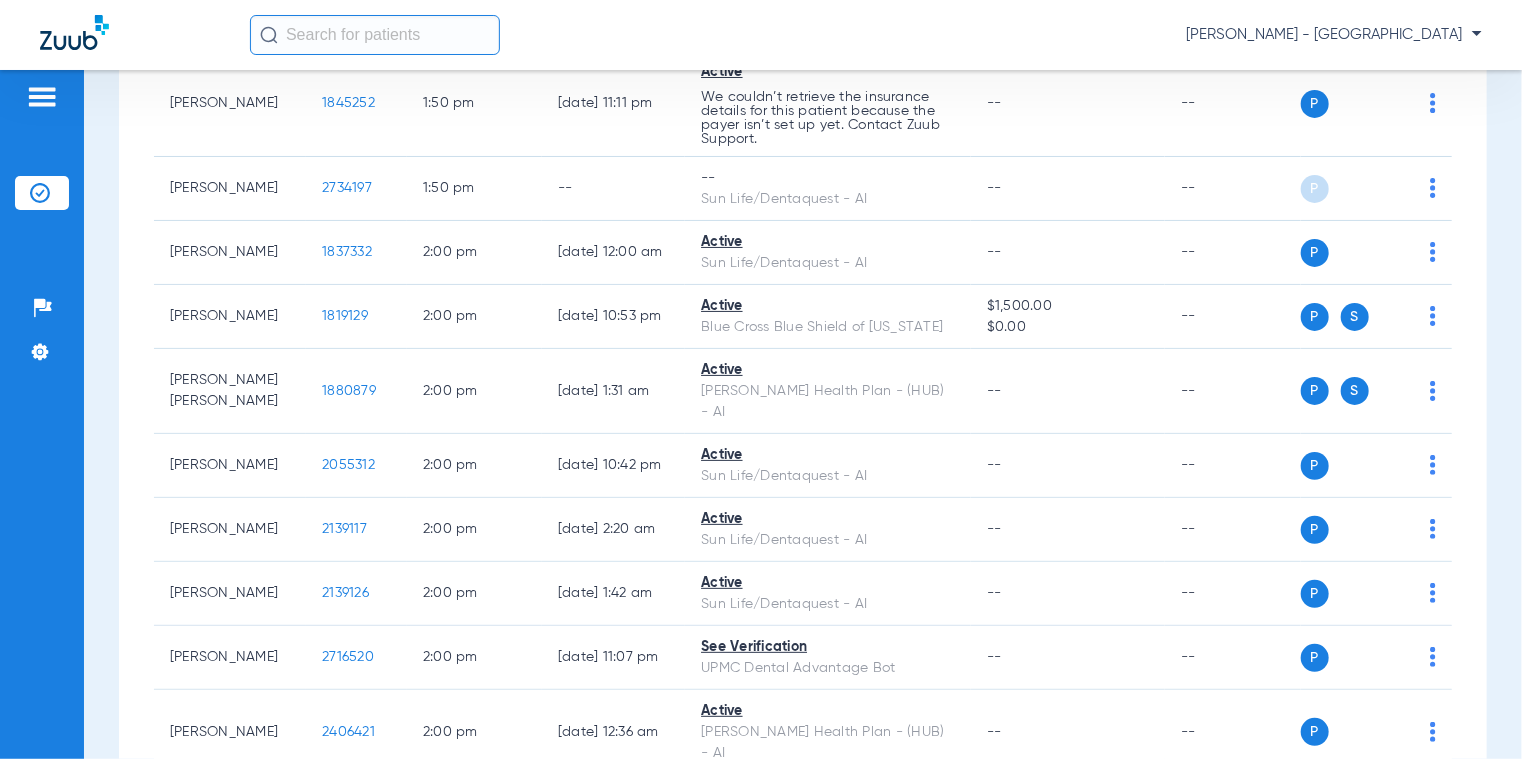 drag, startPoint x: 368, startPoint y: 391, endPoint x: 292, endPoint y: 390, distance: 76.00658 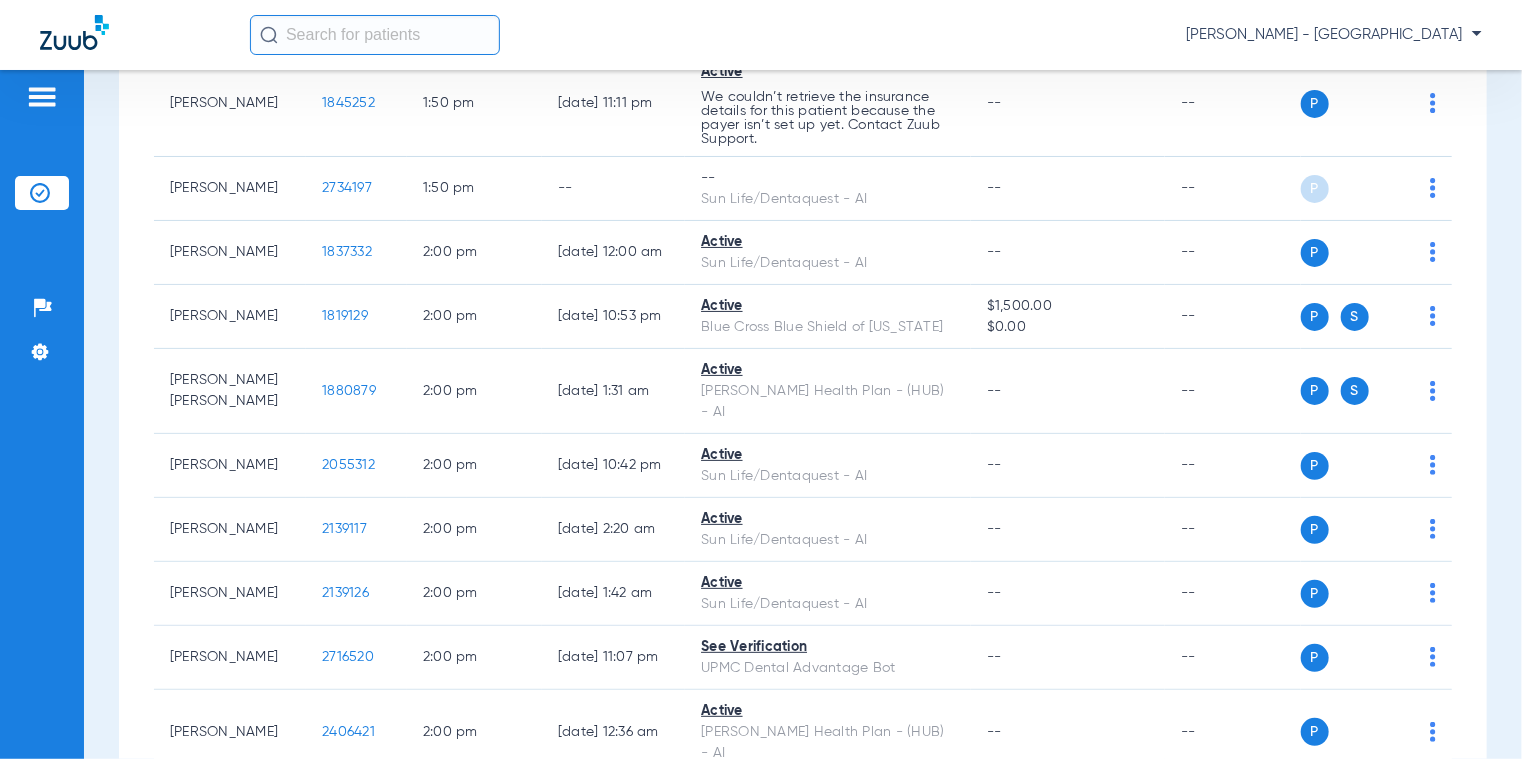 click on "1805902" 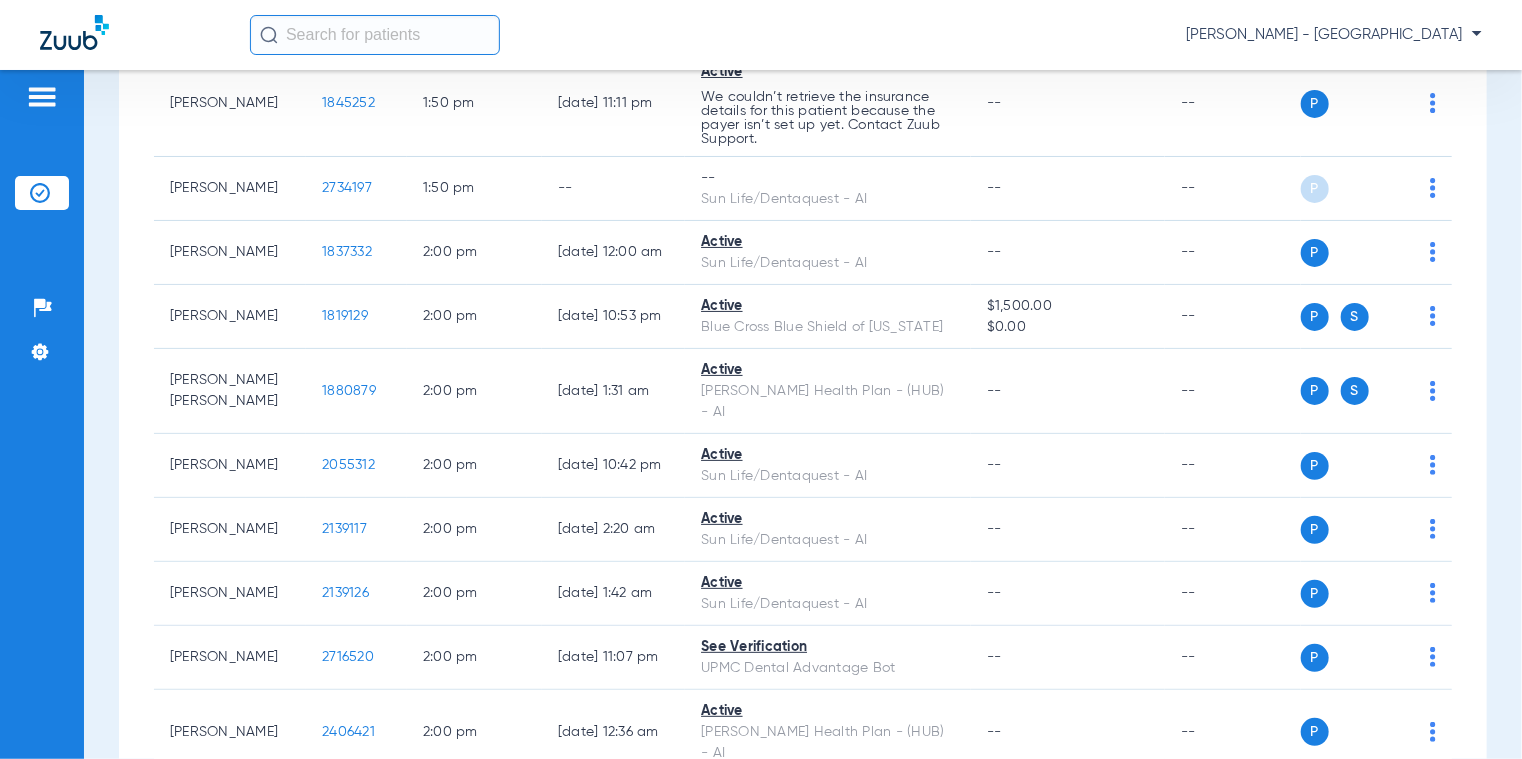 drag, startPoint x: 370, startPoint y: 331, endPoint x: 296, endPoint y: 331, distance: 74 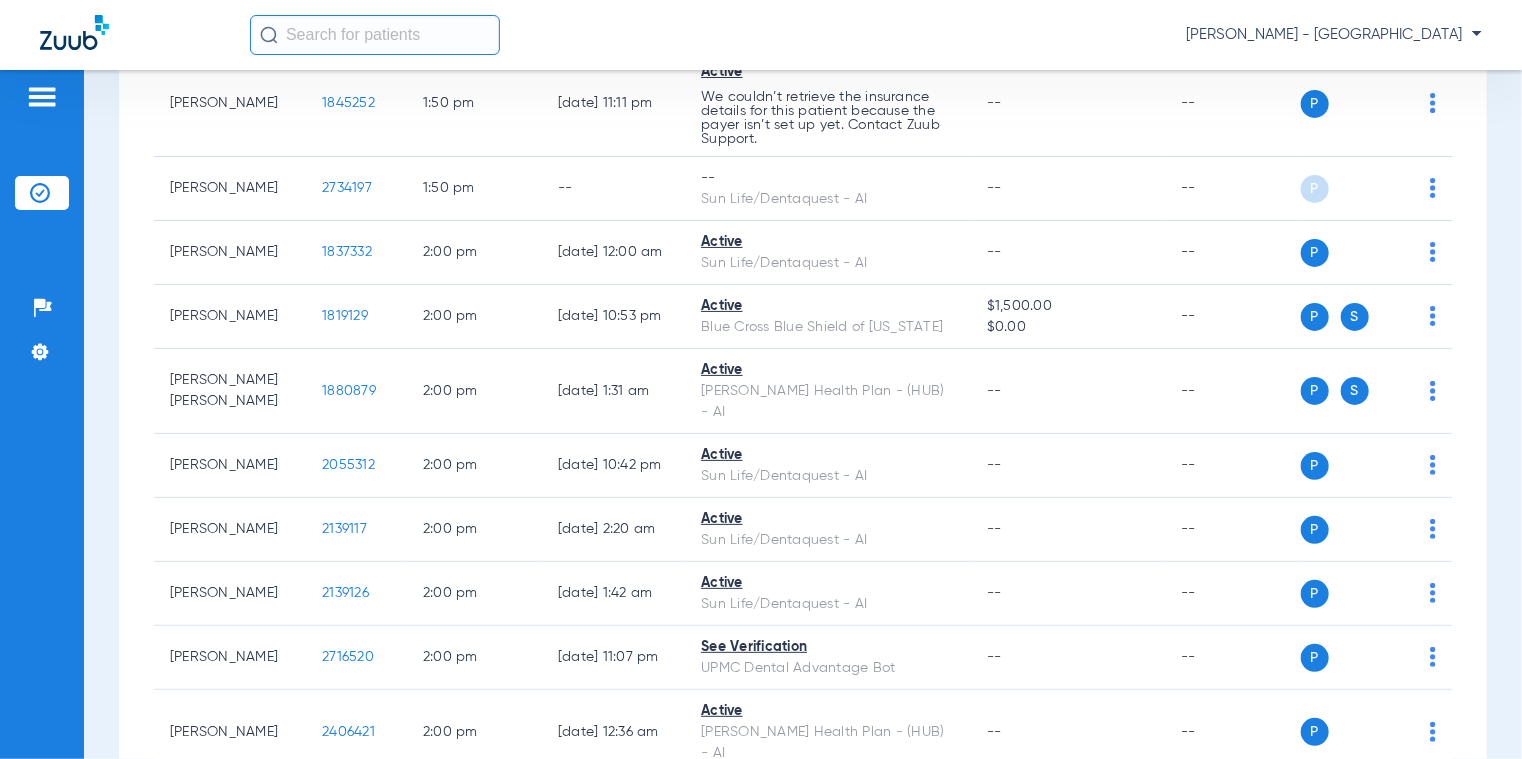 click on "2690664" 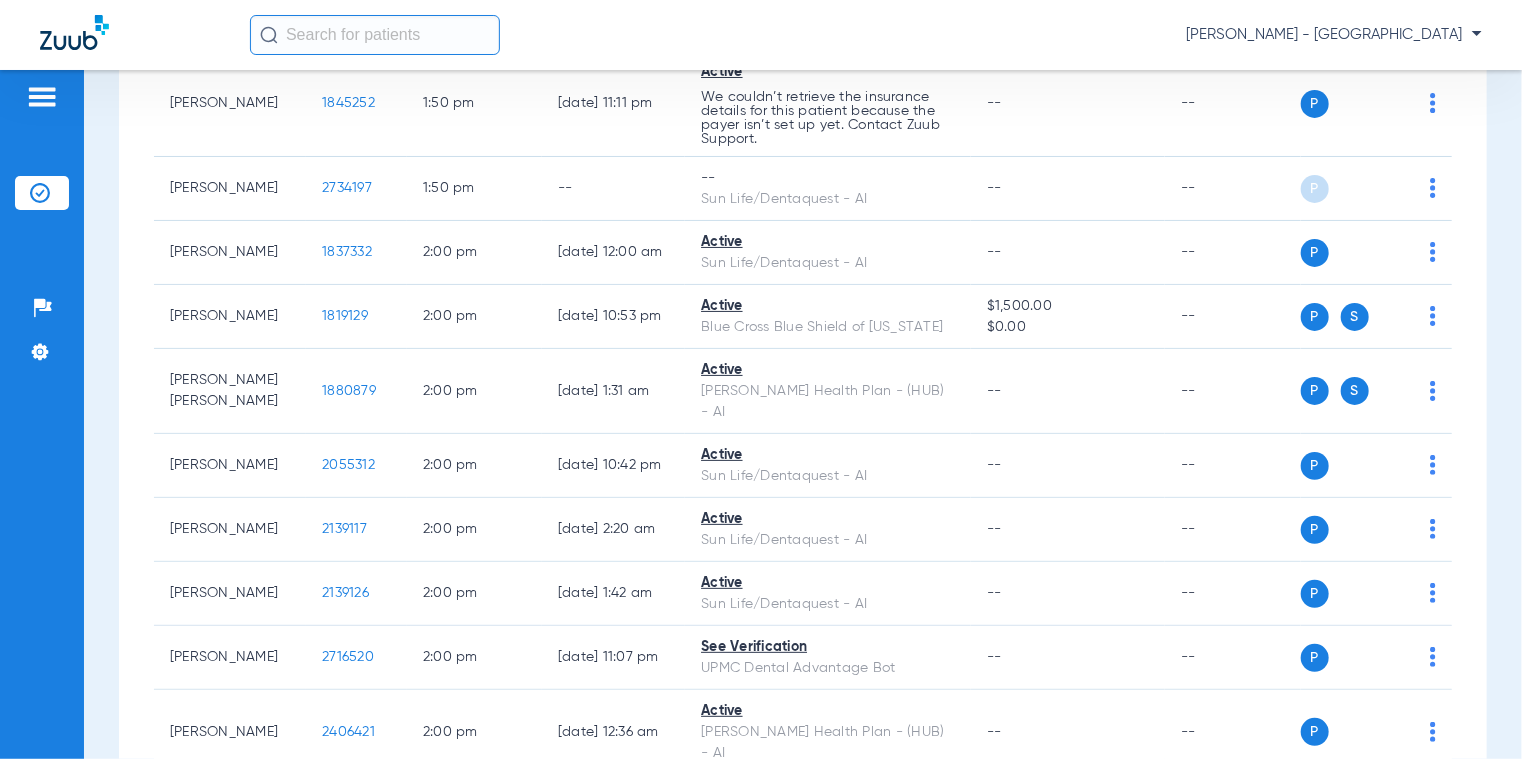 drag, startPoint x: 364, startPoint y: 255, endPoint x: 292, endPoint y: 255, distance: 72 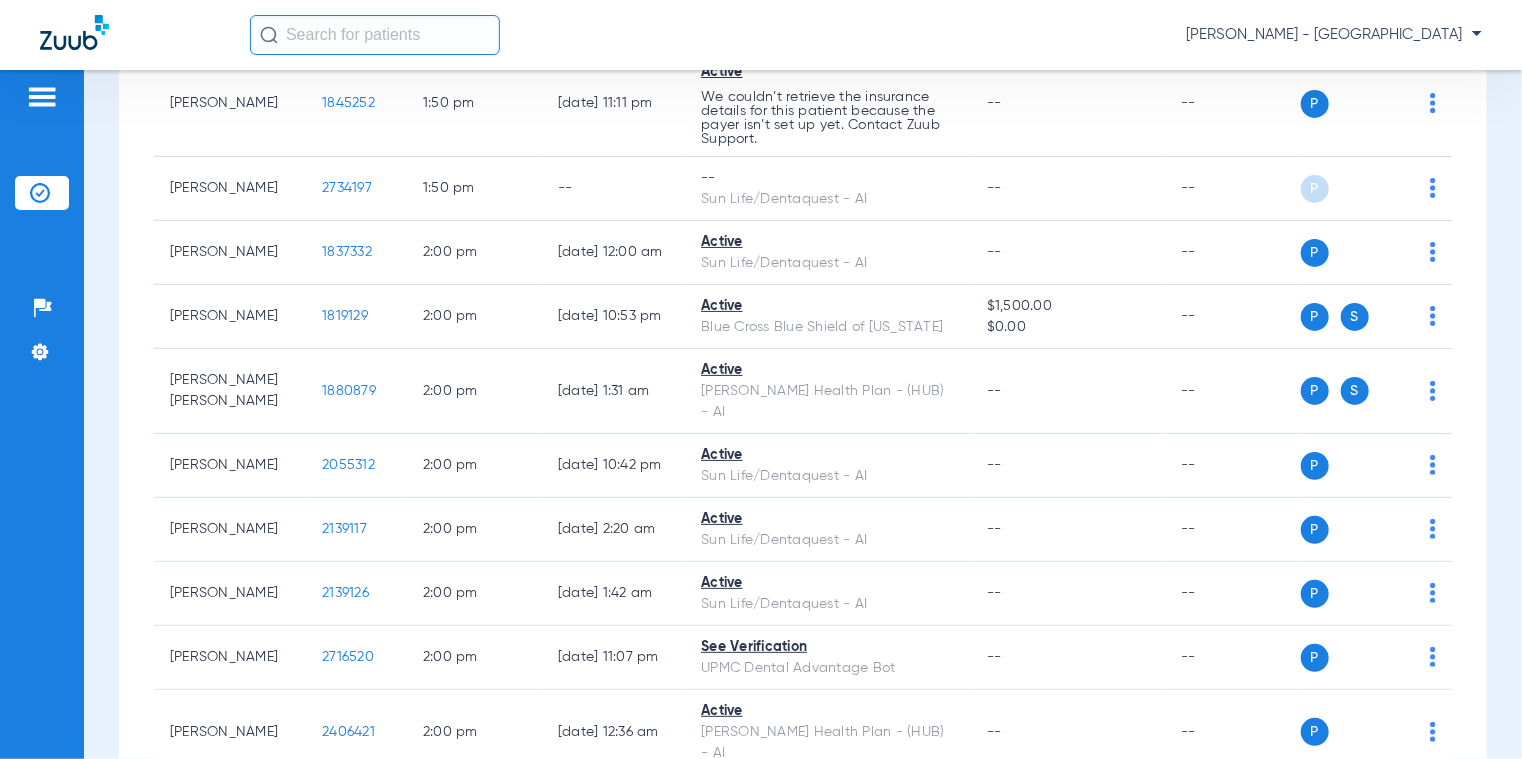 click on "2708904" 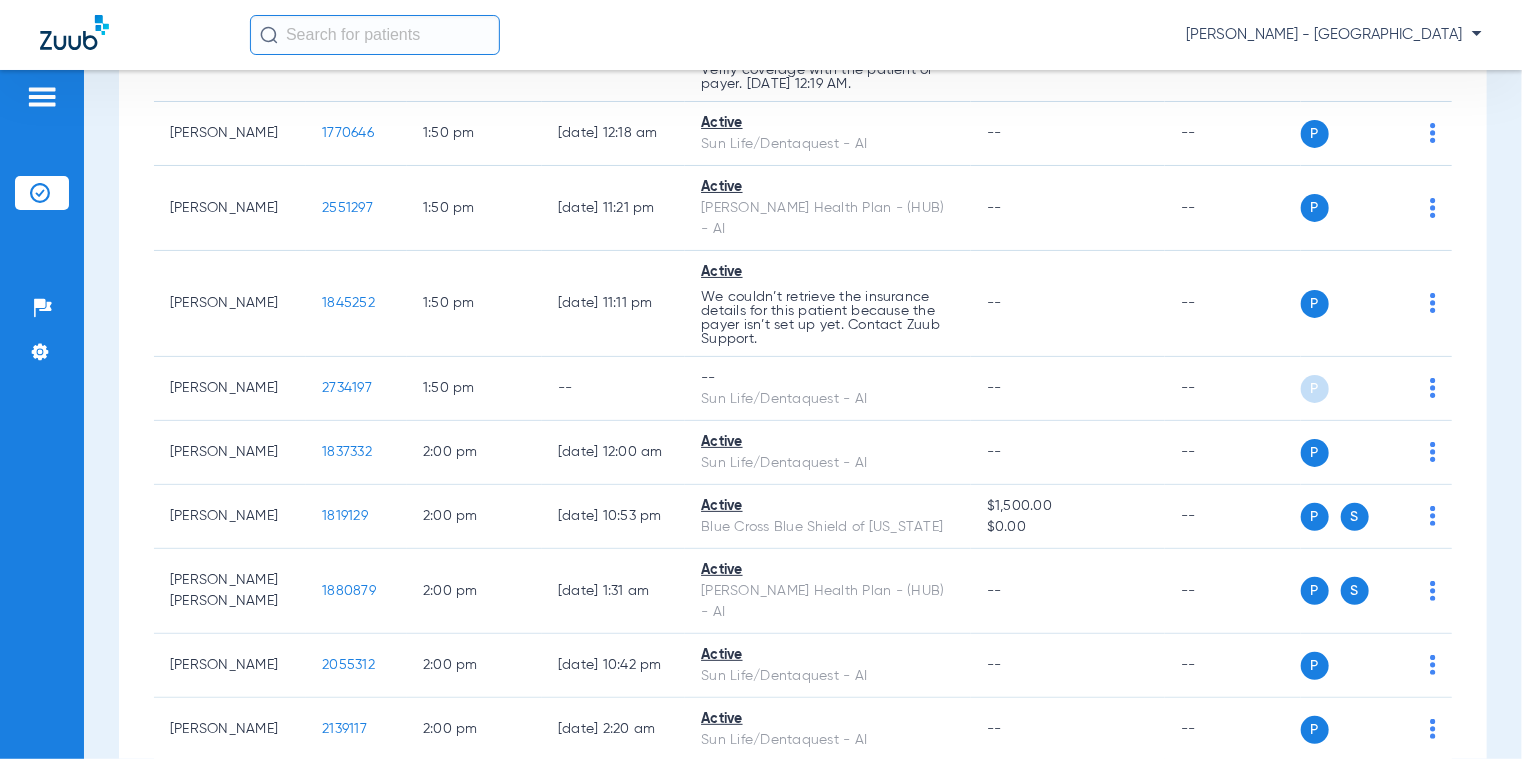 scroll, scrollTop: 14884, scrollLeft: 0, axis: vertical 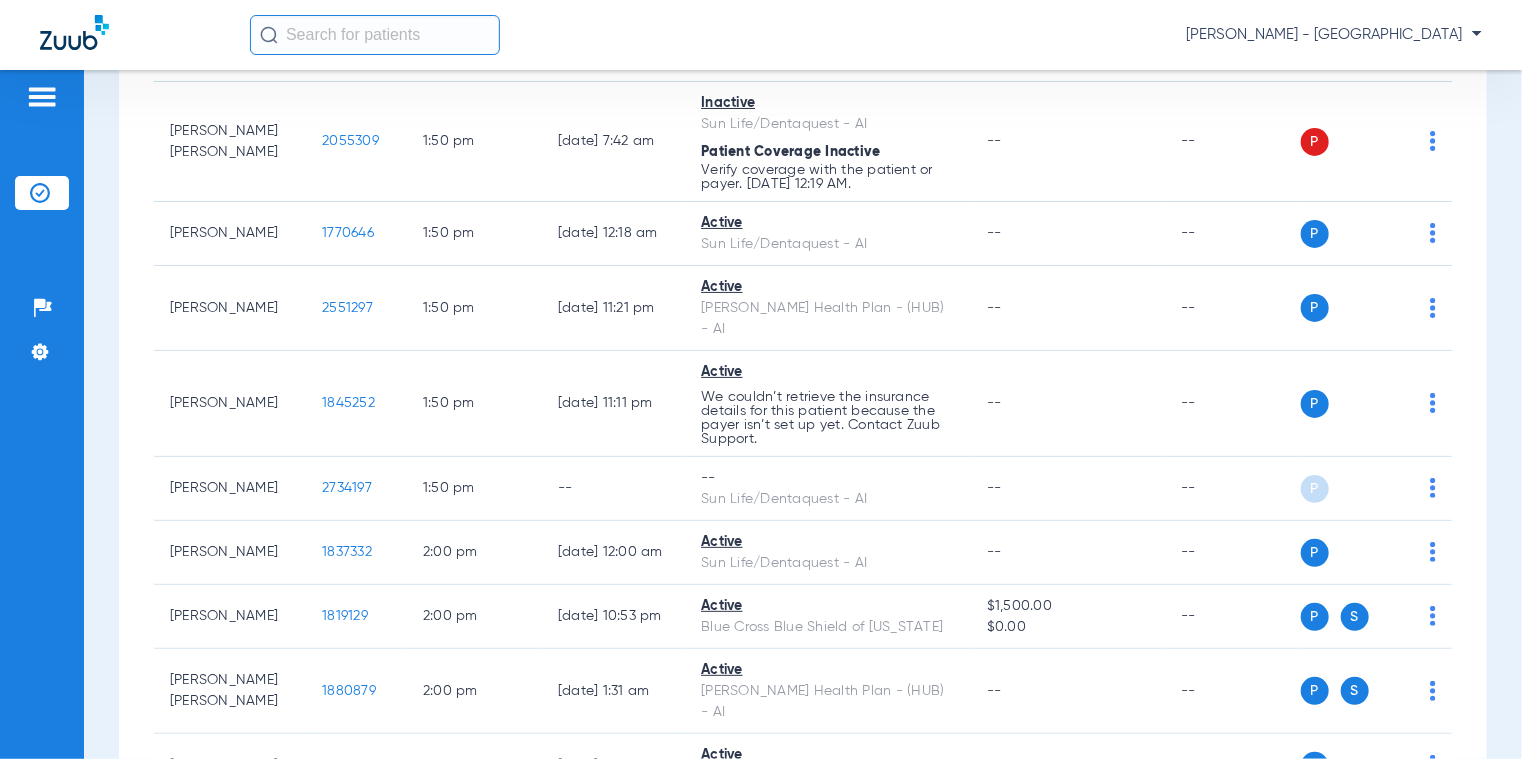 drag, startPoint x: 359, startPoint y: 485, endPoint x: 276, endPoint y: 481, distance: 83.09633 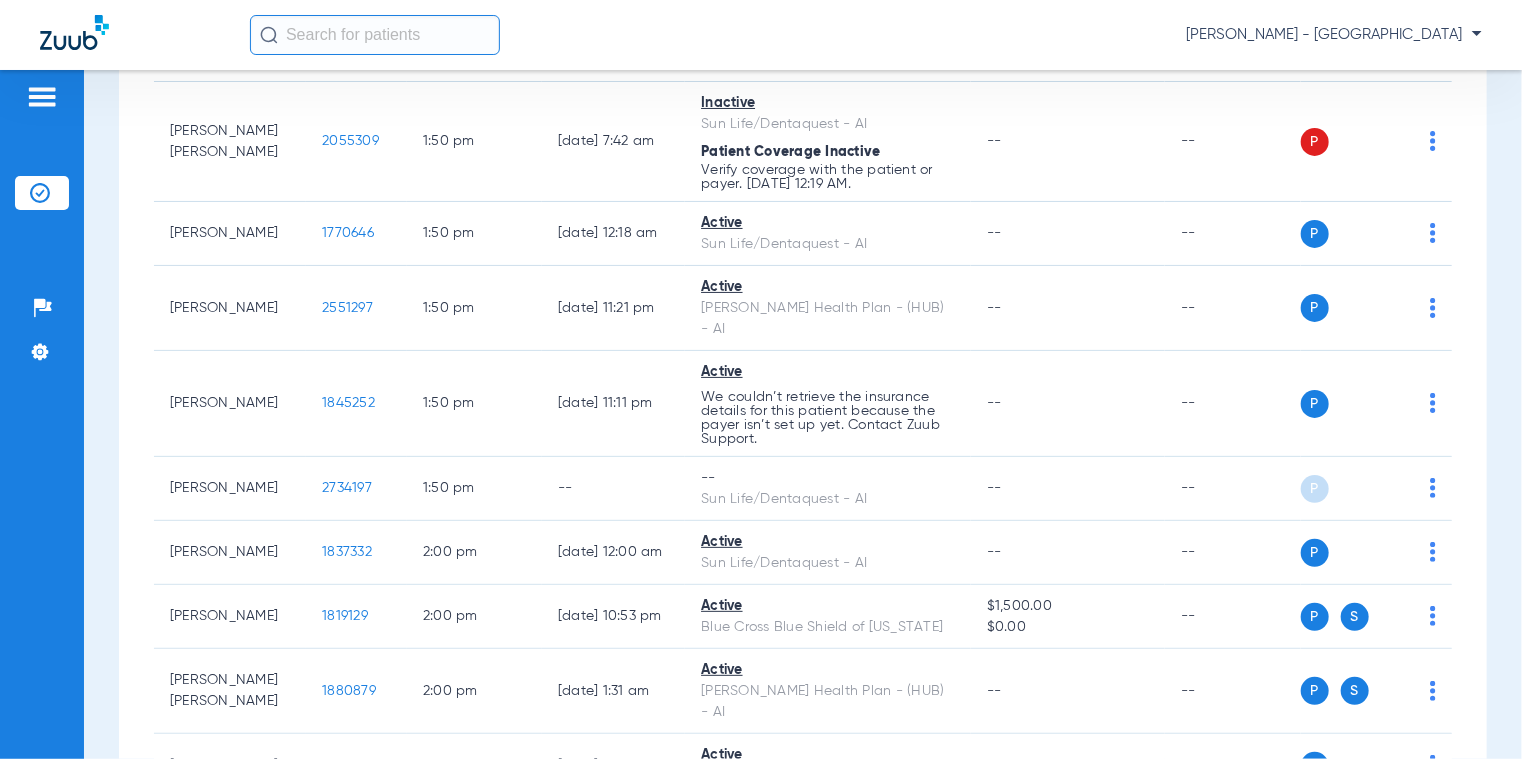 click on "Theodore Stiehler   1821998   2:00 PM   04/22/25 11:42 PM   Active   CIGNA   $3,000.00   --   --  P S" 